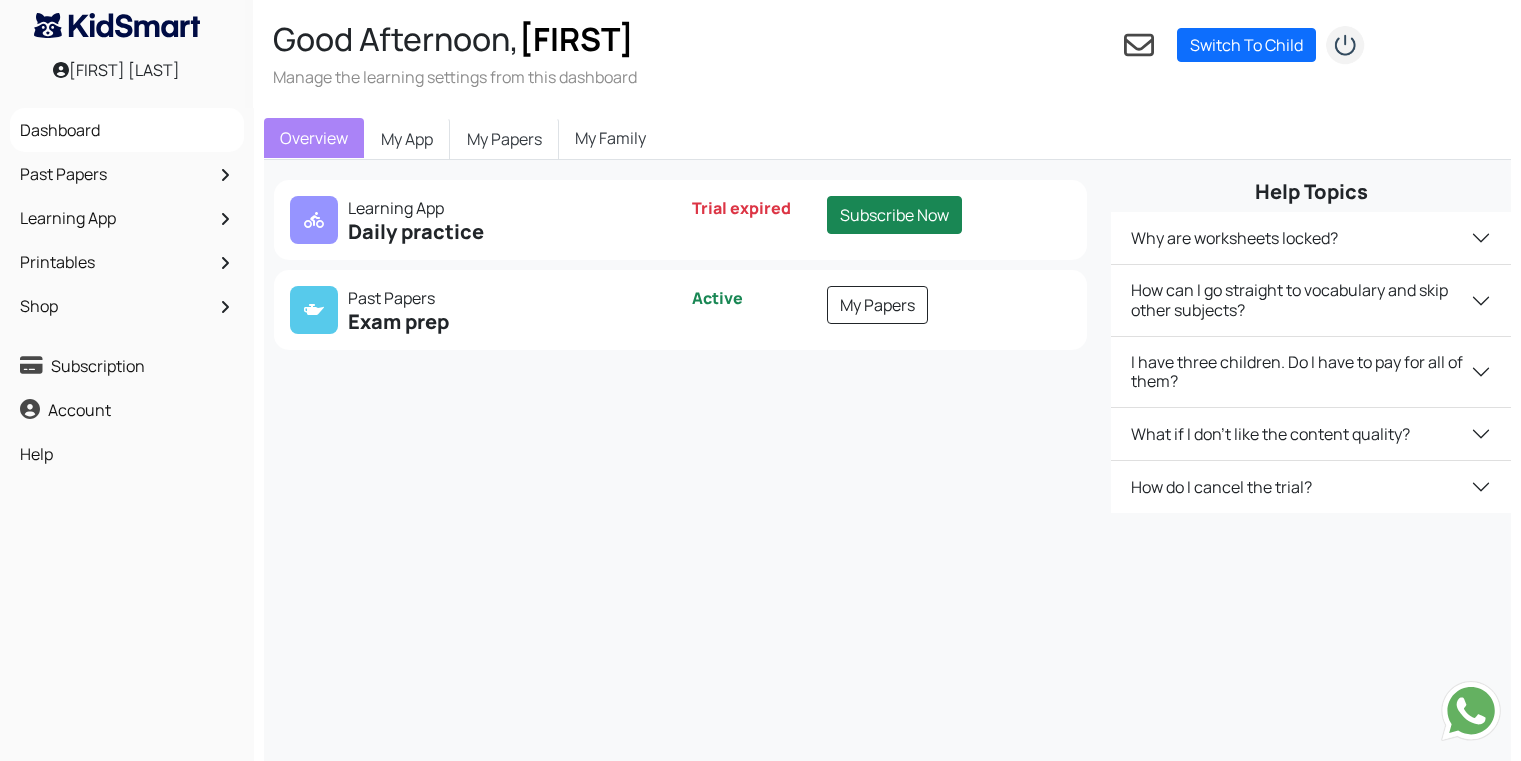 scroll, scrollTop: 0, scrollLeft: 0, axis: both 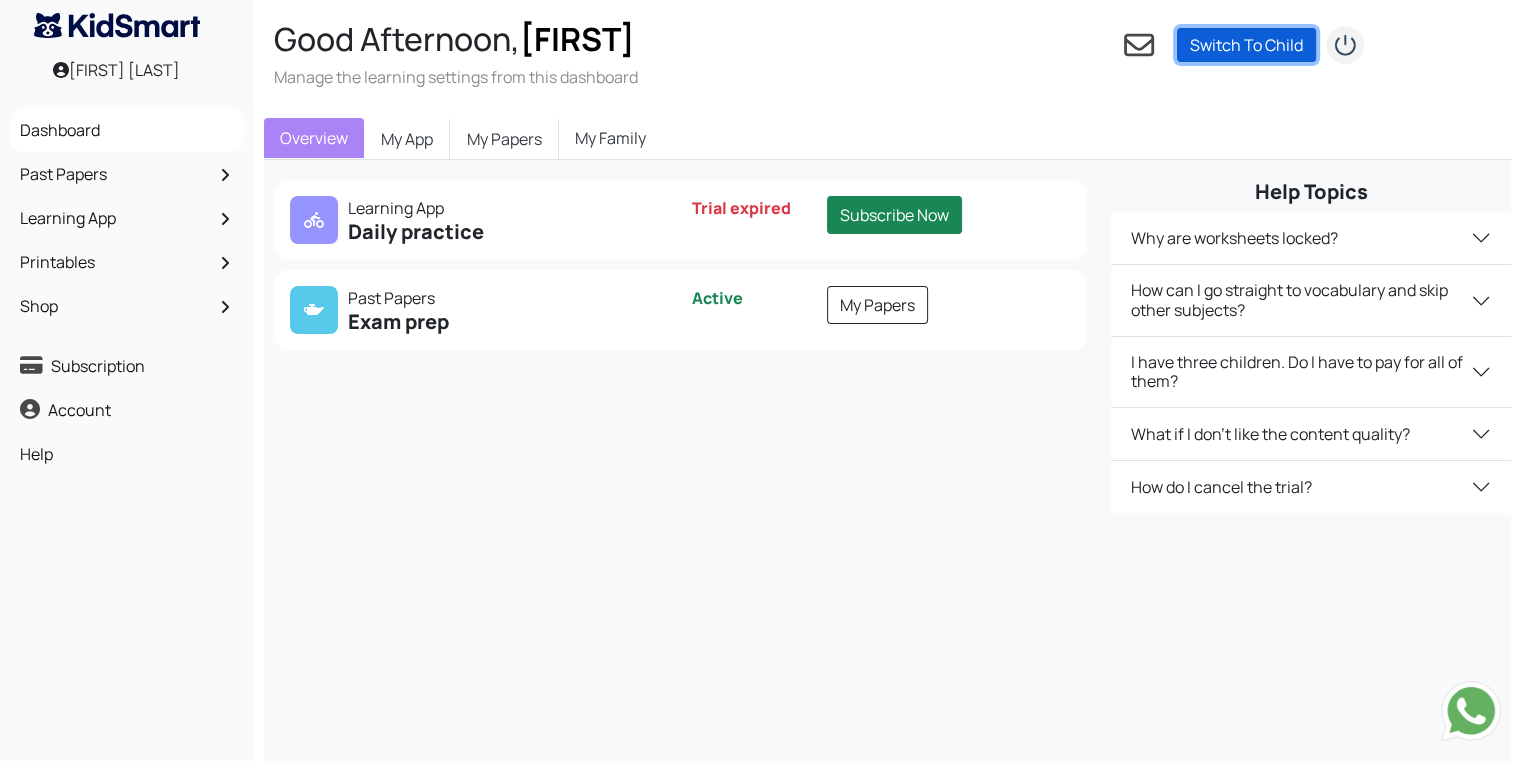 click on "Switch To Child" at bounding box center [1246, 45] 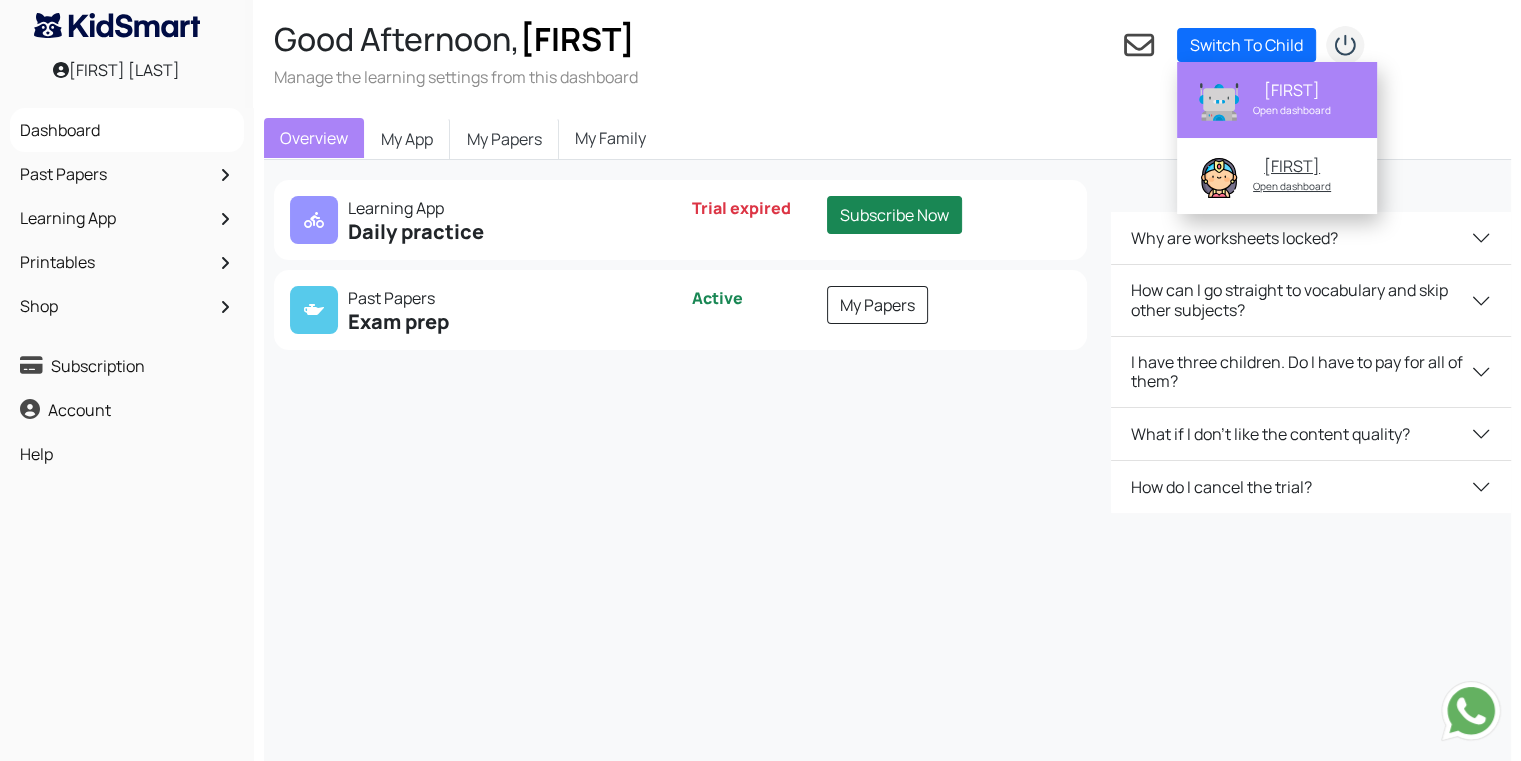 click on "Open dashboard" at bounding box center (1292, 110) 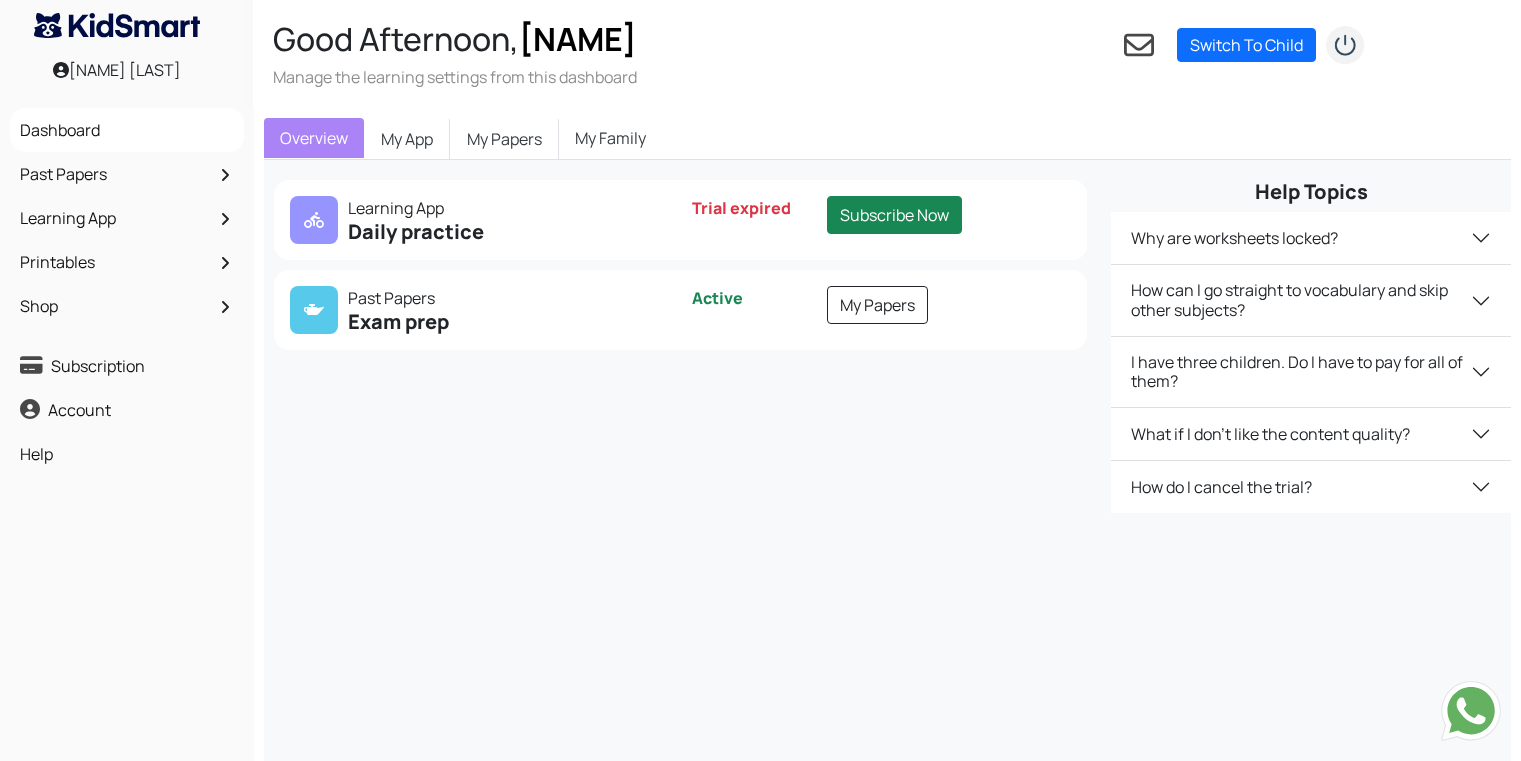 scroll, scrollTop: 0, scrollLeft: 0, axis: both 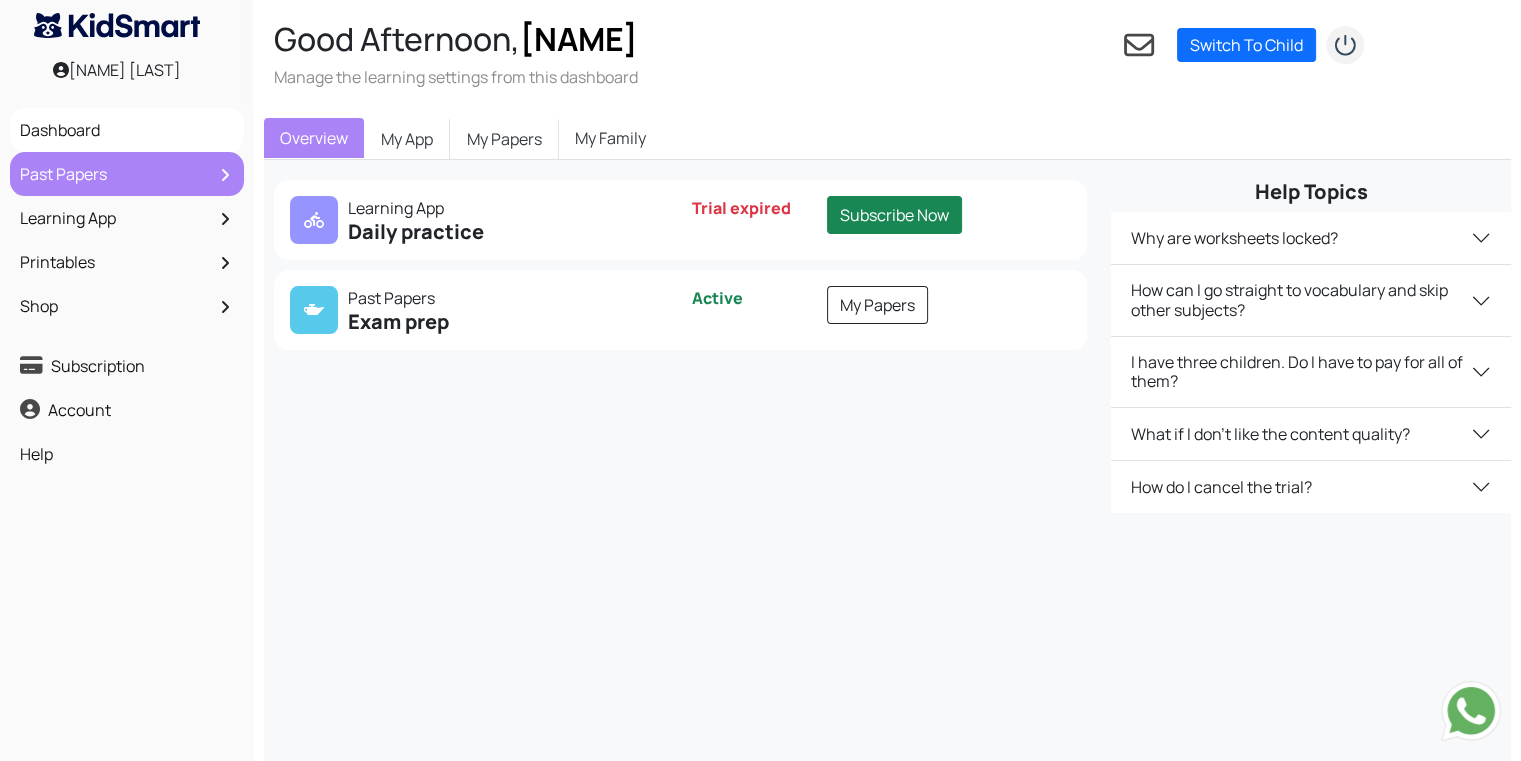 click on "Past Papers" at bounding box center [127, 174] 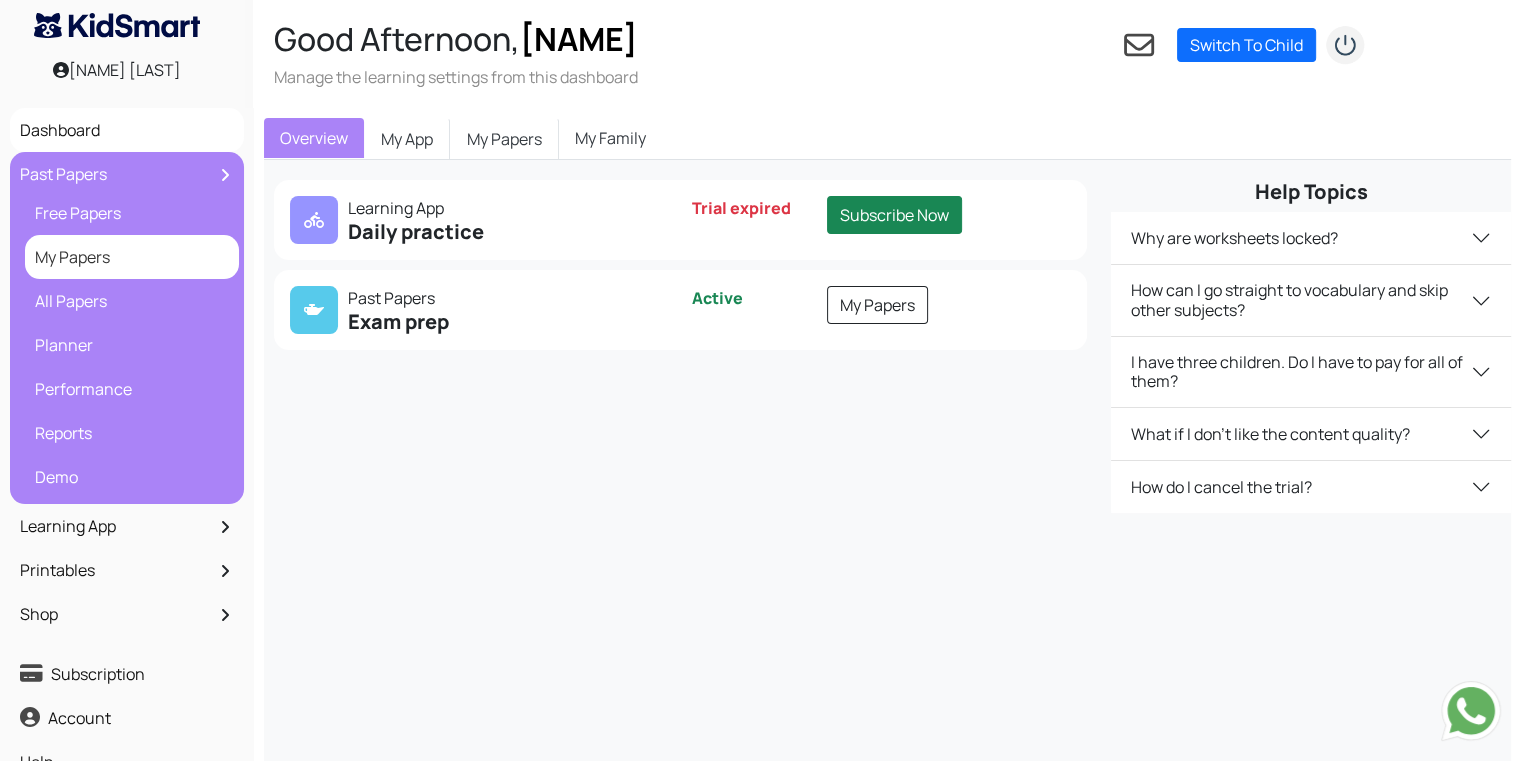 click on "My Papers" at bounding box center (132, 257) 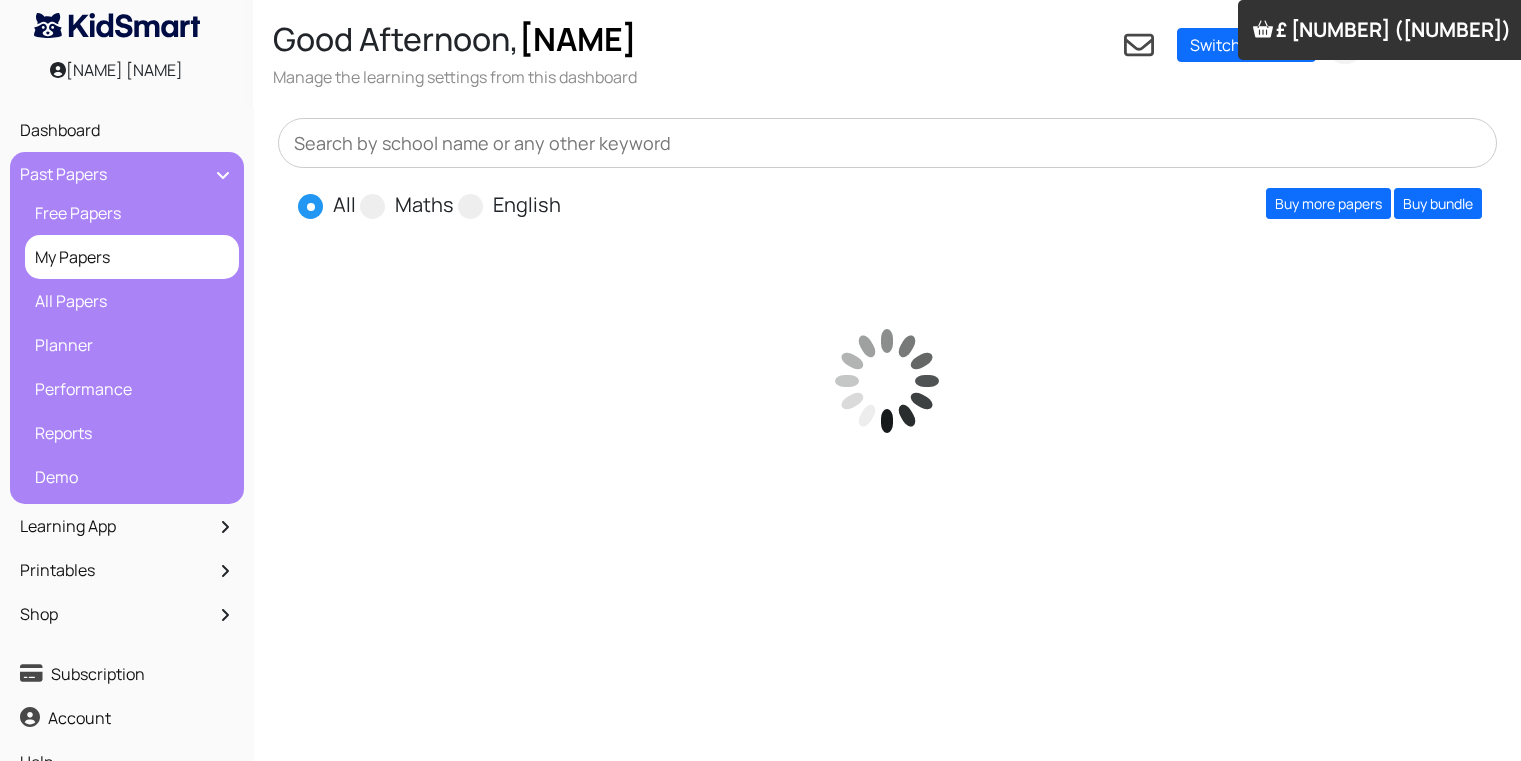 scroll, scrollTop: 0, scrollLeft: 0, axis: both 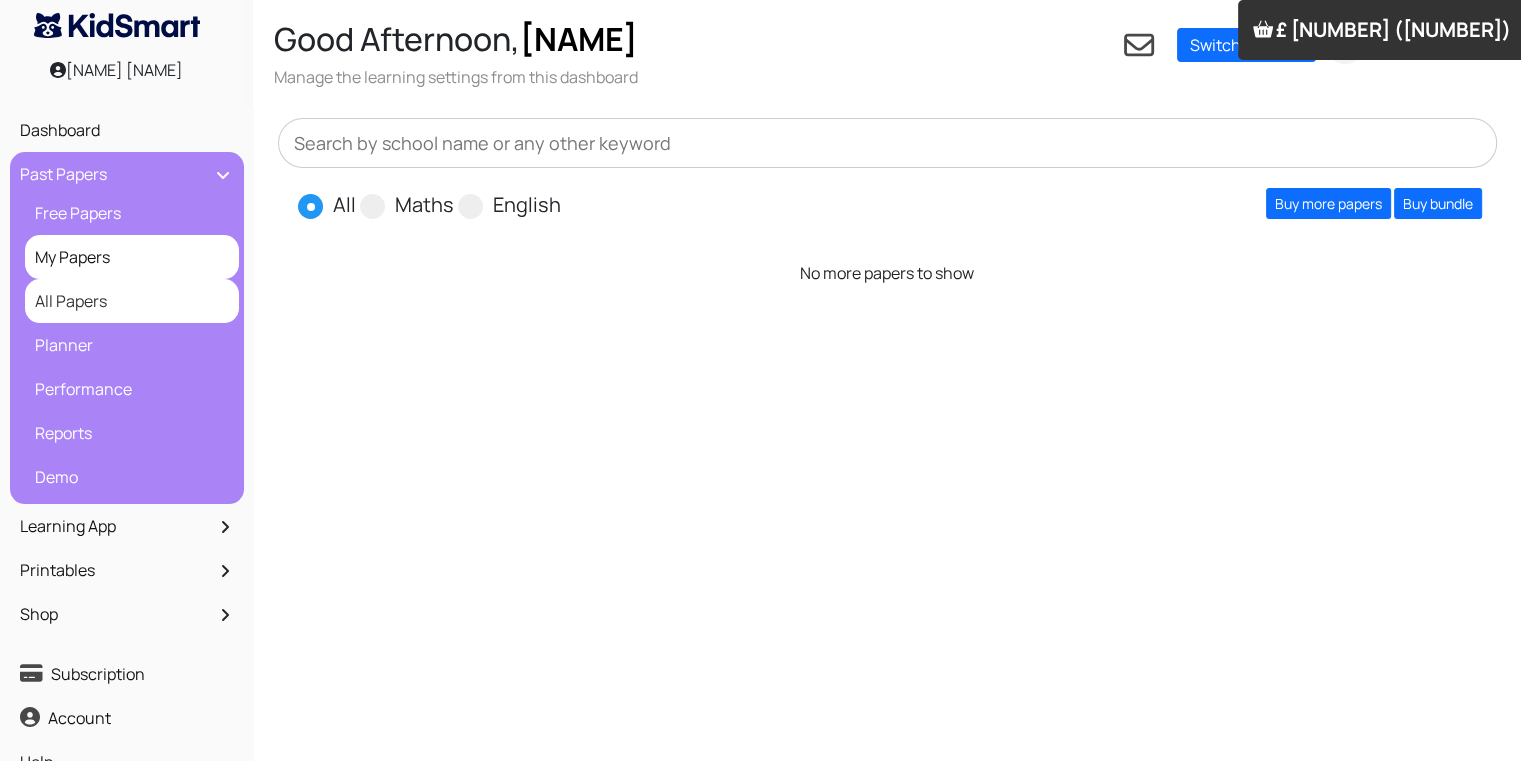 click on "All Papers" at bounding box center (132, 301) 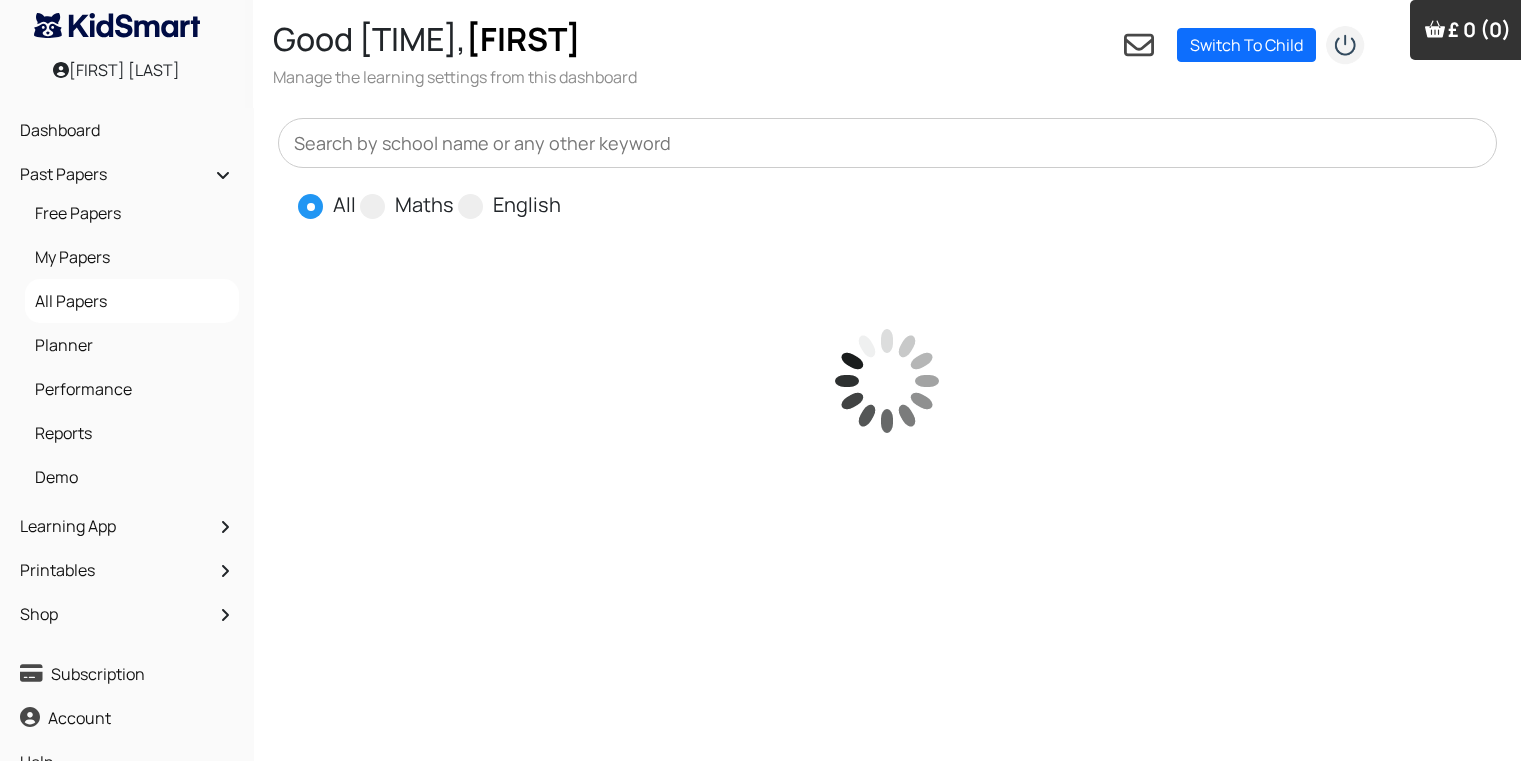 scroll, scrollTop: 0, scrollLeft: 0, axis: both 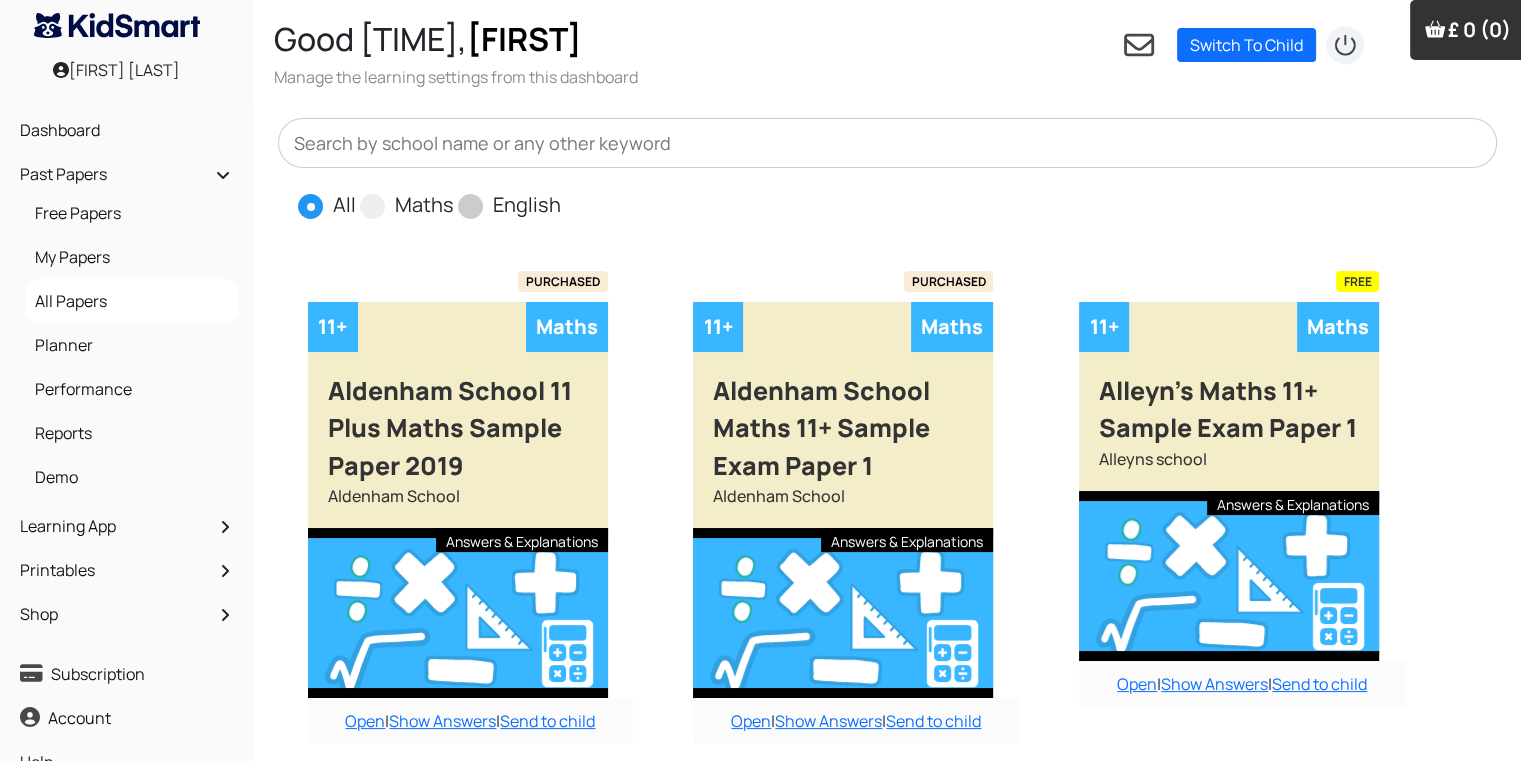 click on "English" at bounding box center [509, 204] 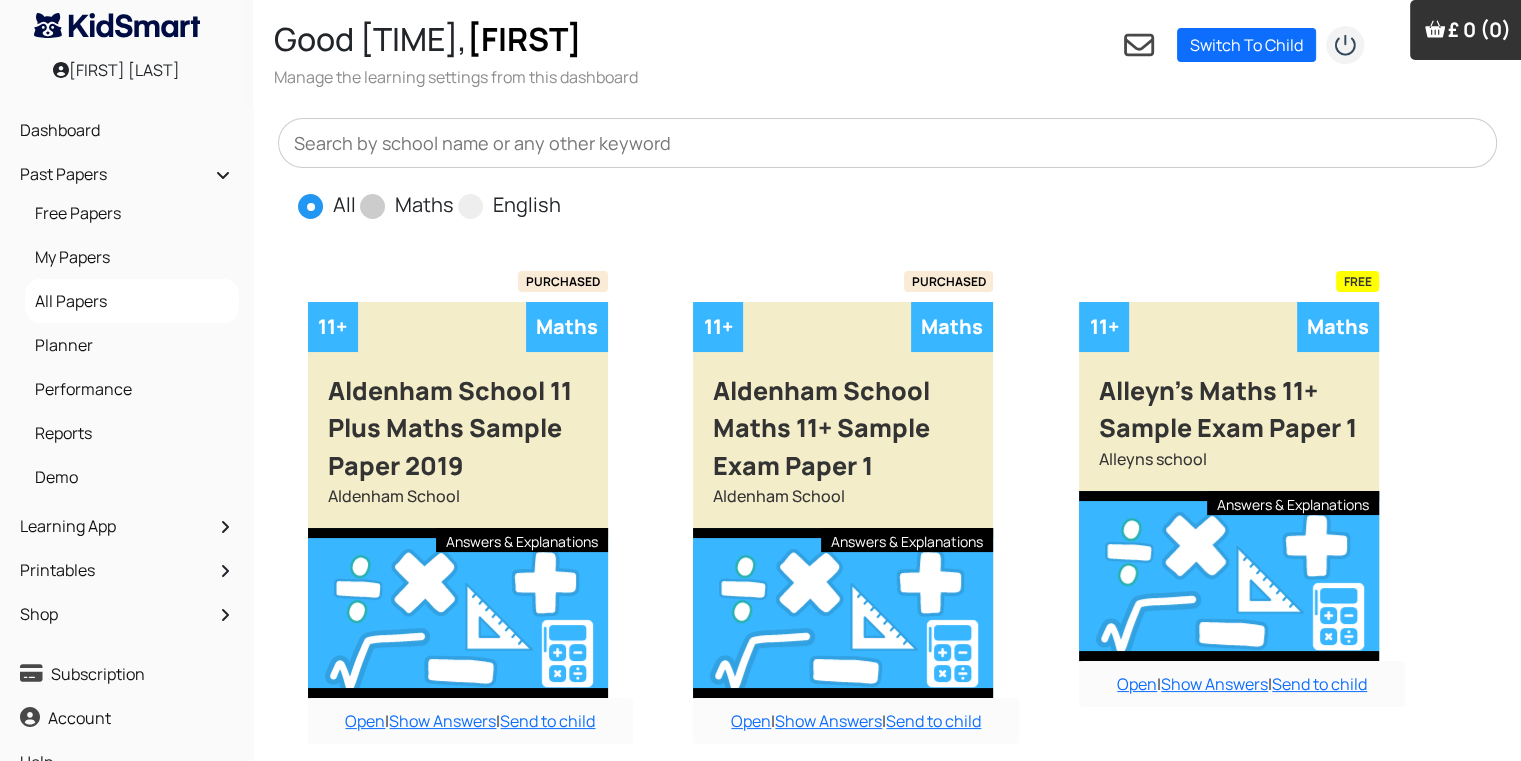 click on "Maths" at bounding box center [409, 204] 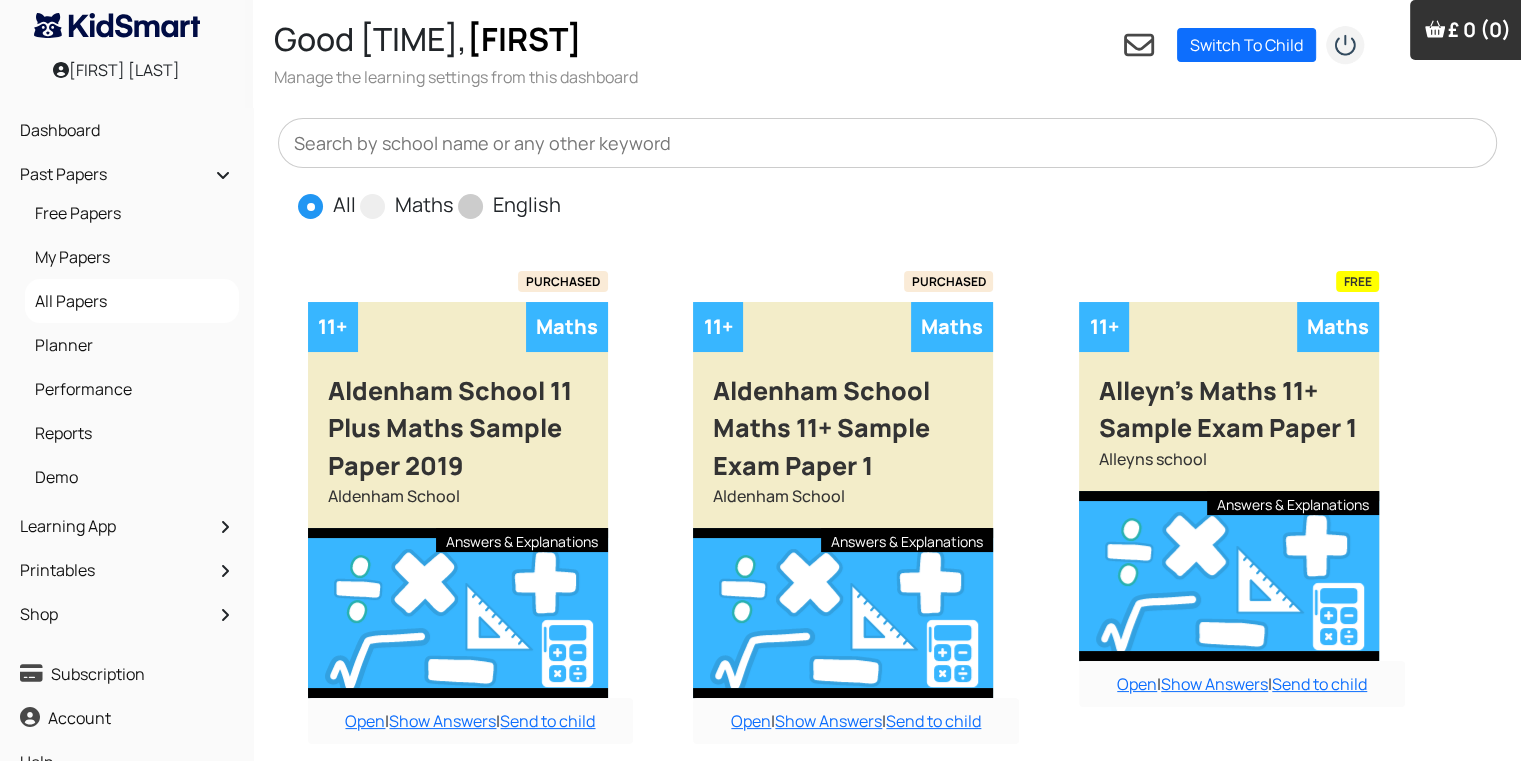 click at bounding box center [470, 206] 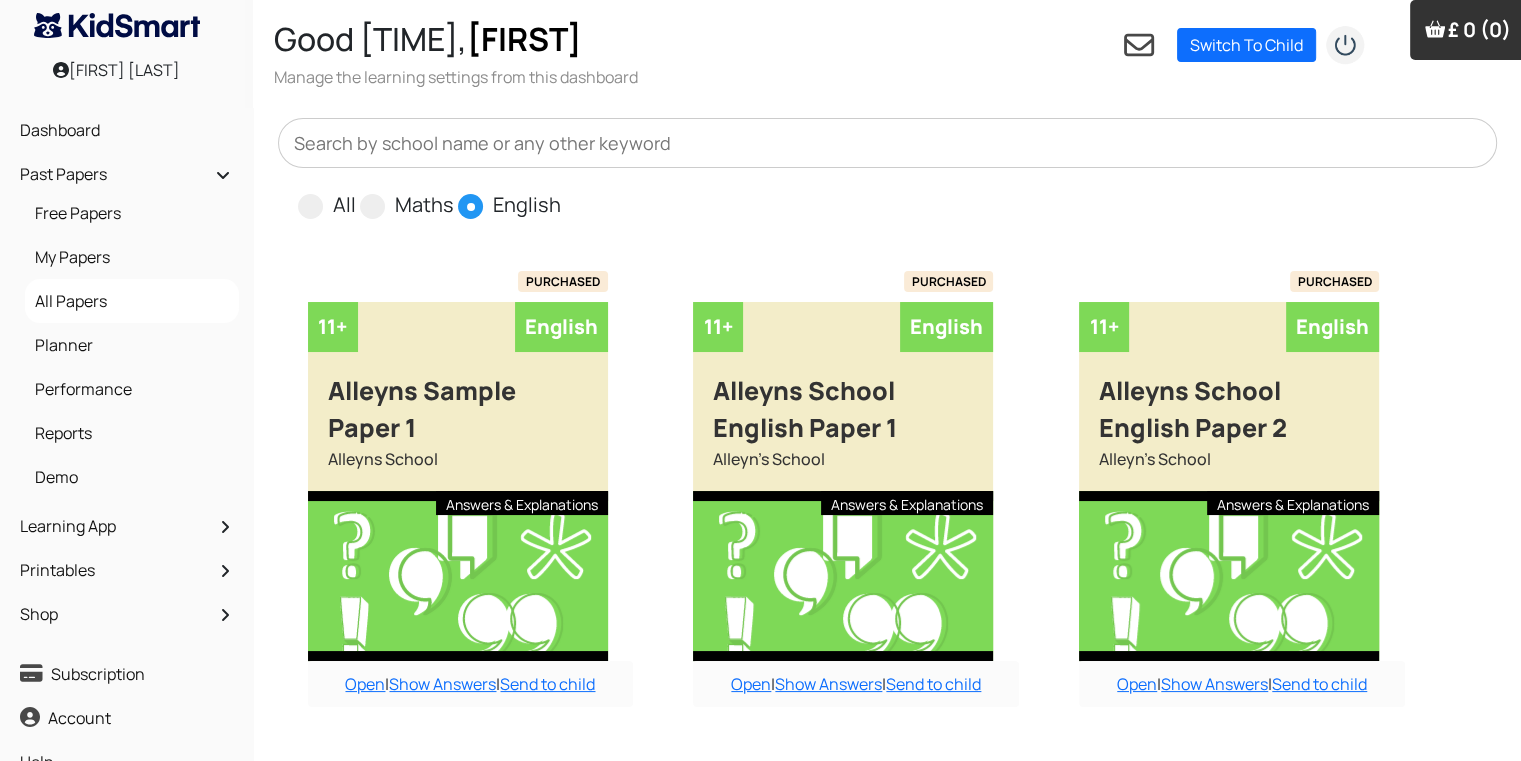click at bounding box center [470, 206] 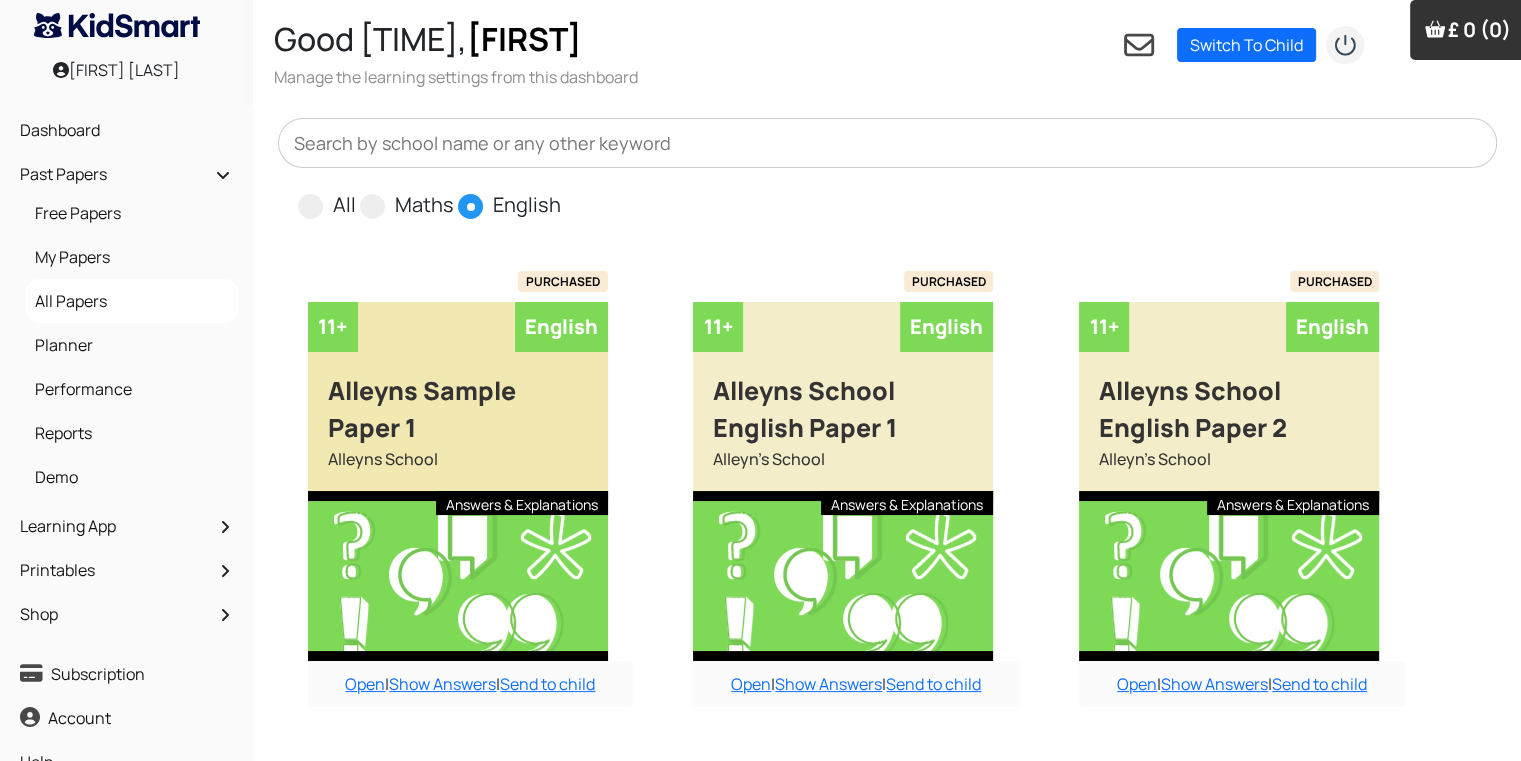 drag, startPoint x: 475, startPoint y: 203, endPoint x: 440, endPoint y: 594, distance: 392.5634 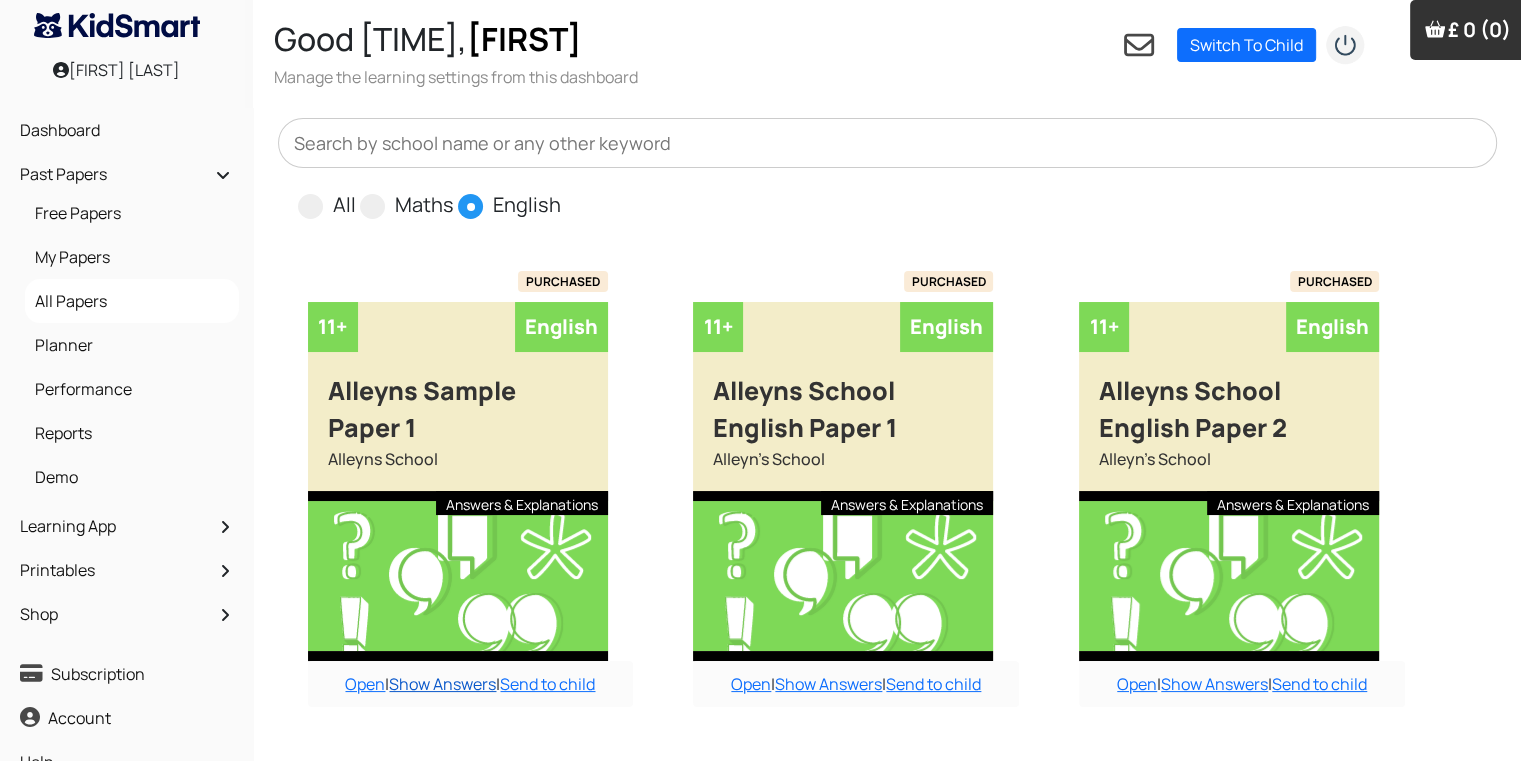 click on "Show Answers" at bounding box center [442, 684] 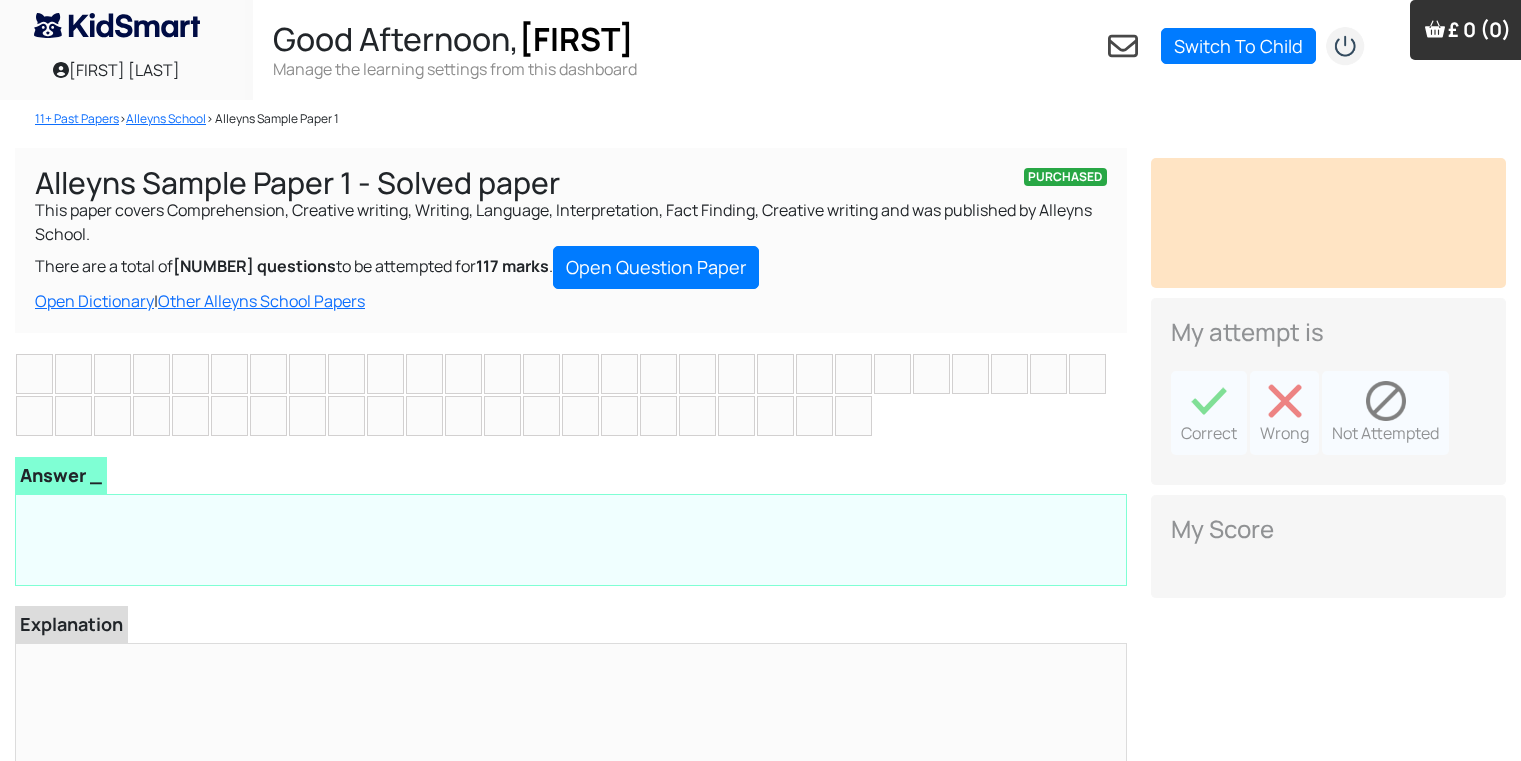 scroll, scrollTop: 0, scrollLeft: 0, axis: both 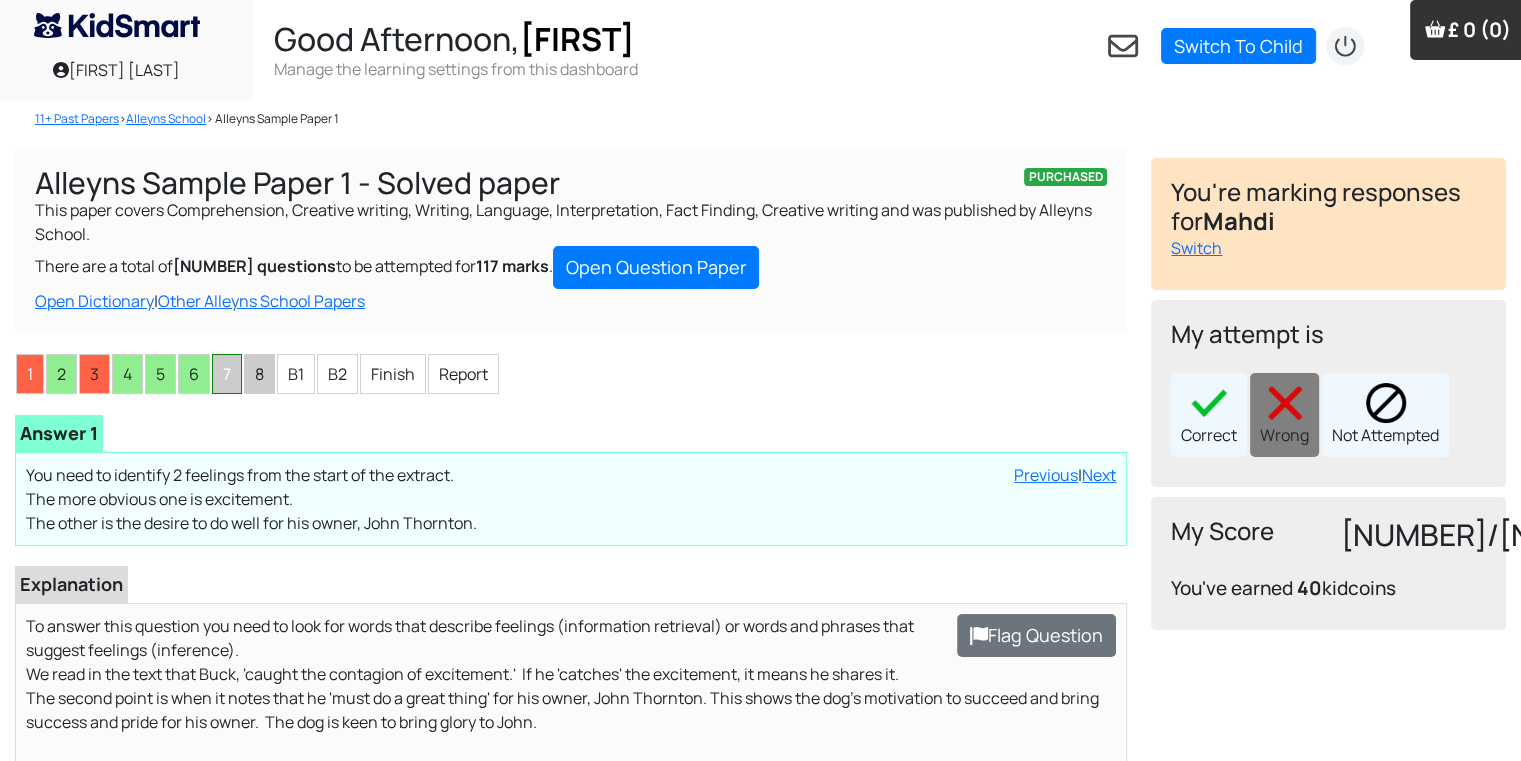 click on "7" at bounding box center [227, 374] 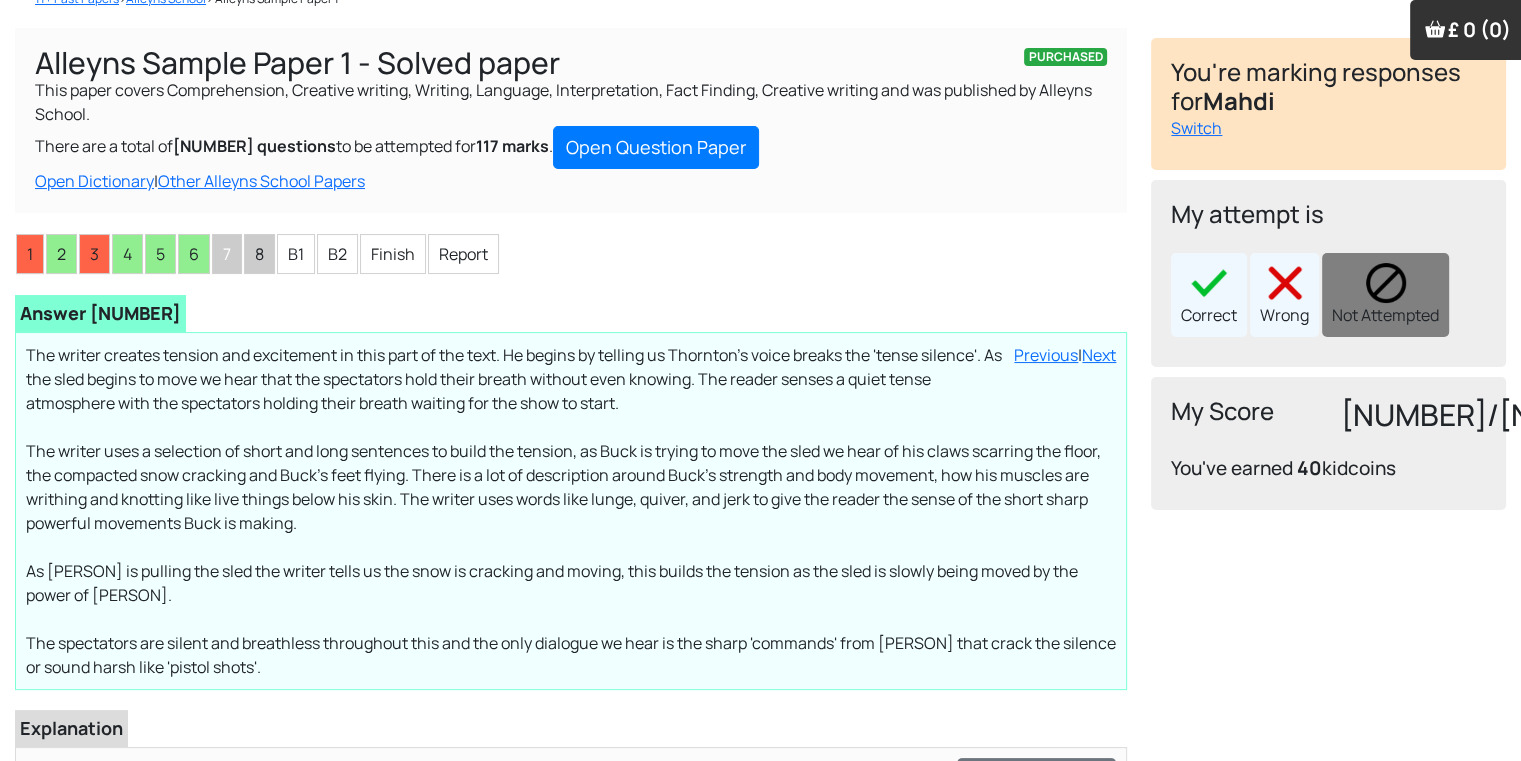 scroll, scrollTop: 160, scrollLeft: 0, axis: vertical 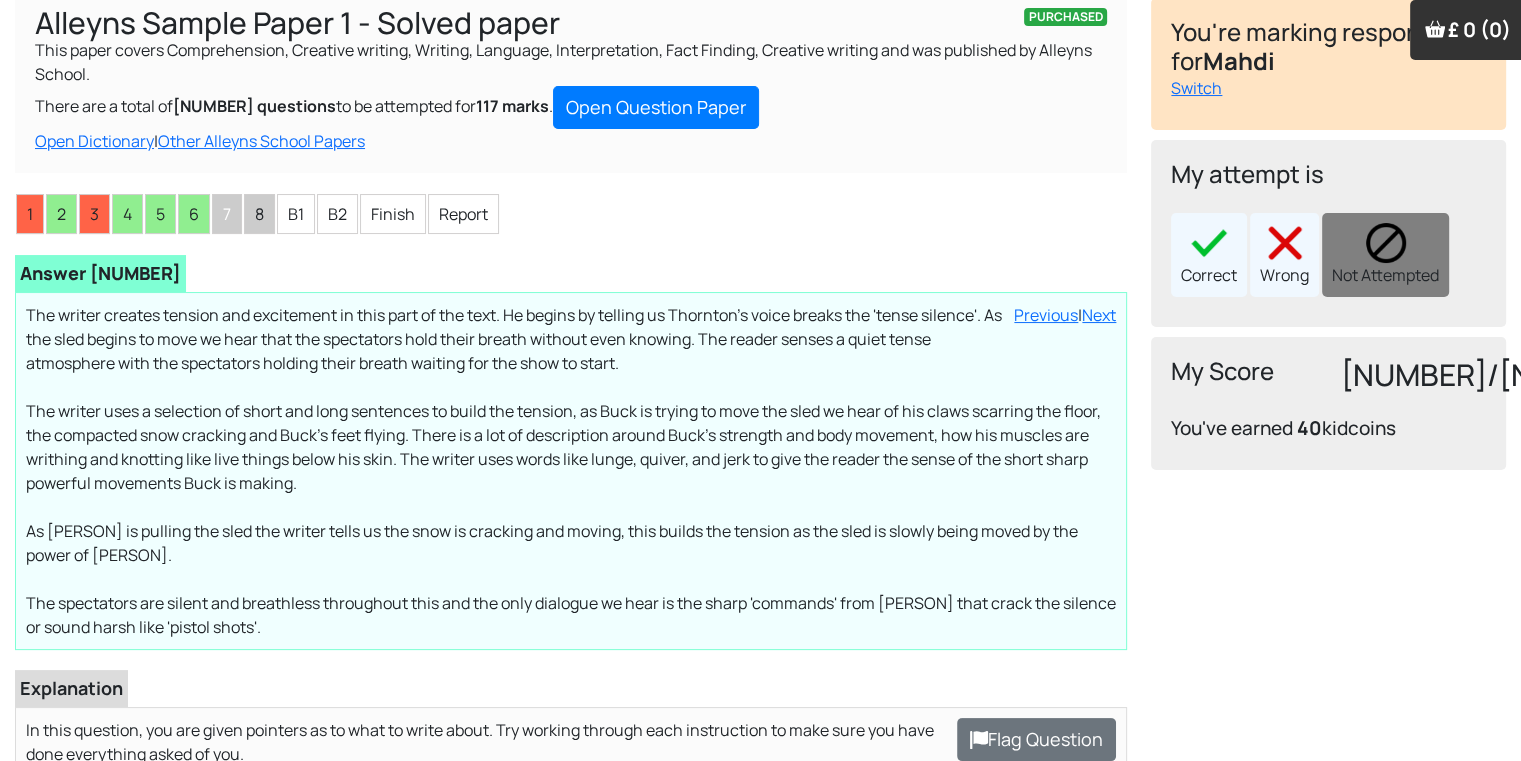 click on "The writer creates tension and excitement in this part of the text. He begins by telling us Thornton's voice breaks the 'tense silence'. As the sled begins to move we hear that the spectators hold their breath without even knowing. The reader senses a quiet tense atmosphere with the spectators holding their breath waiting for the show to start.  The writer uses a selection of short and long sentences to build the tension, as Buck is trying to move the sled we hear of his claws scarring the floor, the compacted snow cracking and Buck's feet flying. There is a lot of description around Buck's strength and body movement, how his muscles are writhing and knotting like live things below his skin. The writer uses words like lunge, quiver, and jerk to give the reader the sense of the short sharp powerful movements Buck is making.  As Buck is pulling the sled the writer tells us the snow is cracking and moving, this builds the tension as the sled is slowly being moved by the power of Buck." at bounding box center (571, 471) 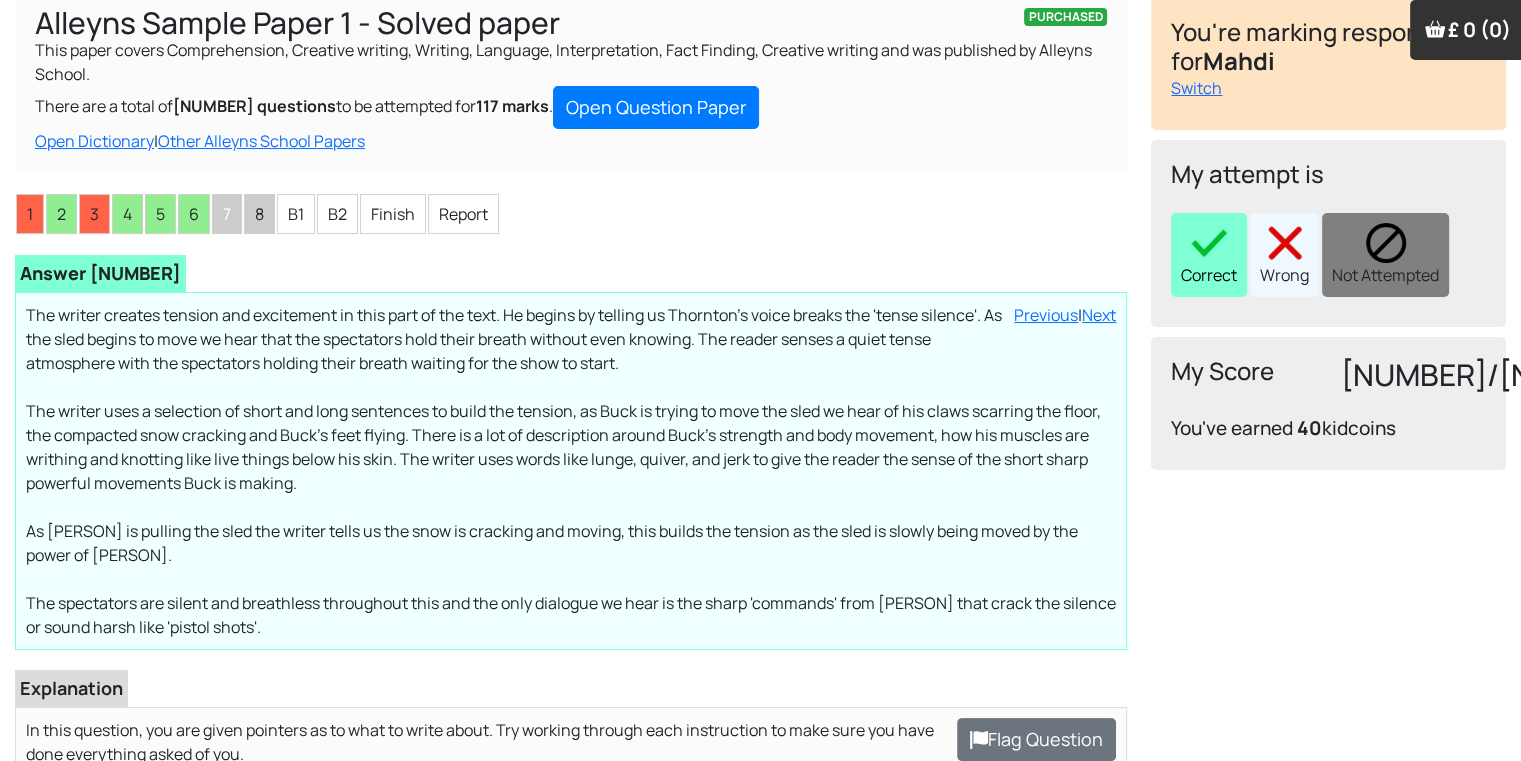 click on "Correct" at bounding box center (1209, 255) 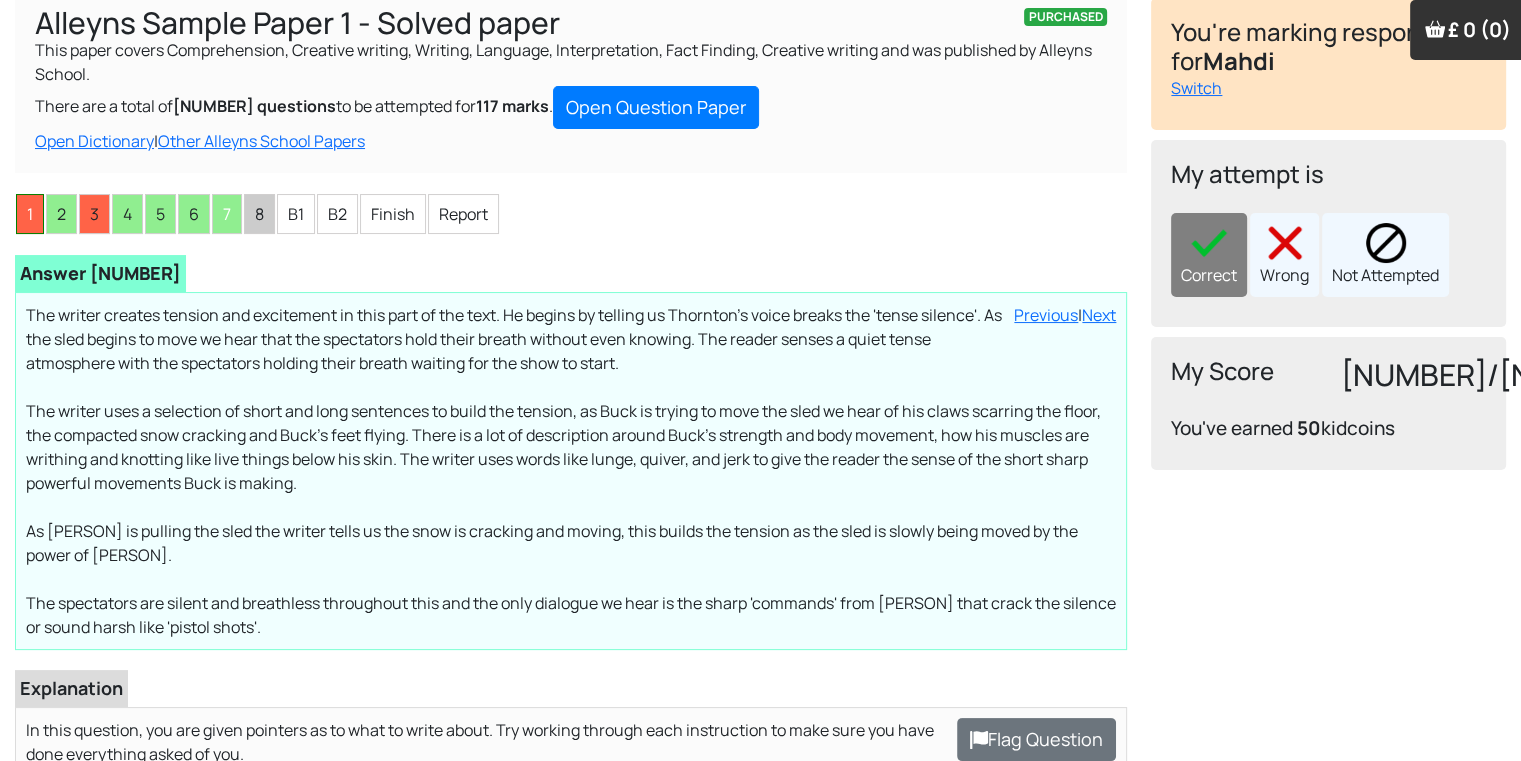 click on "1" at bounding box center (30, 214) 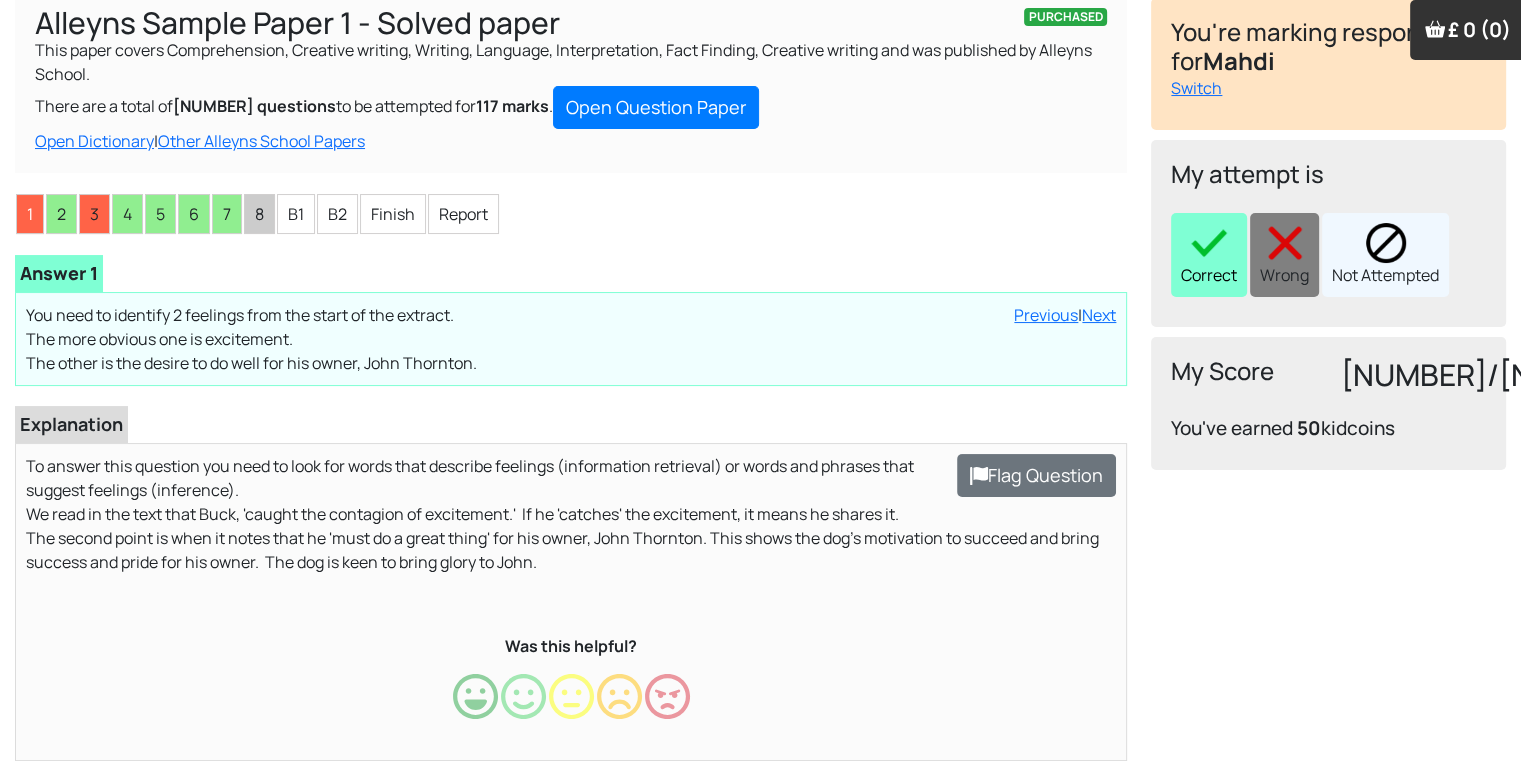 click at bounding box center (1209, 243) 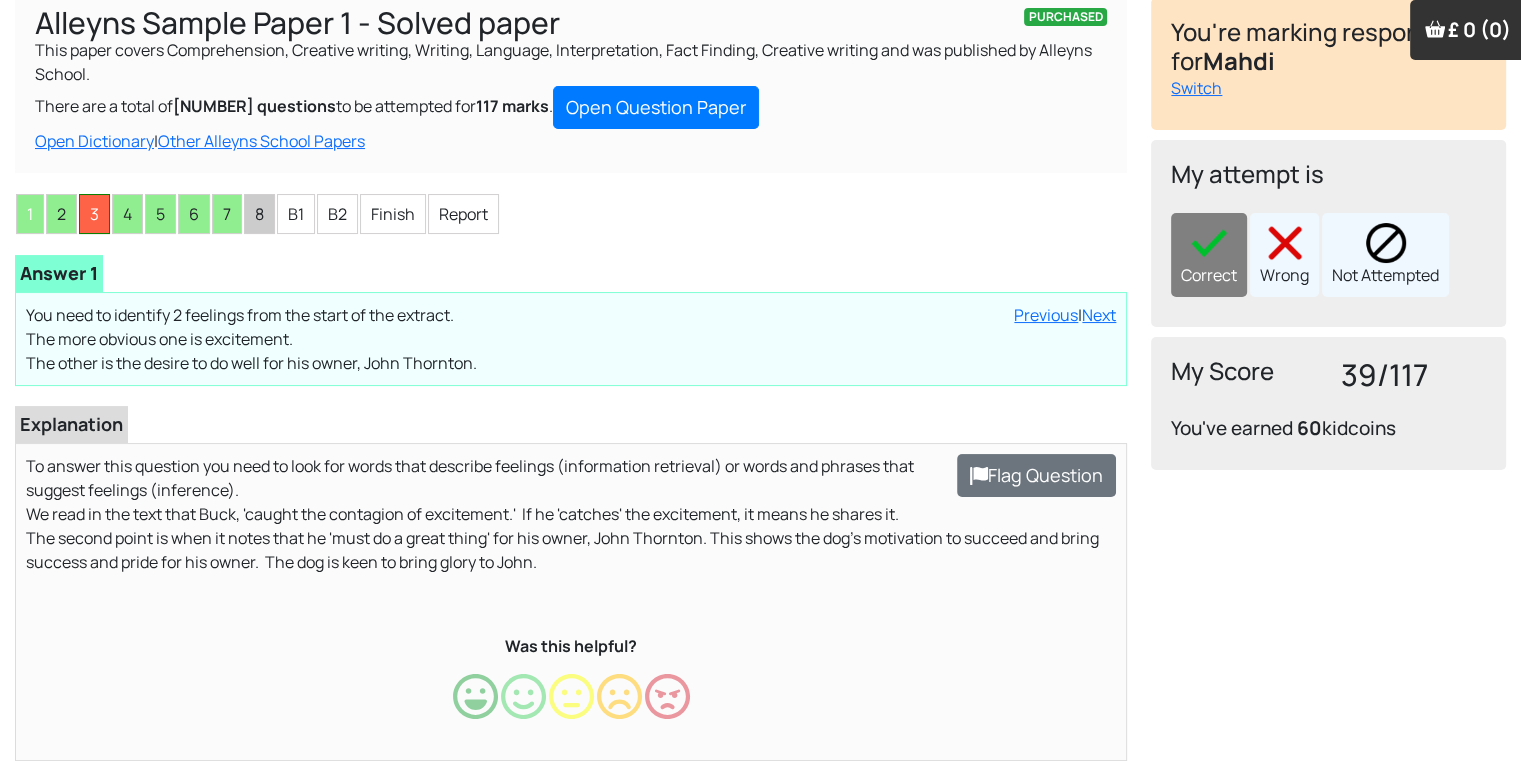 click on "3" at bounding box center [94, 214] 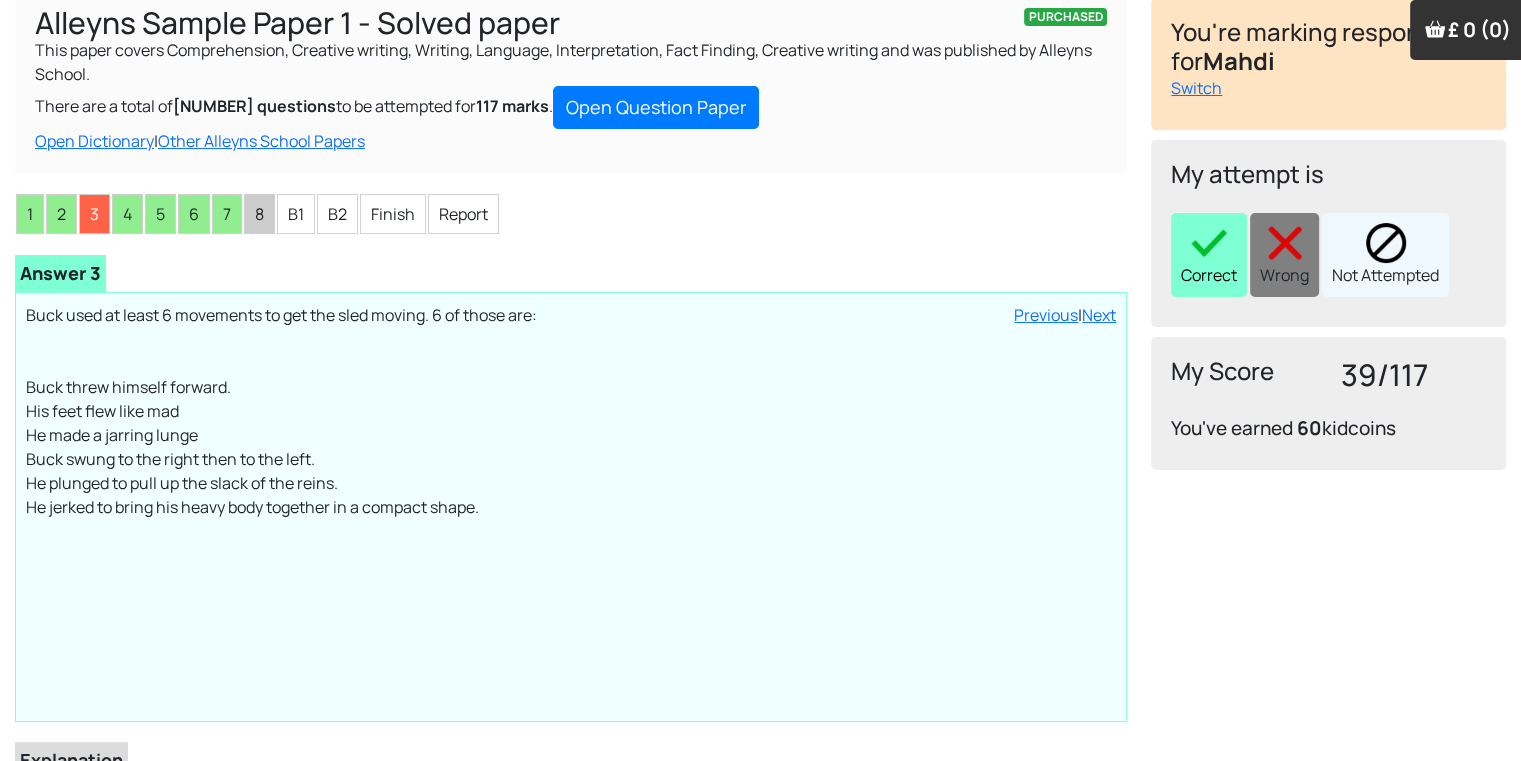 click on "Correct" at bounding box center (1209, 255) 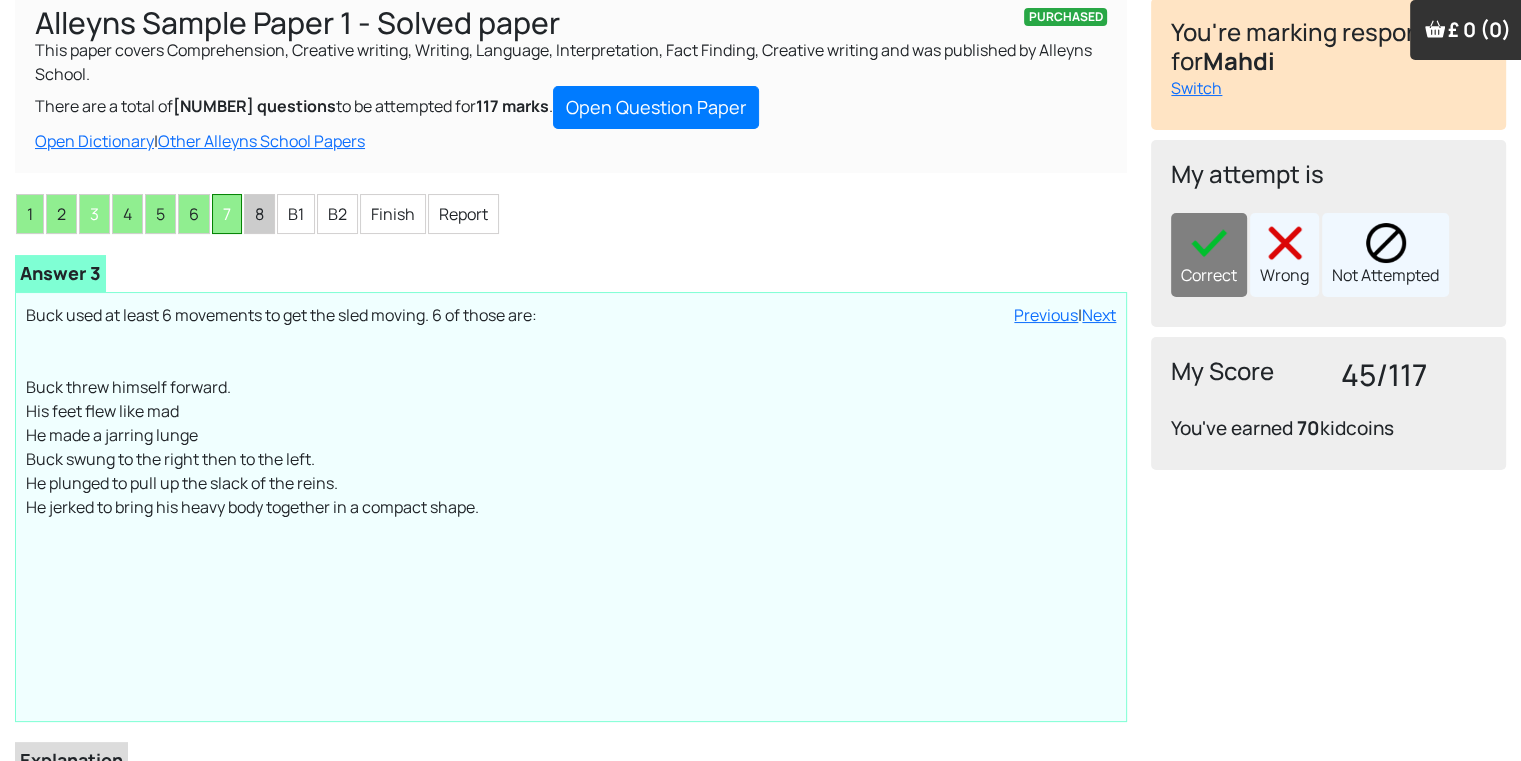 click on "7" at bounding box center (227, 214) 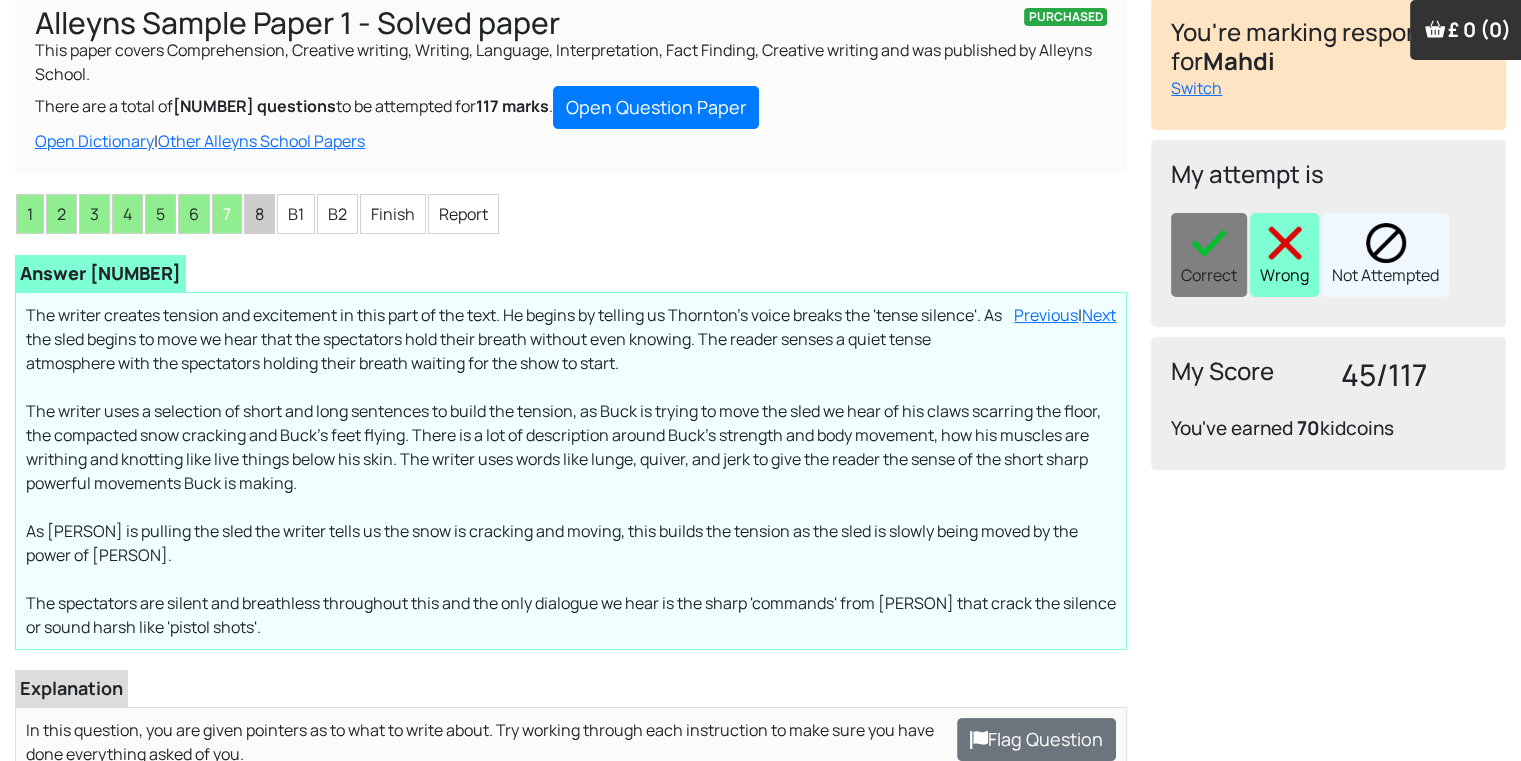 click on "Wrong" at bounding box center [1284, 255] 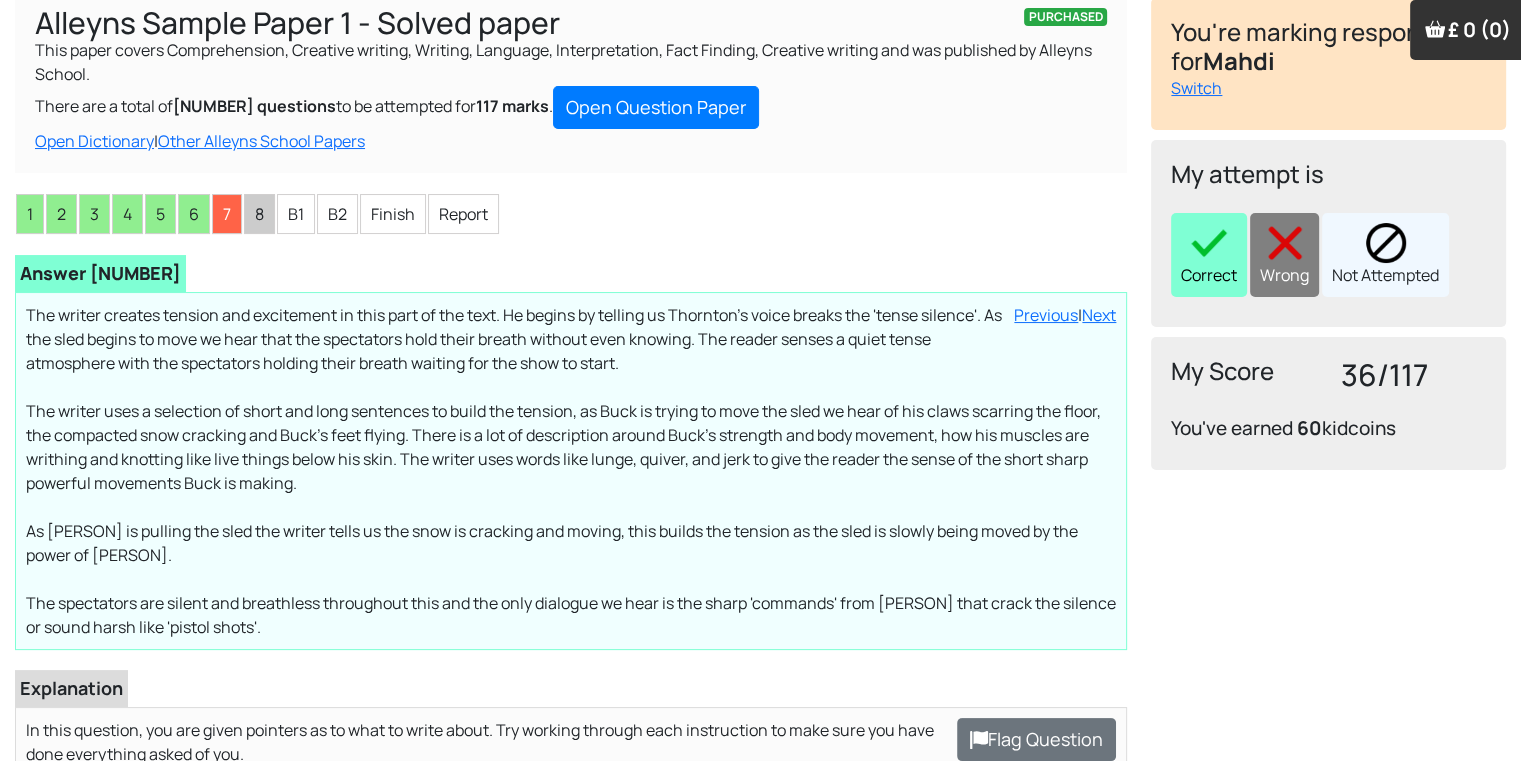 click on "Correct" at bounding box center [1209, 255] 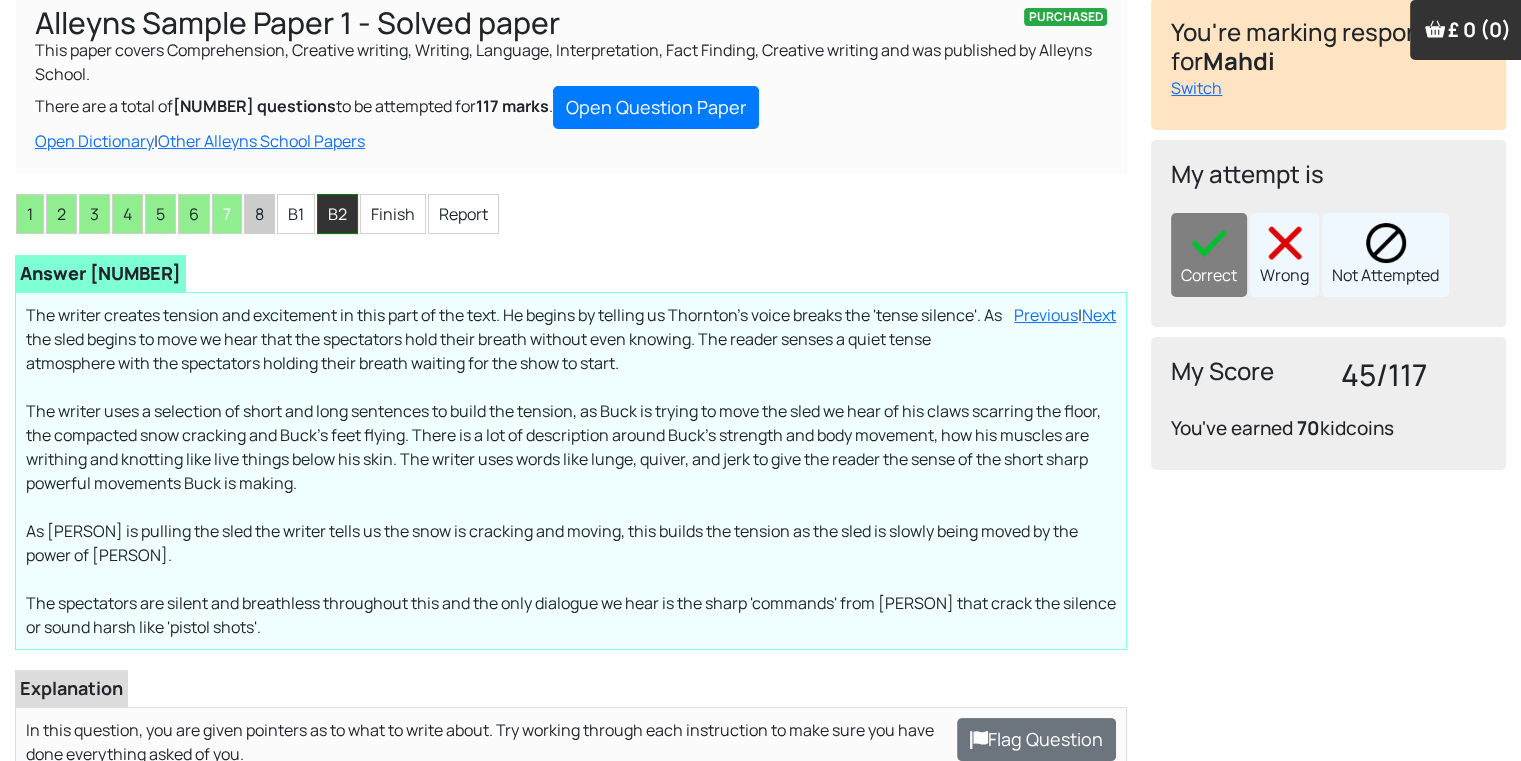 click on "B2" at bounding box center [337, 214] 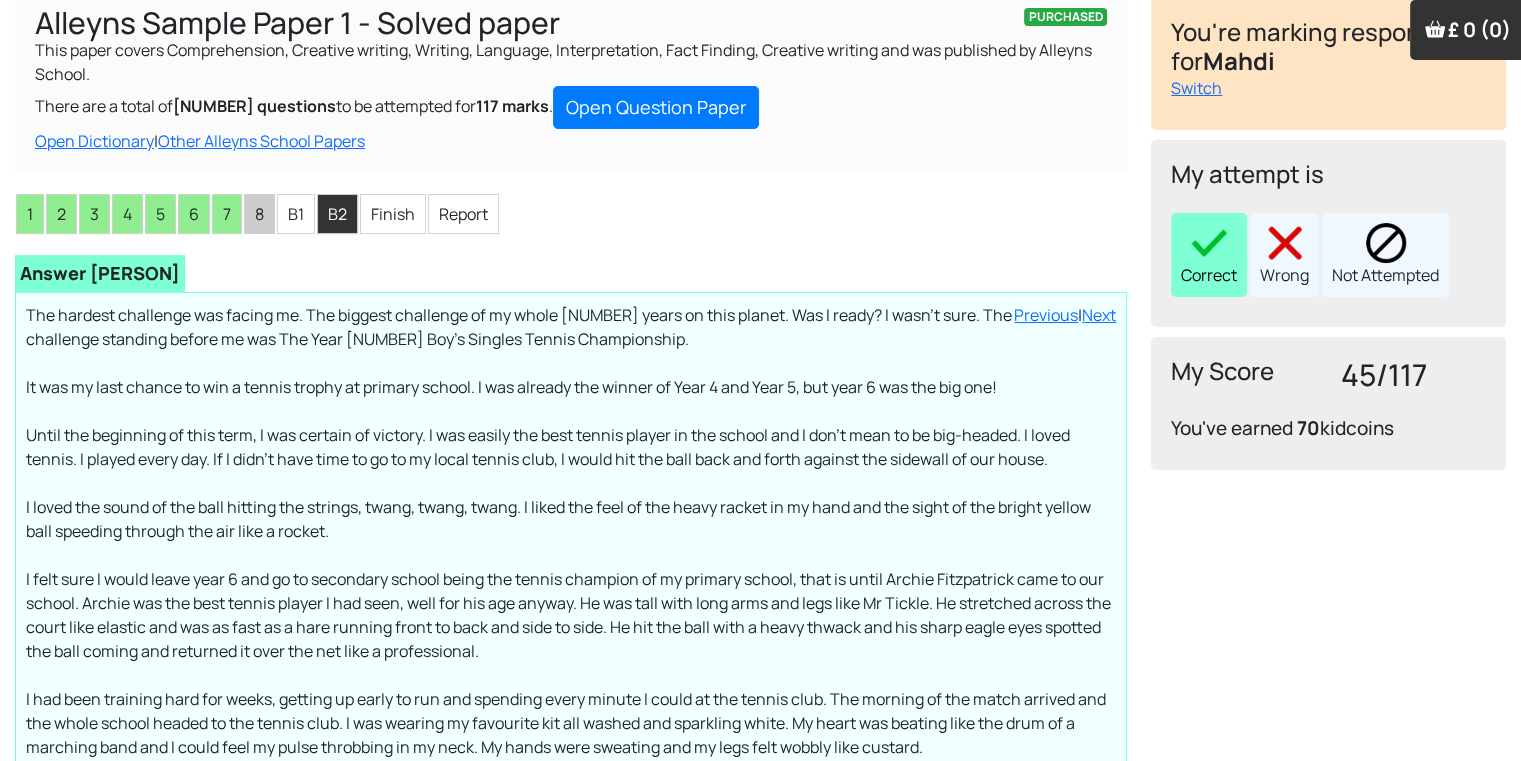 click at bounding box center [1209, 243] 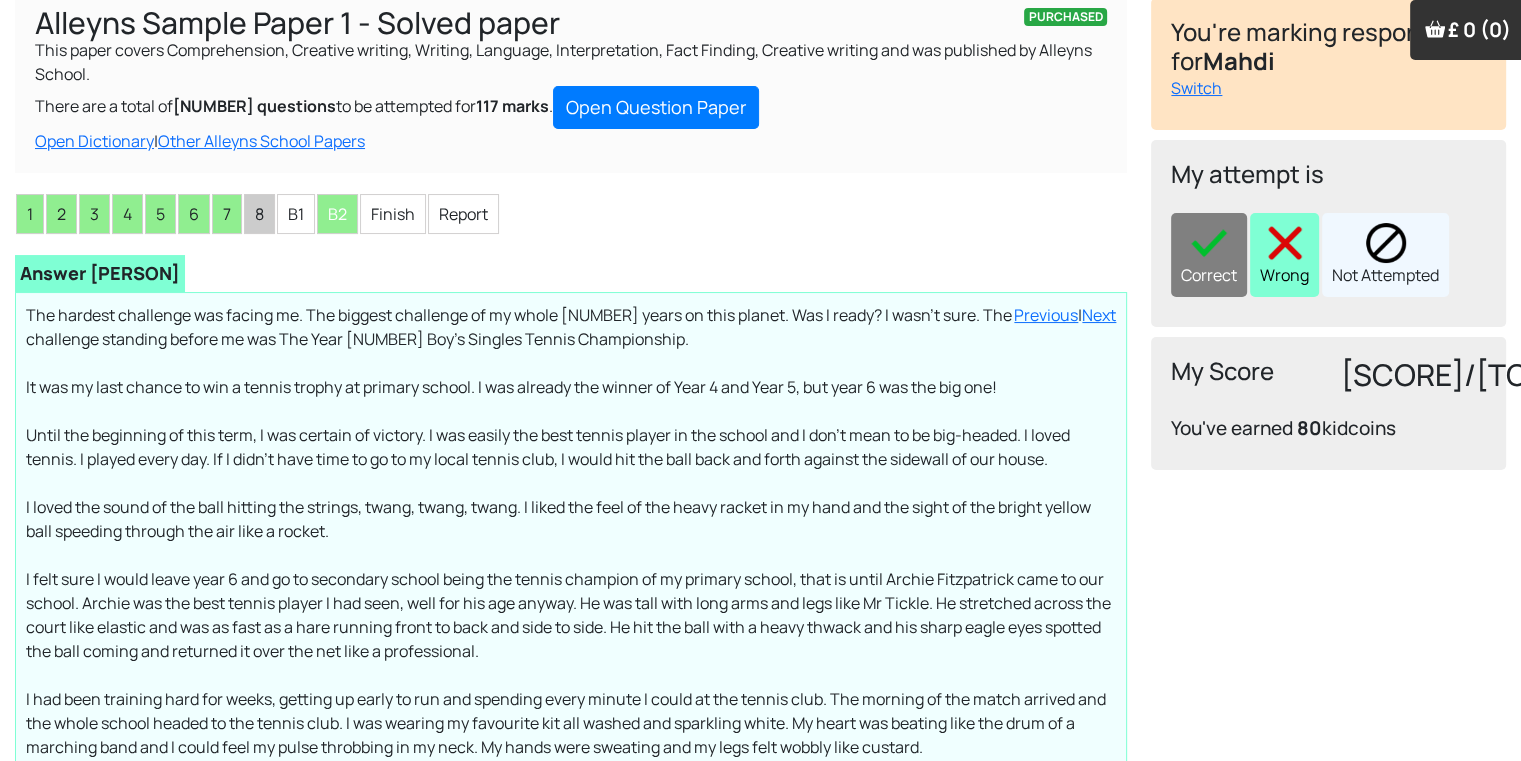 click at bounding box center (1285, 243) 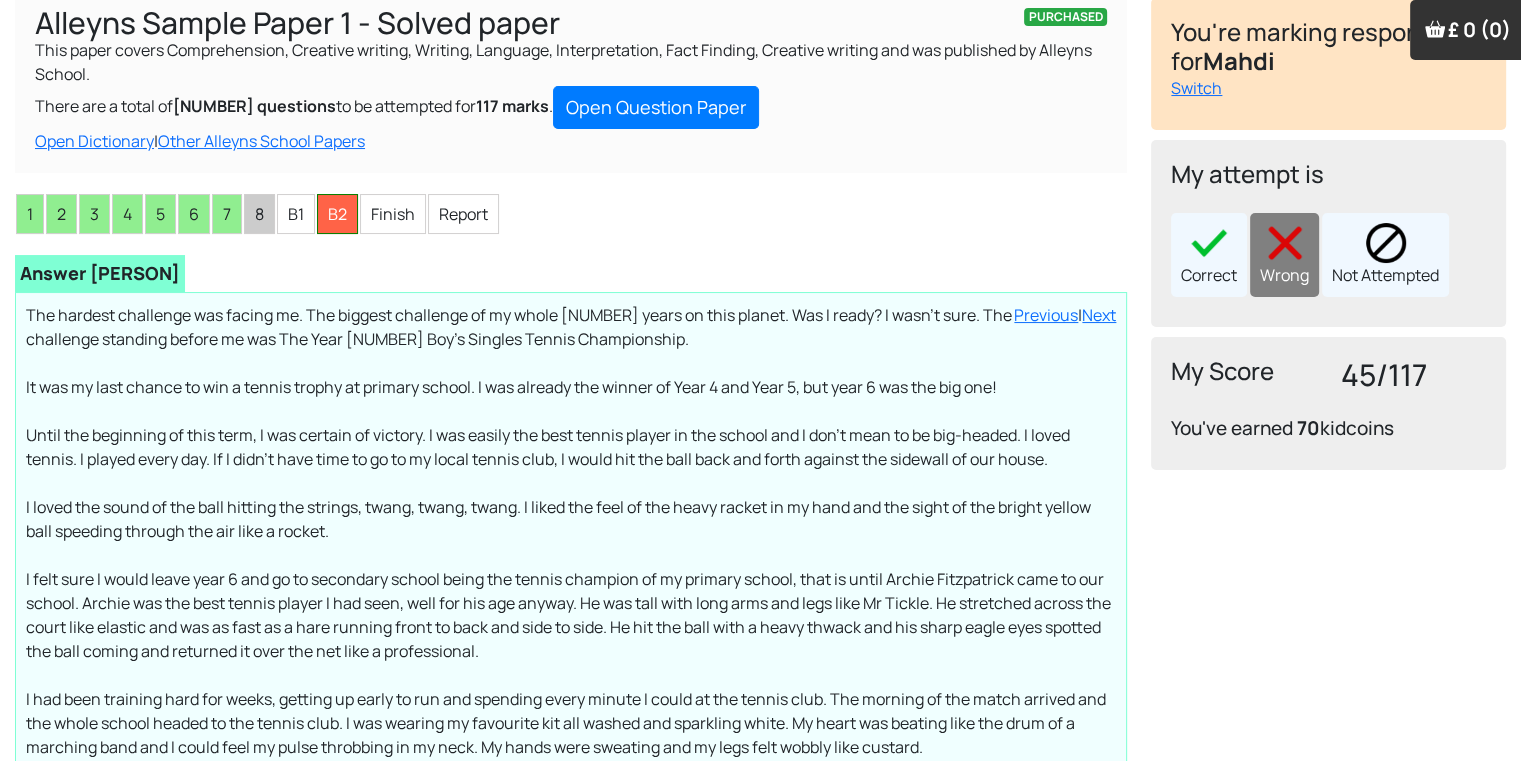 click on "B2" at bounding box center [337, 214] 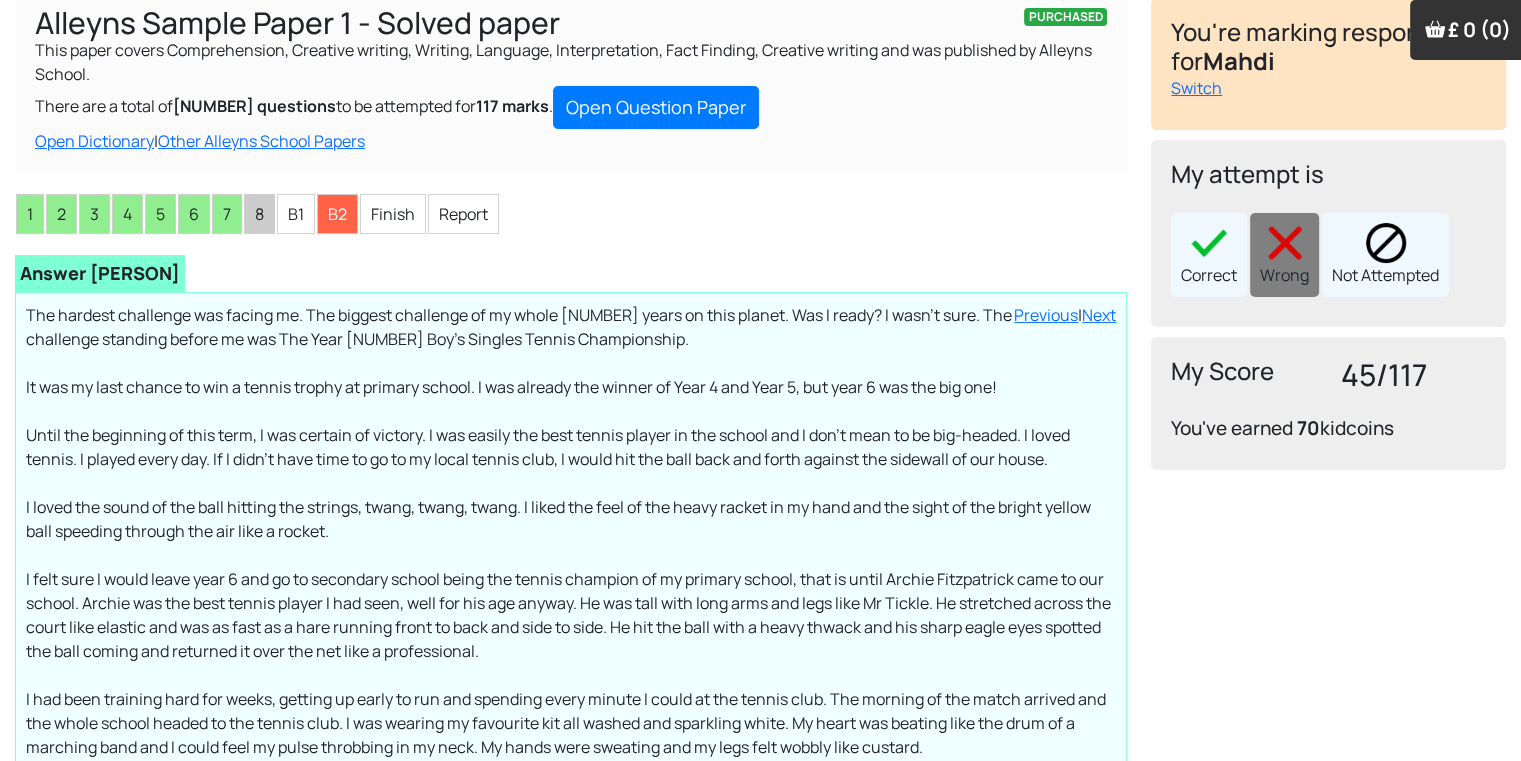 click on "Correct
Wrong
Not Attempted" at bounding box center [1328, 255] 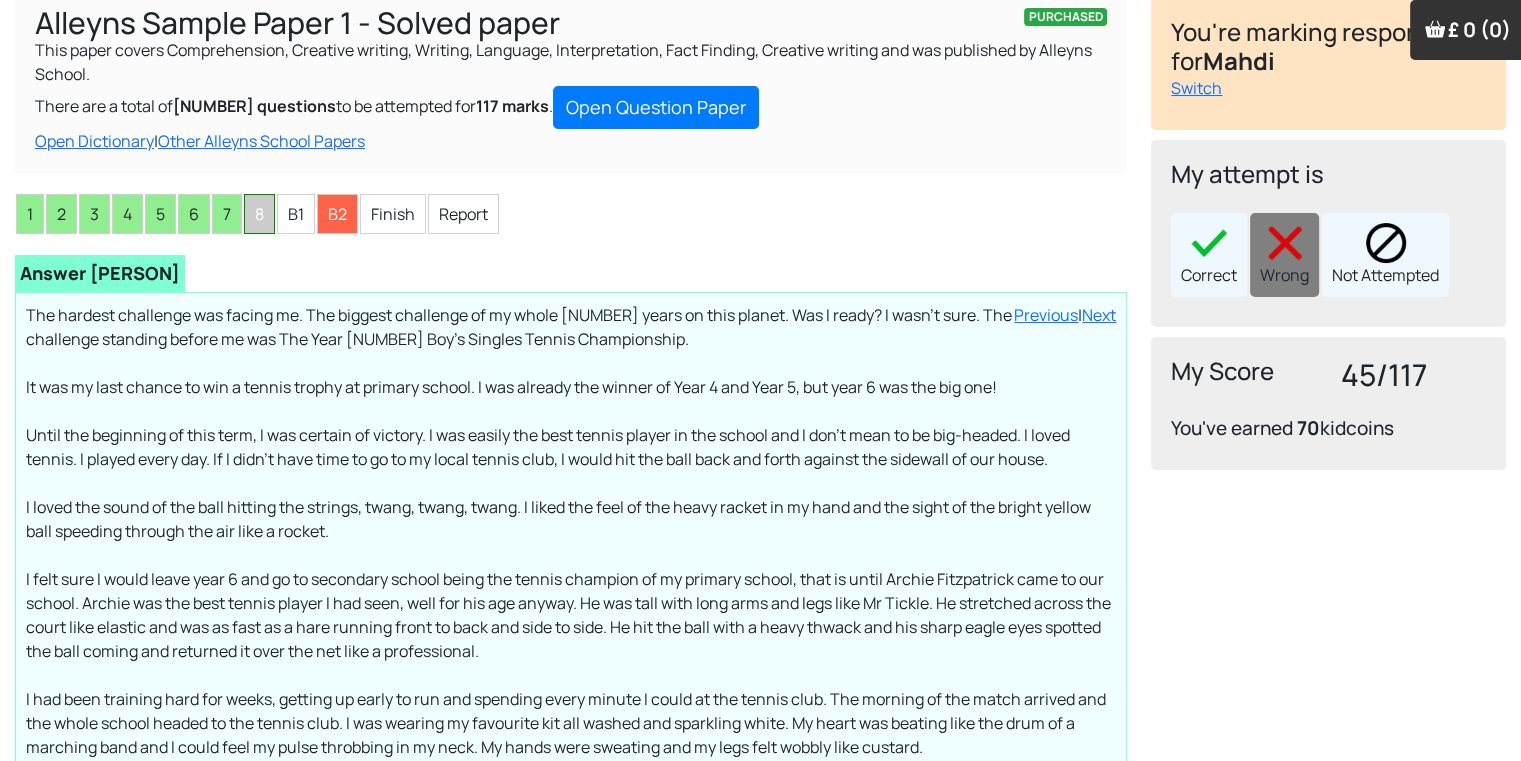 click on "8" at bounding box center (259, 214) 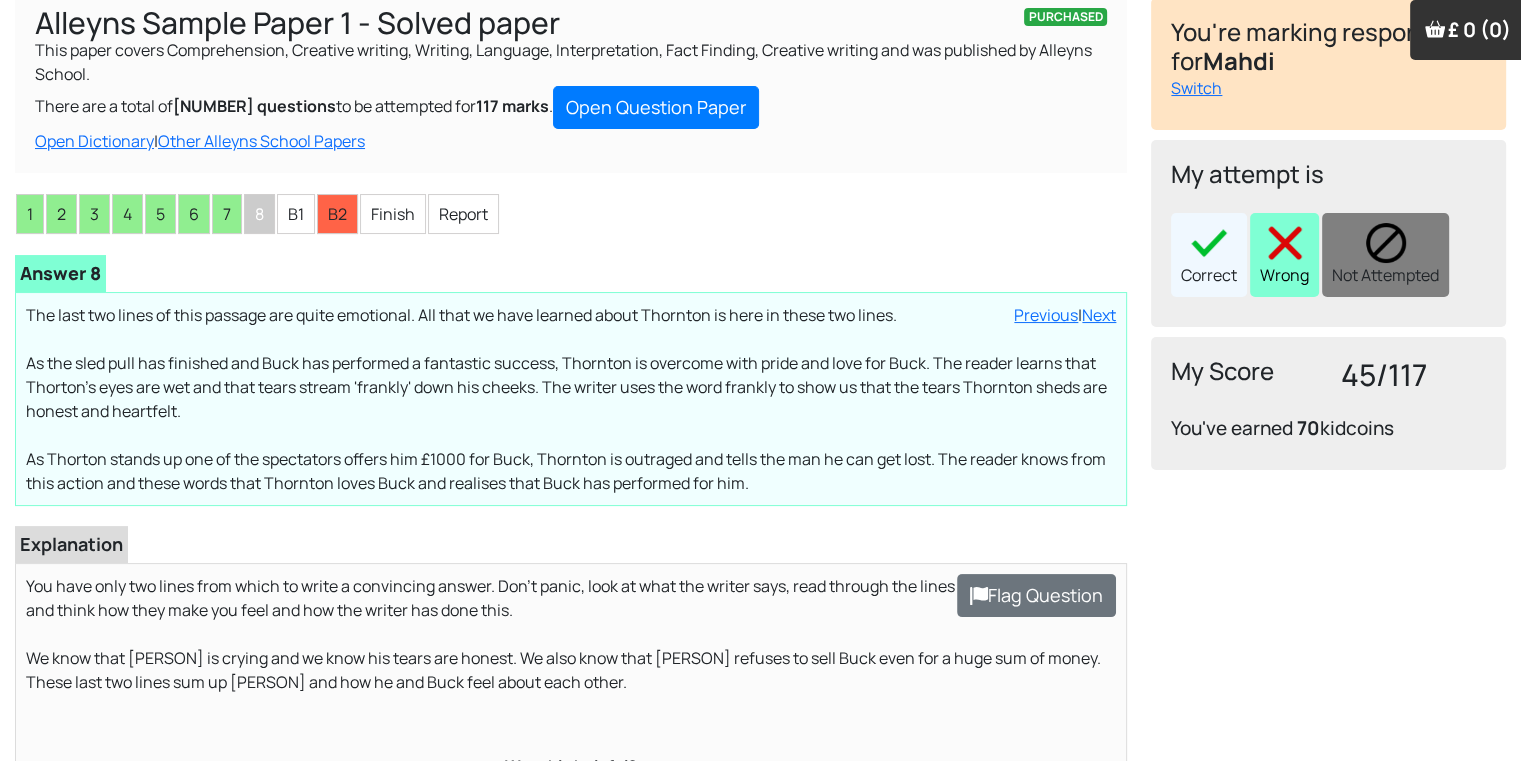 click on "Wrong" at bounding box center (1284, 255) 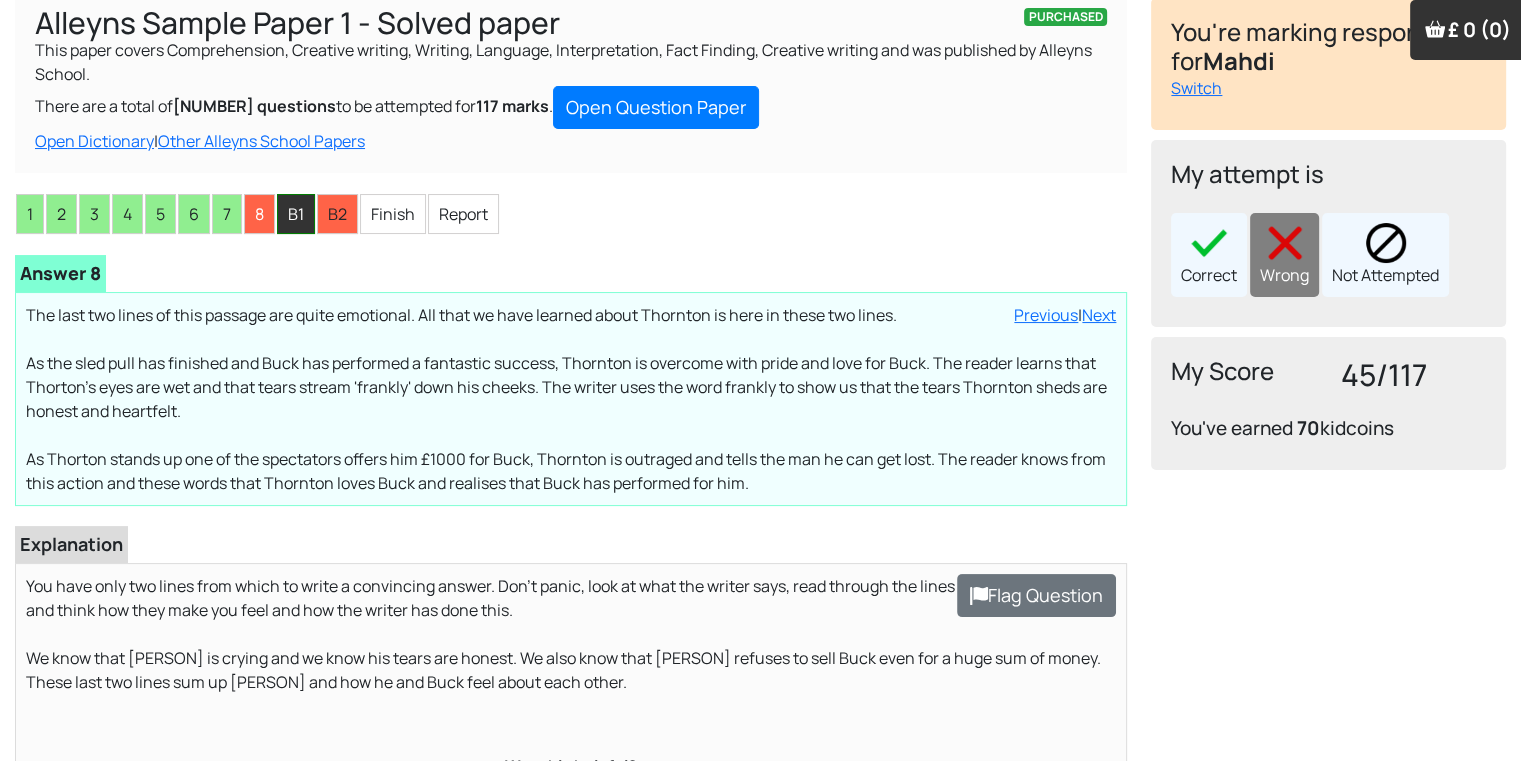 click on "B1" at bounding box center [296, 214] 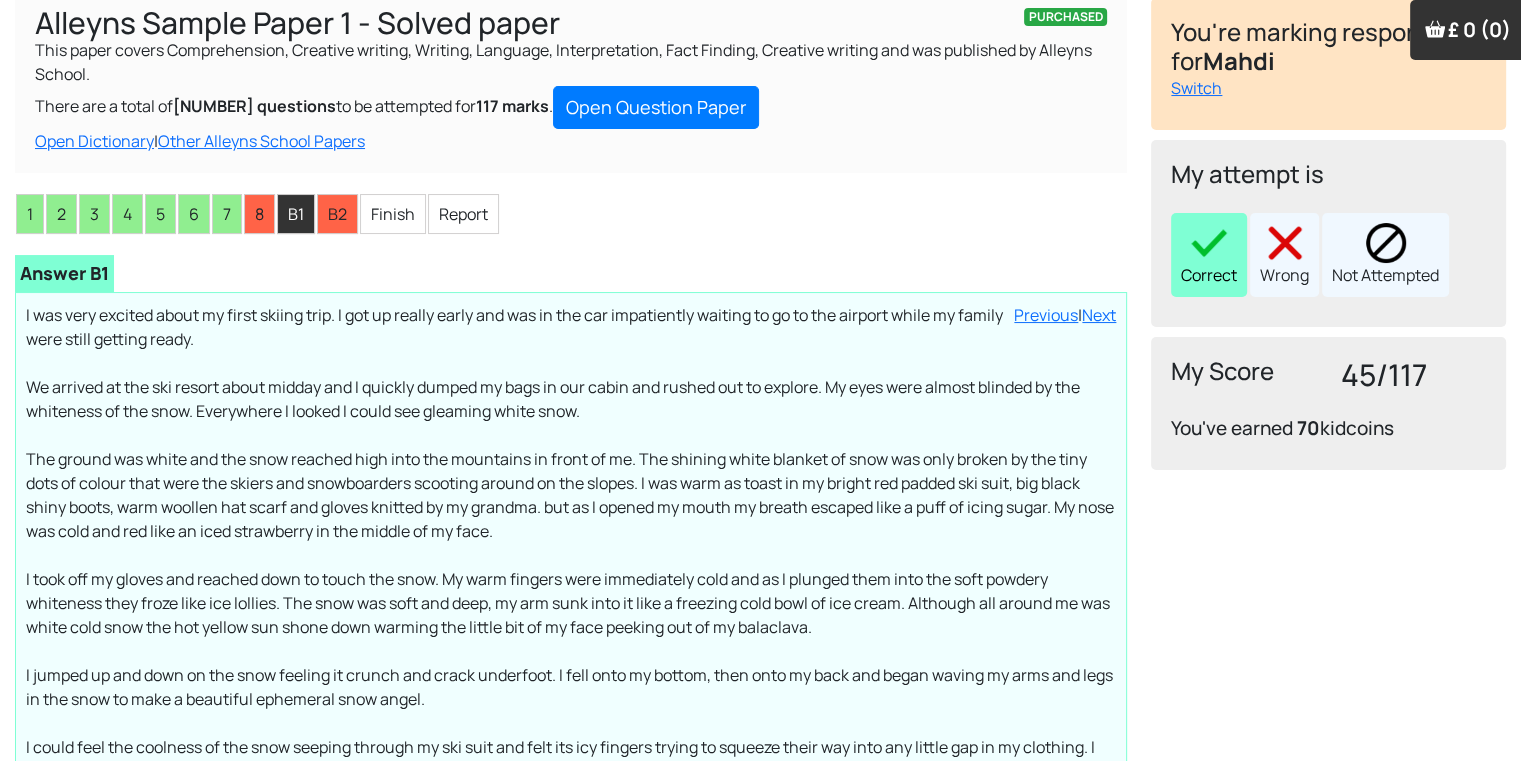 click at bounding box center [1209, 243] 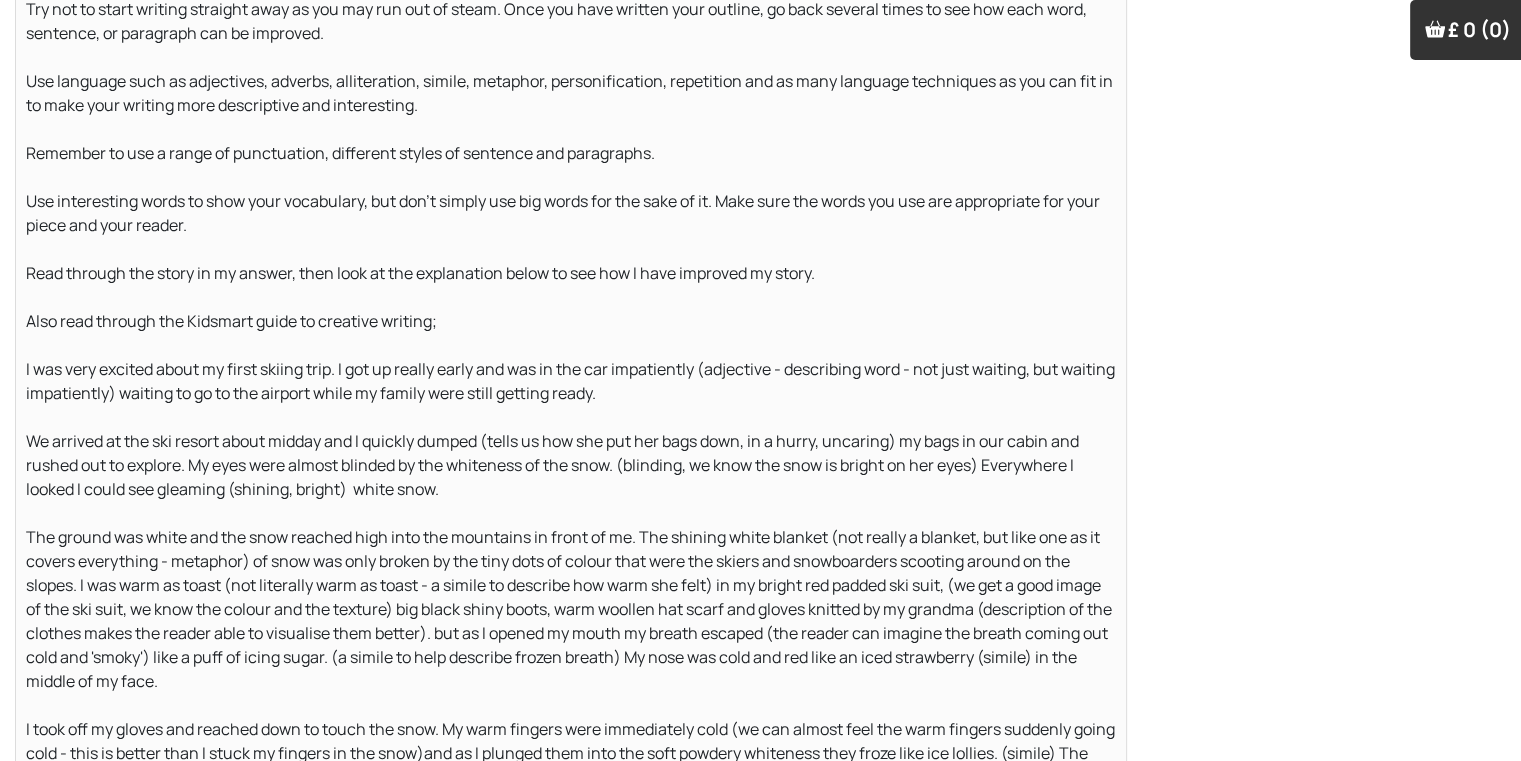 scroll, scrollTop: 1440, scrollLeft: 0, axis: vertical 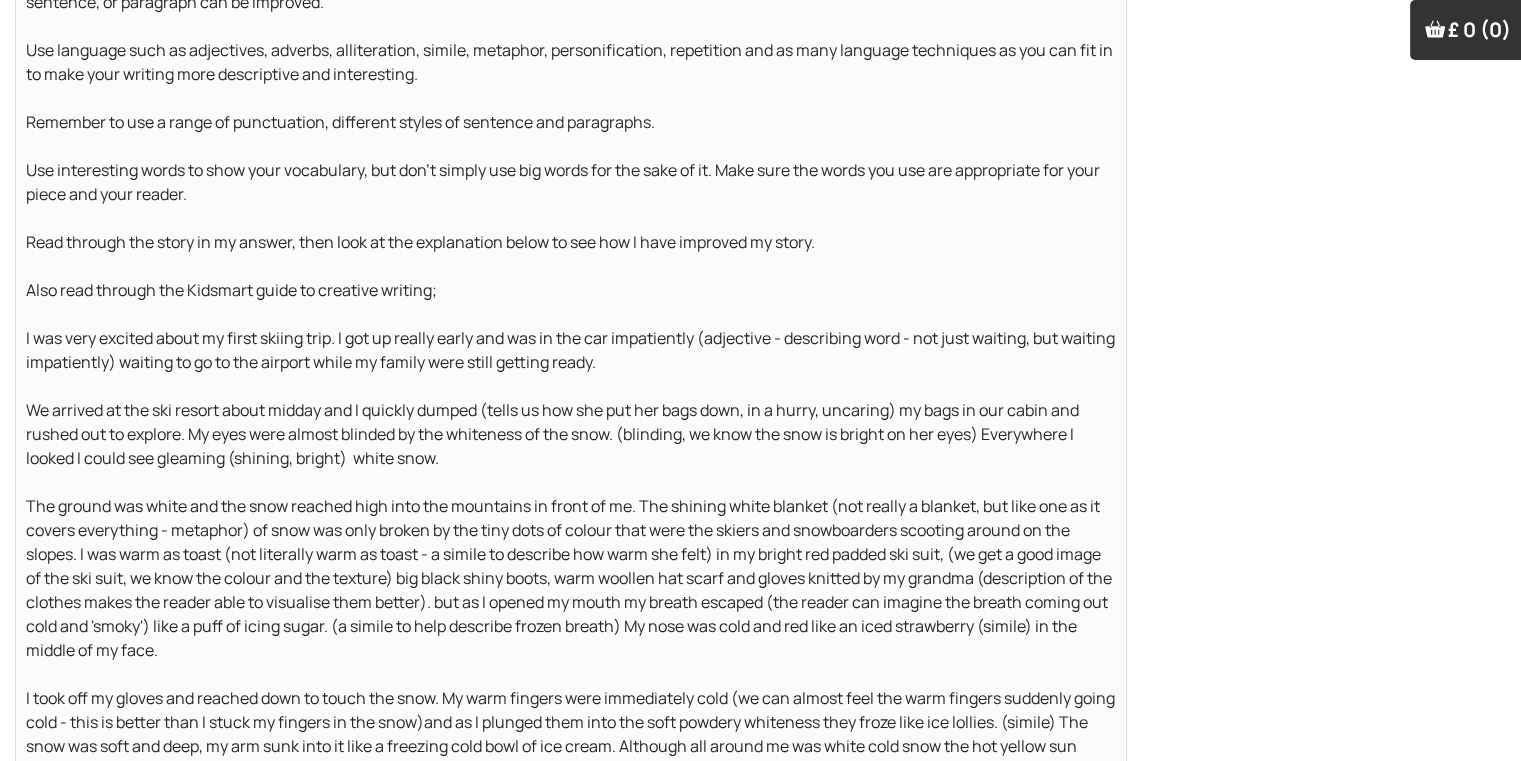 drag, startPoint x: 1320, startPoint y: 180, endPoint x: 1330, endPoint y: 183, distance: 10.440307 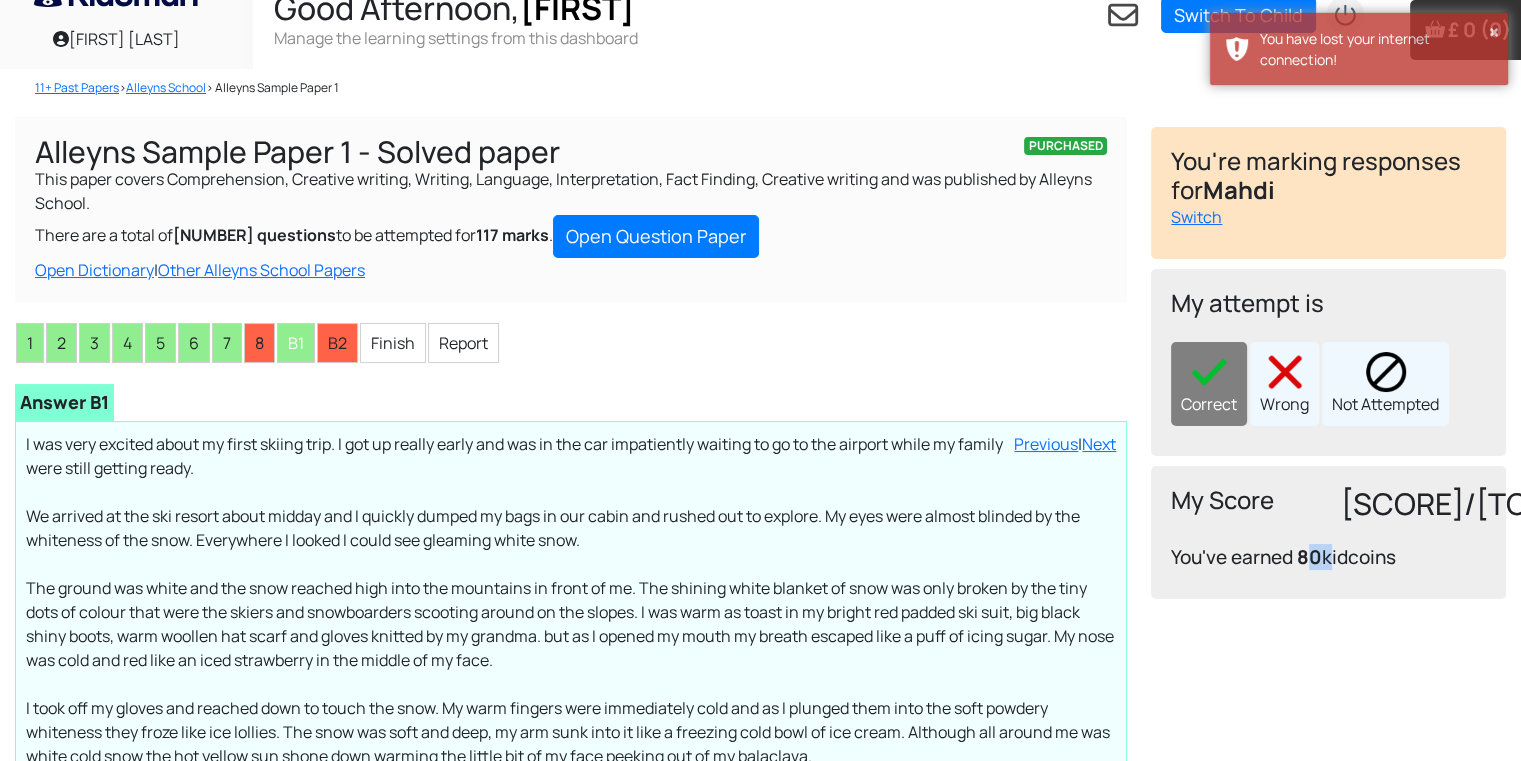 scroll, scrollTop: 0, scrollLeft: 0, axis: both 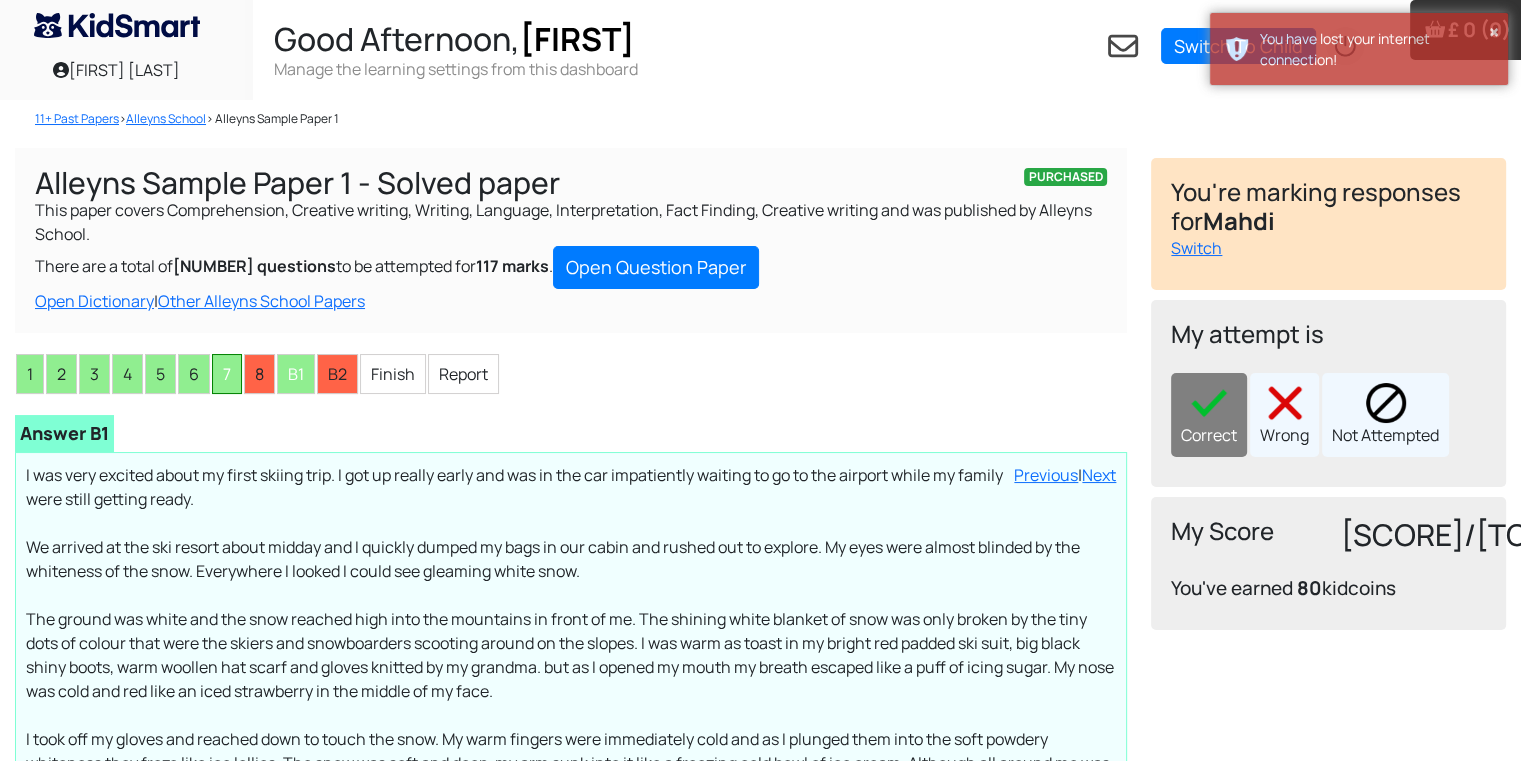 click on "7" at bounding box center (227, 374) 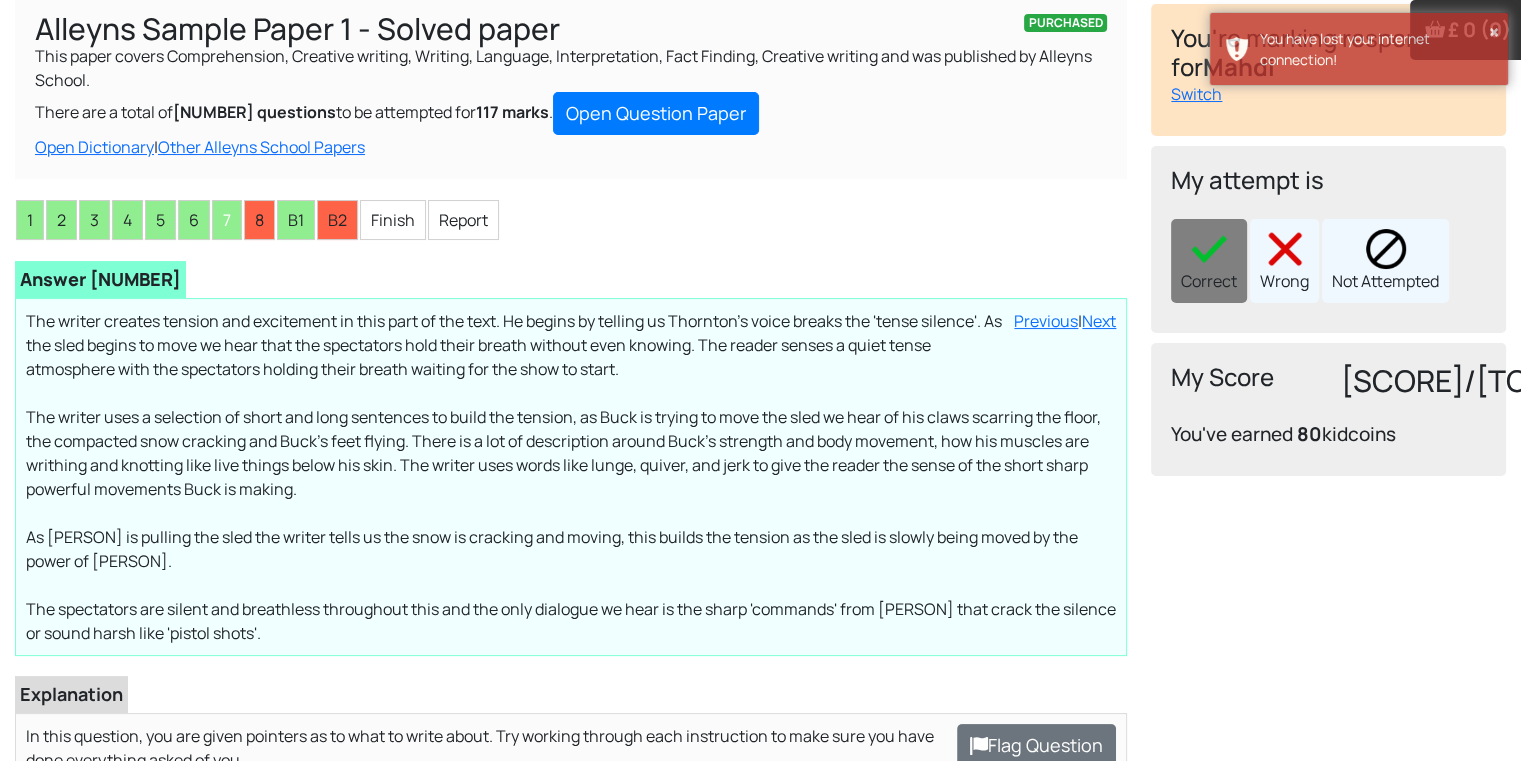 scroll, scrollTop: 160, scrollLeft: 0, axis: vertical 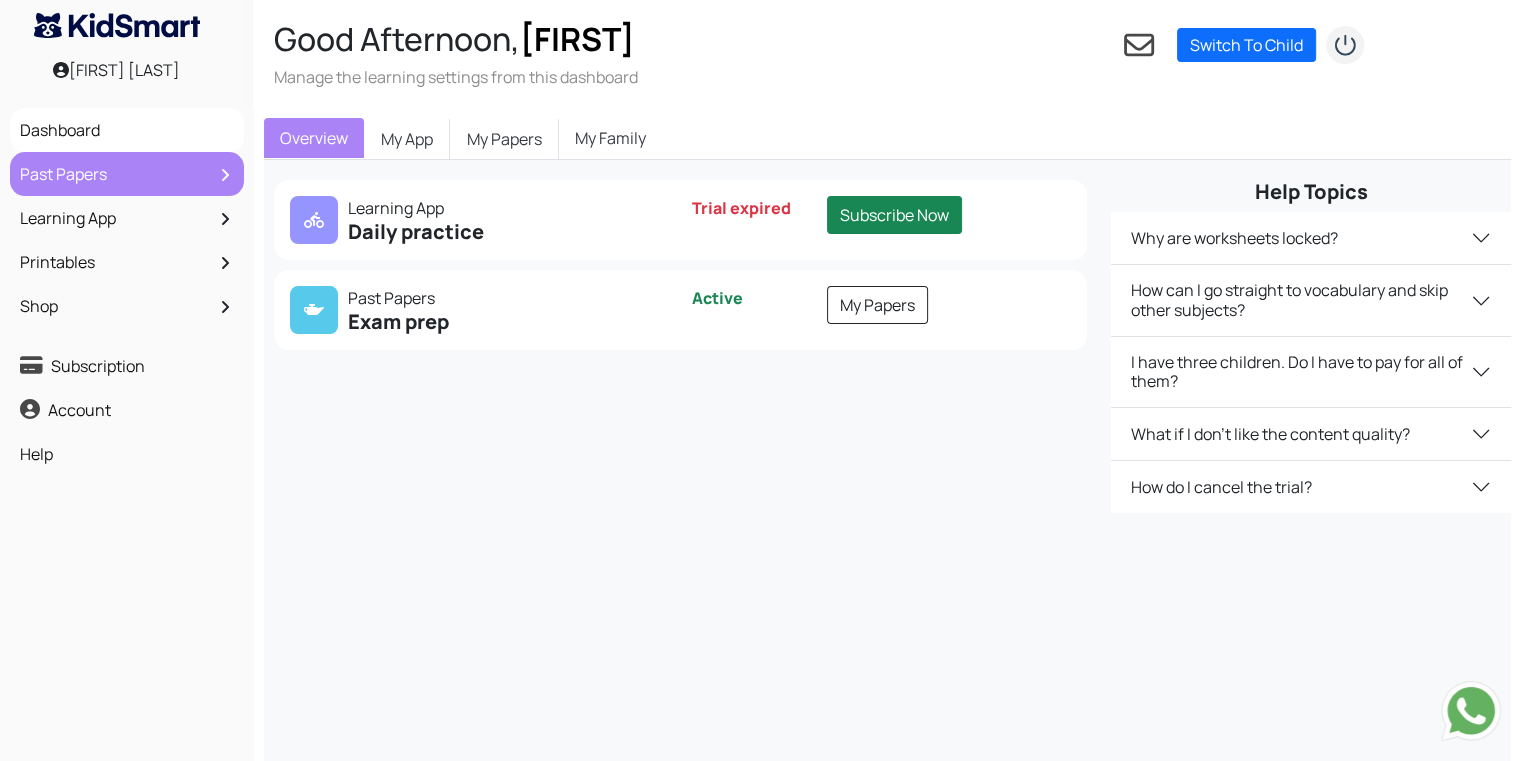 click on "Past Papers" at bounding box center [127, 174] 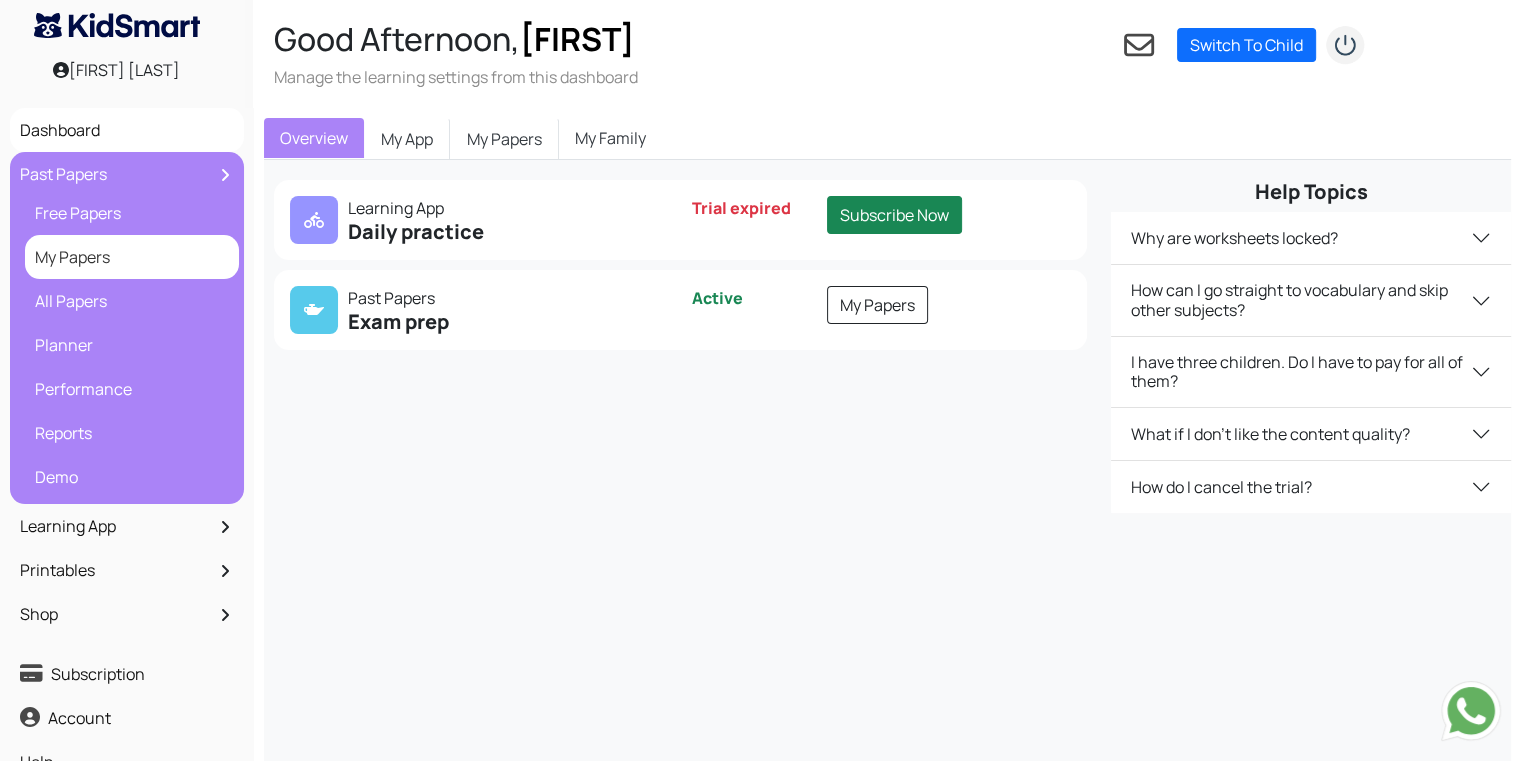 click on "My Papers" at bounding box center (132, 257) 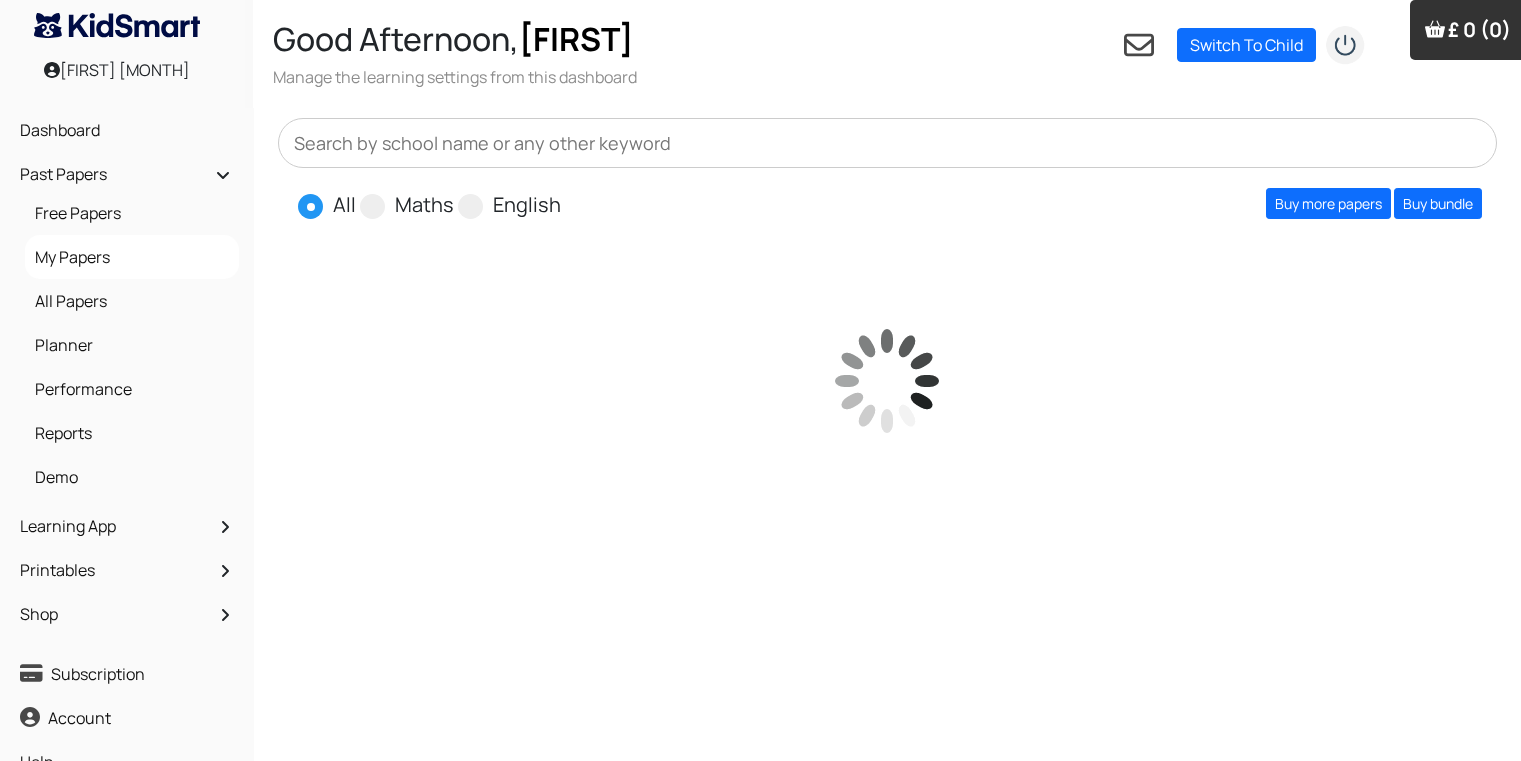 scroll, scrollTop: 0, scrollLeft: 0, axis: both 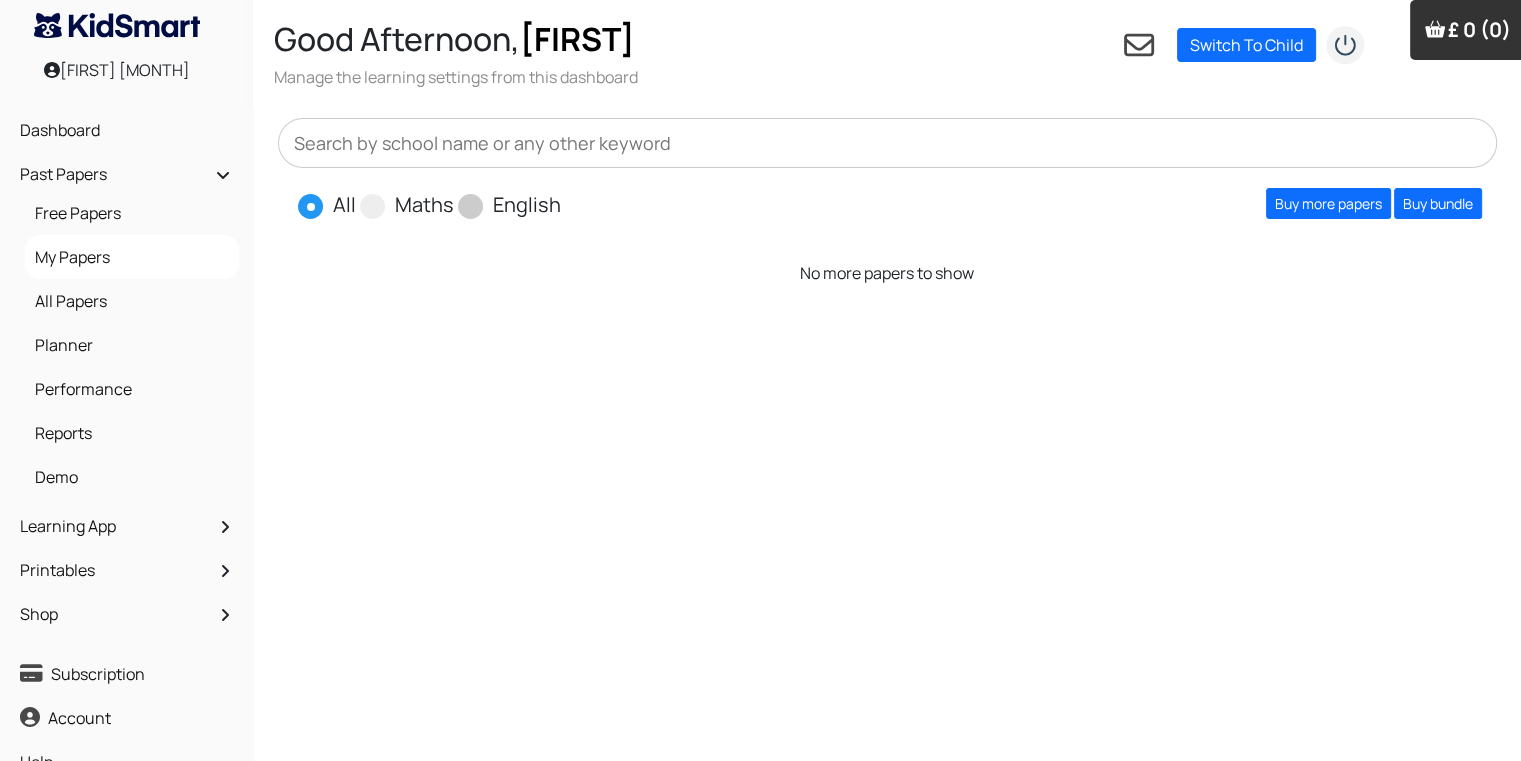 click on "English" at bounding box center (509, 204) 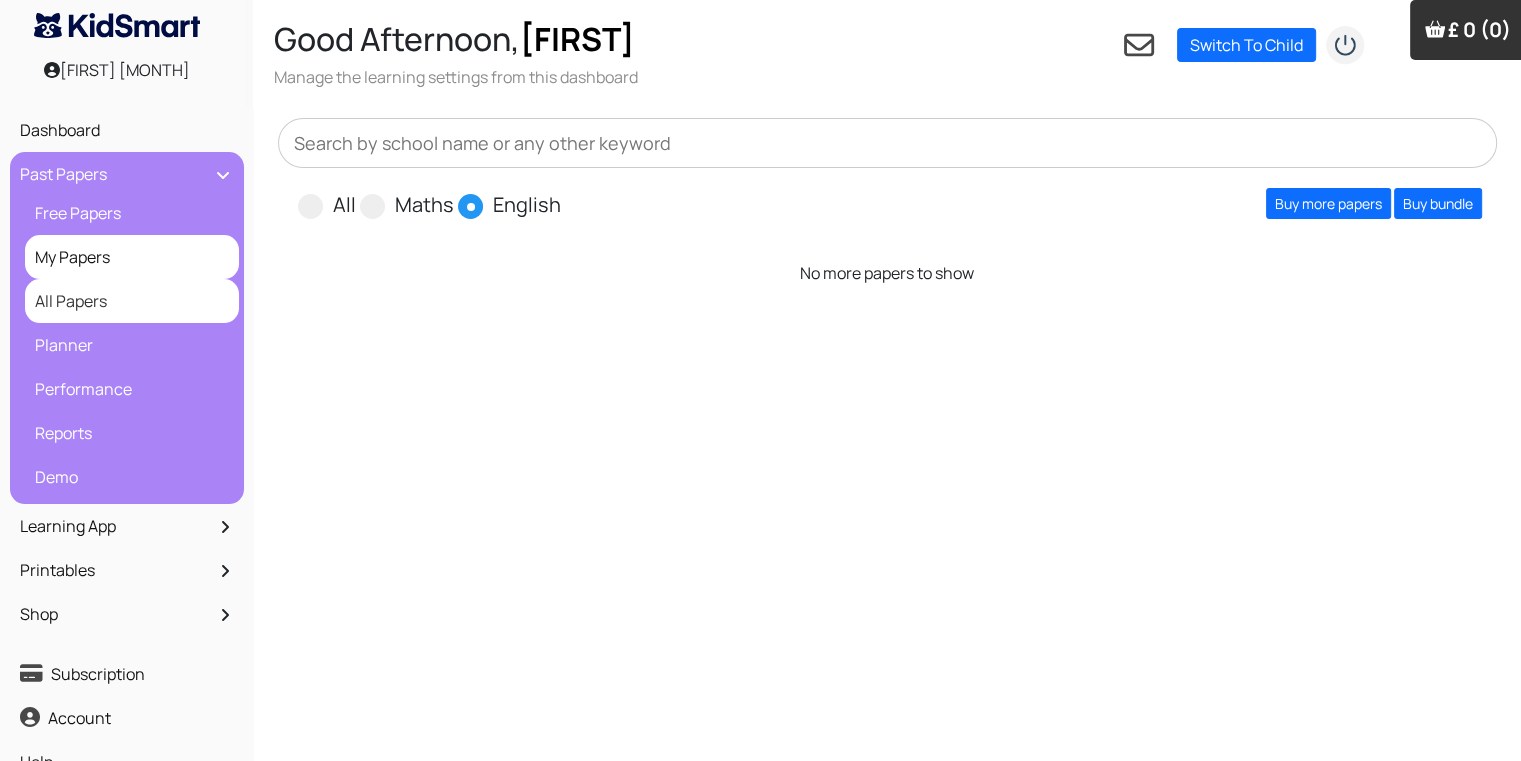 click on "All Papers" at bounding box center [132, 301] 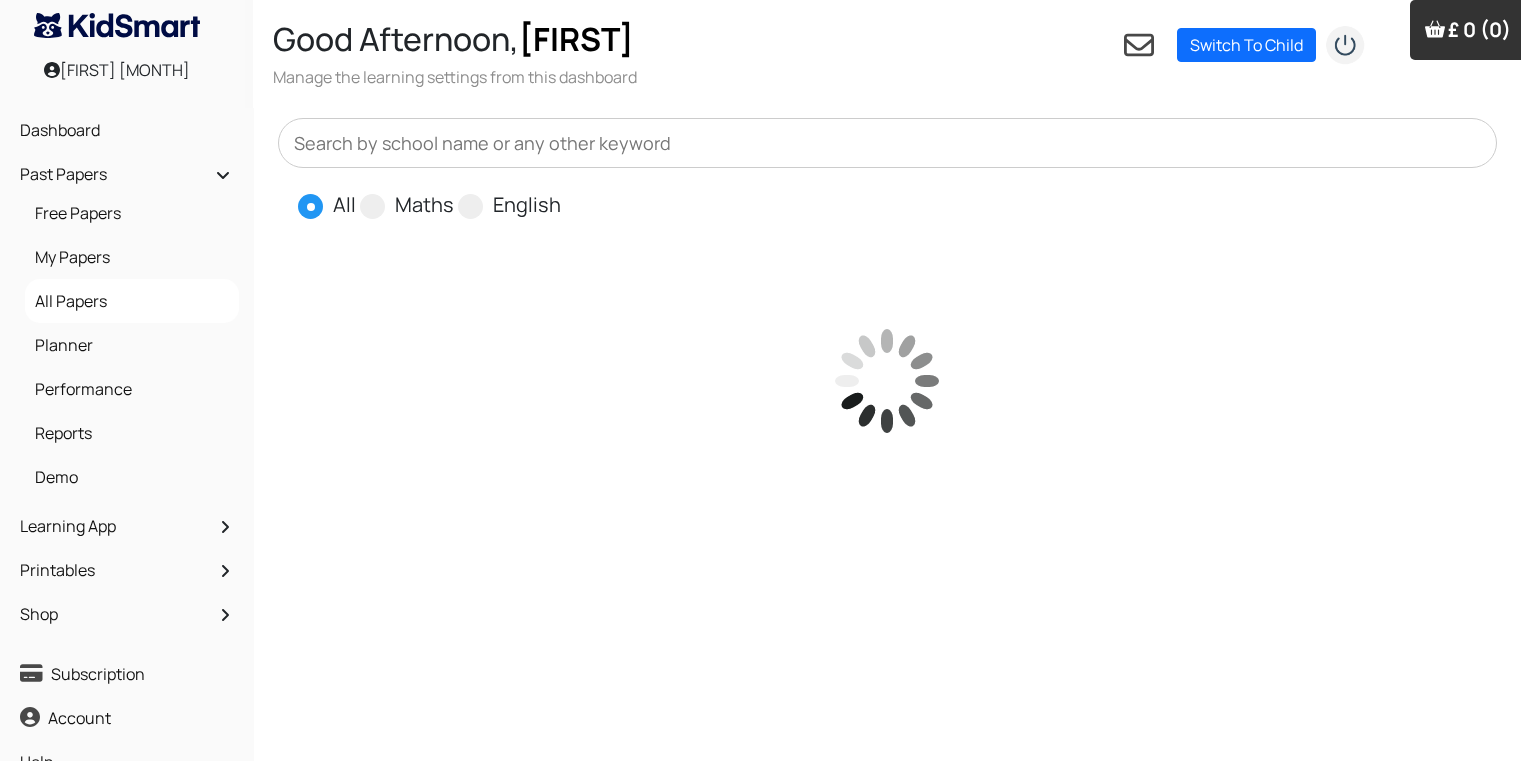 scroll, scrollTop: 0, scrollLeft: 0, axis: both 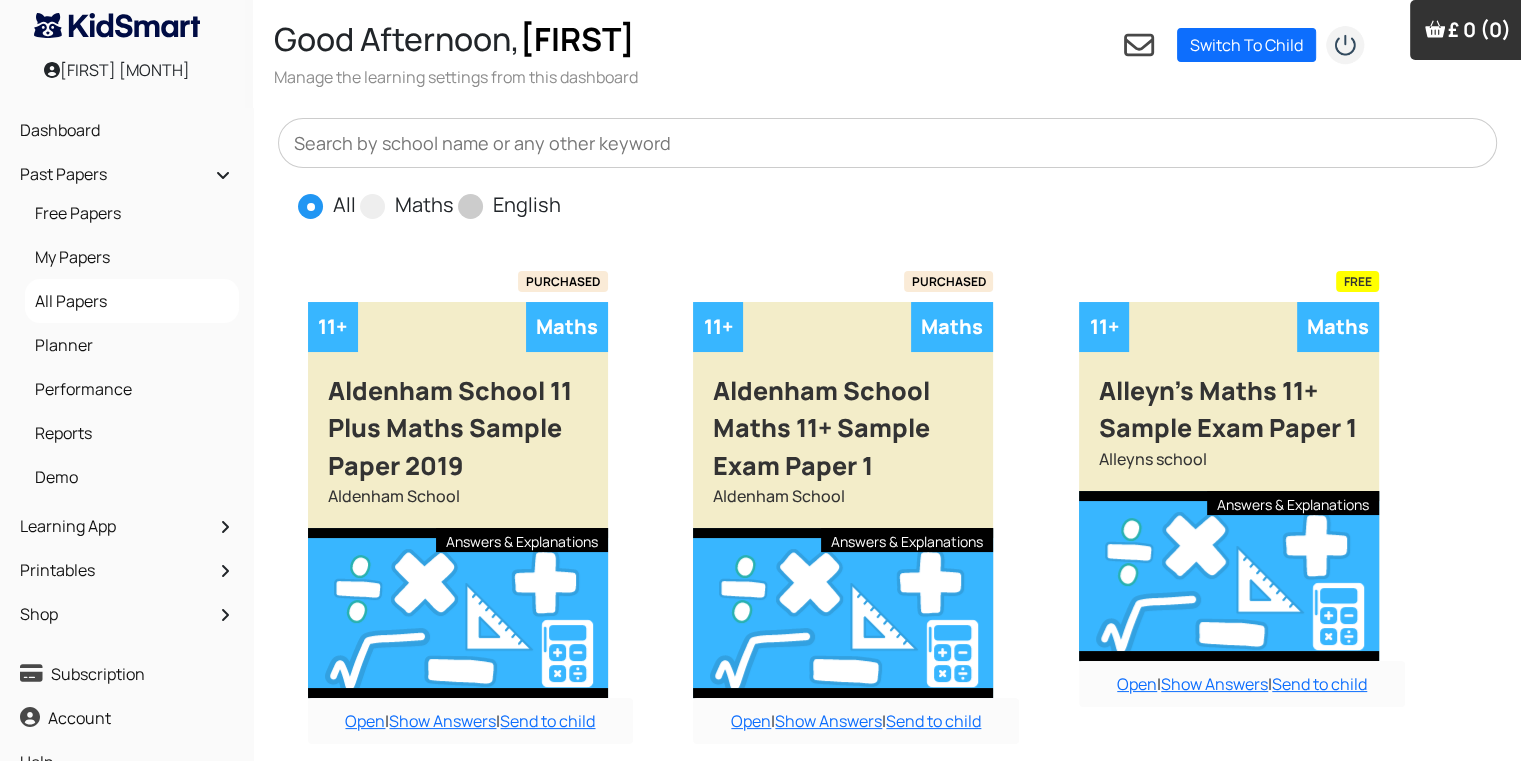 click on "English" at bounding box center (527, 205) 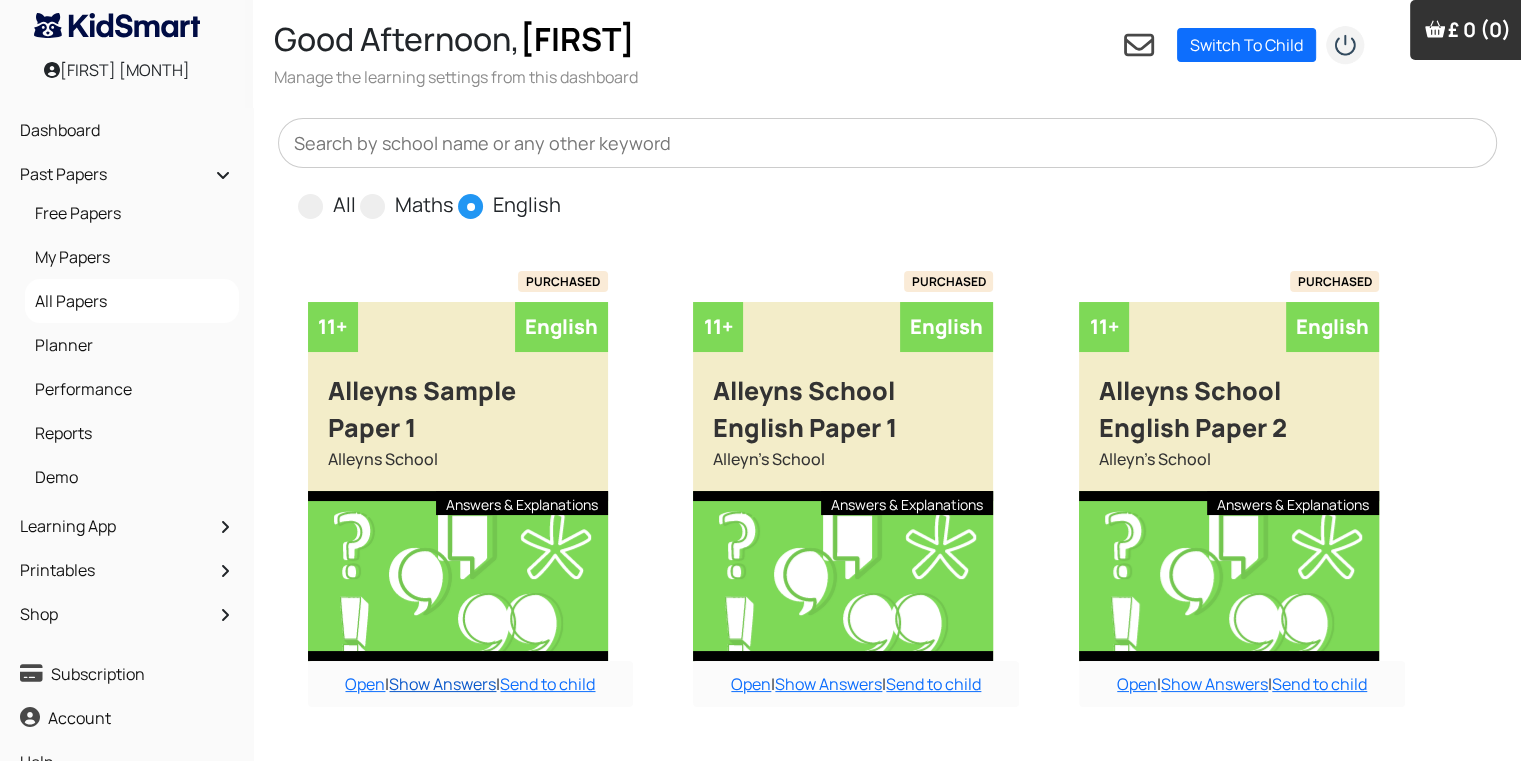 click on "Show Answers" at bounding box center [442, 684] 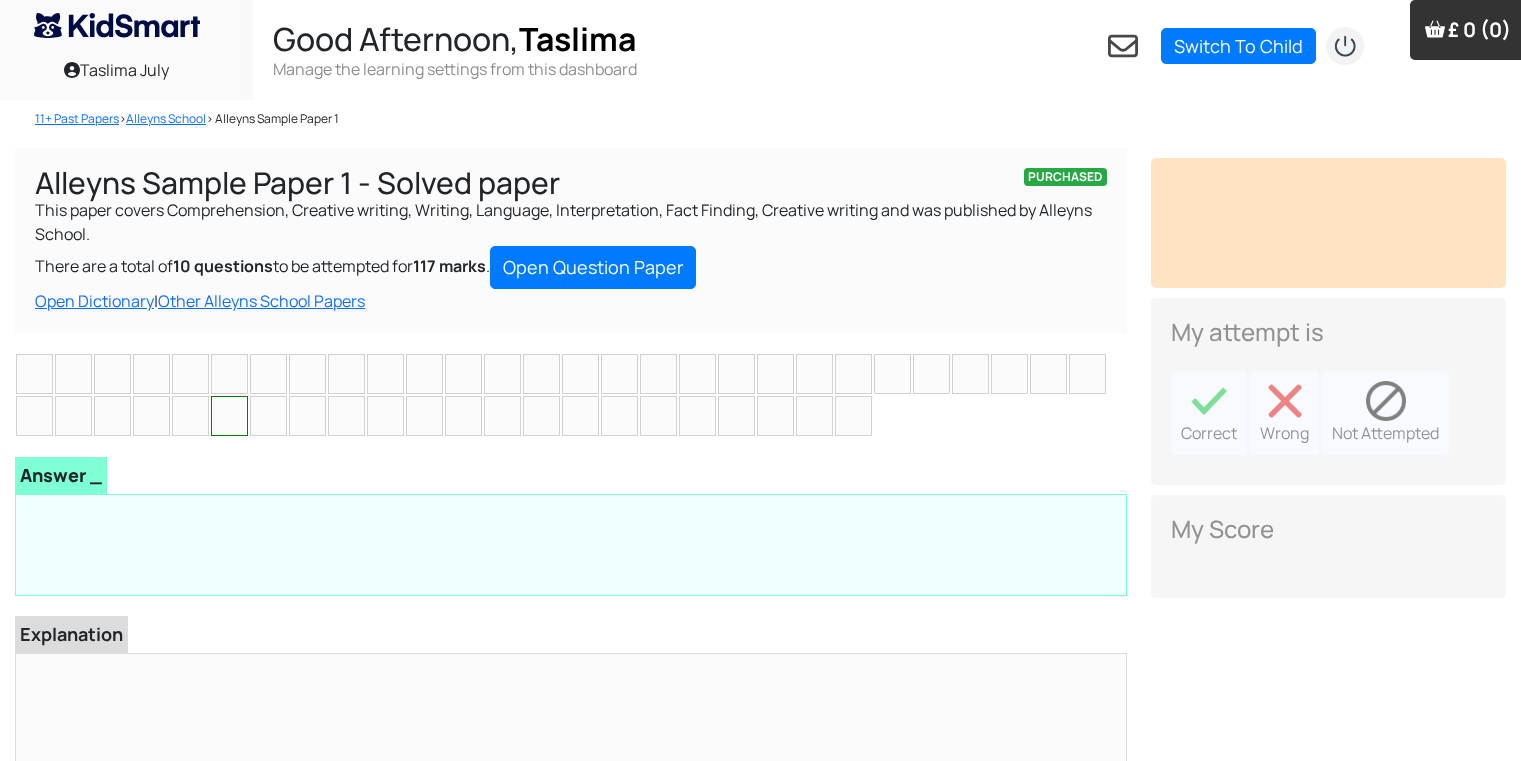 scroll, scrollTop: 0, scrollLeft: 0, axis: both 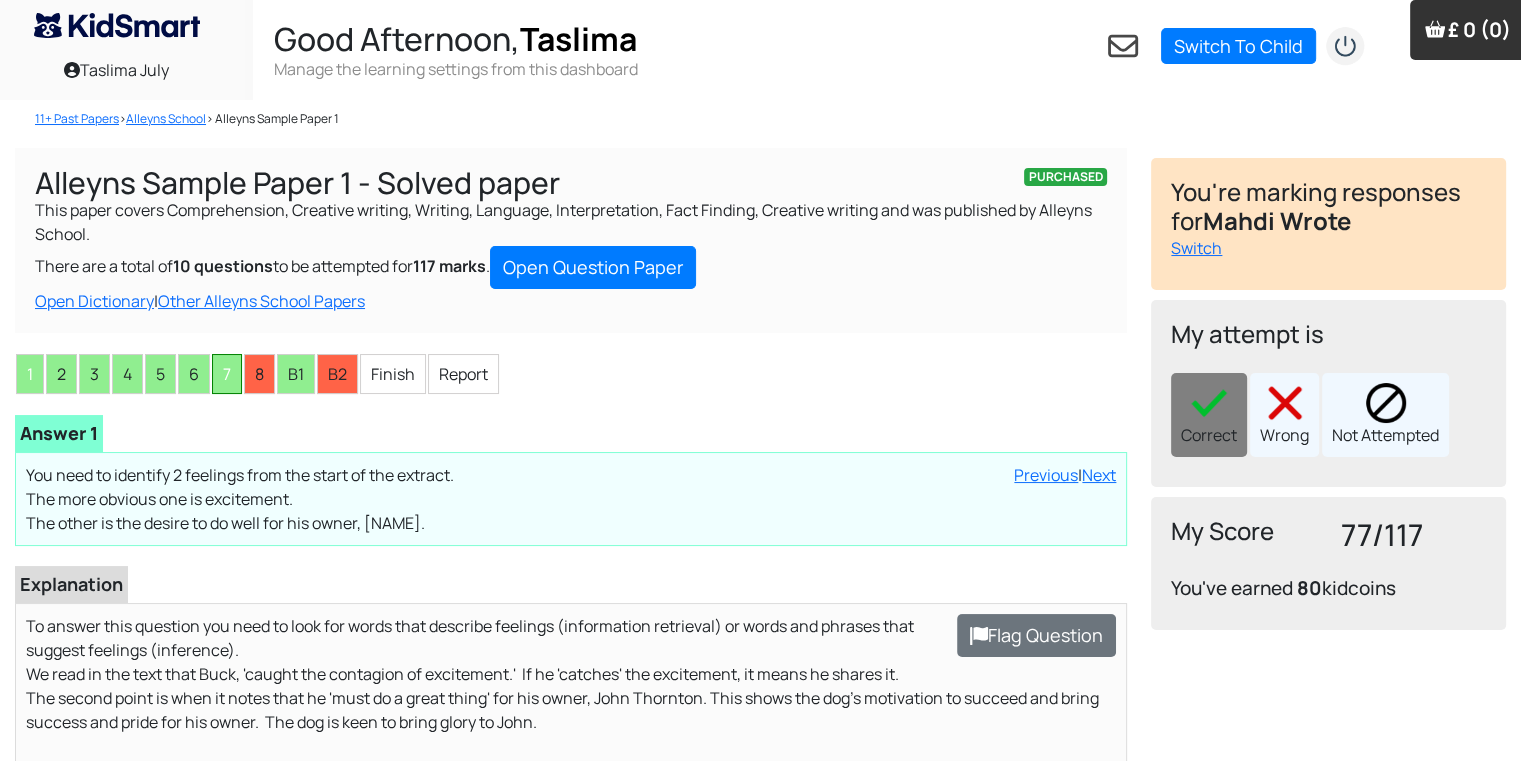 click on "7" at bounding box center [227, 374] 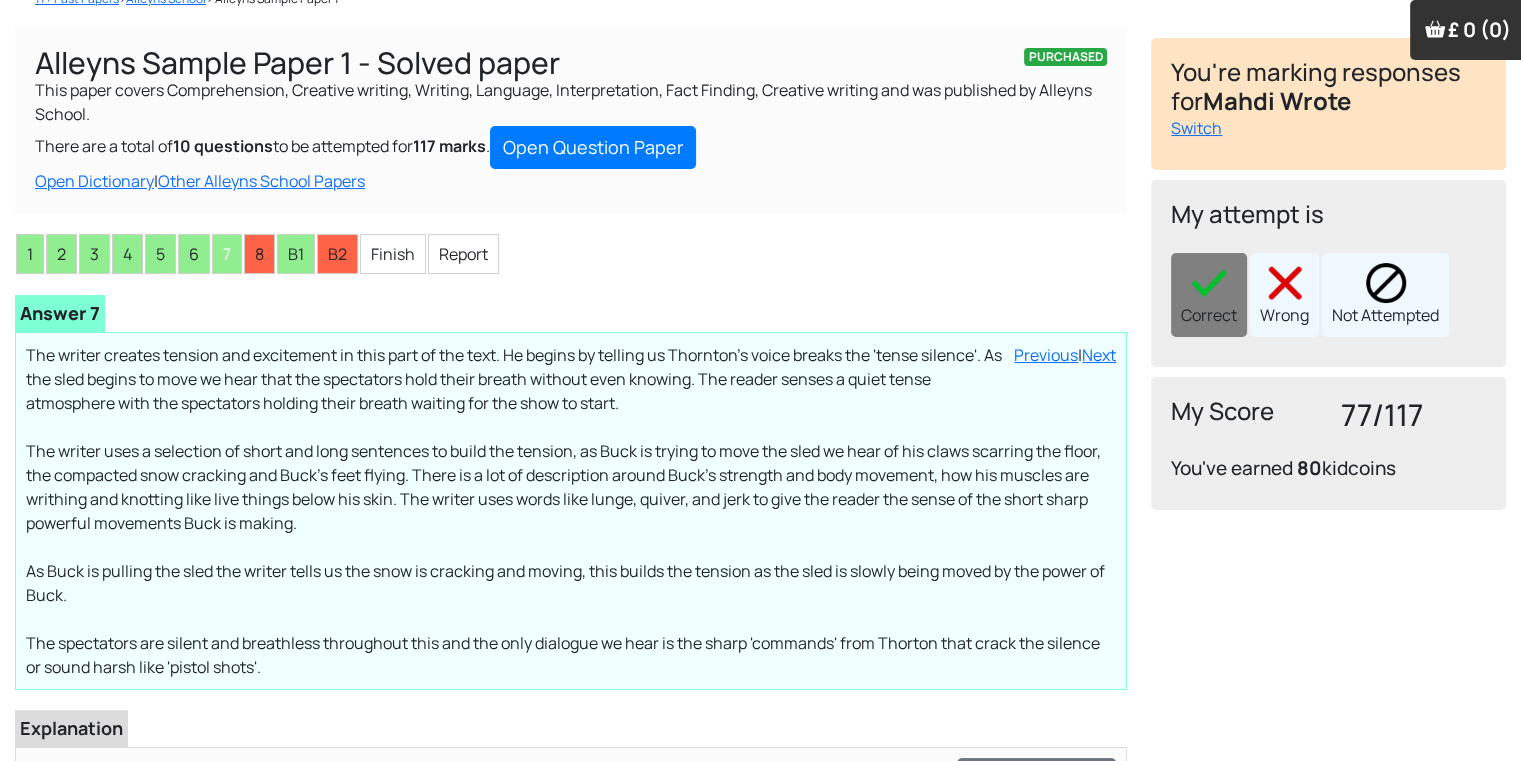 scroll, scrollTop: 160, scrollLeft: 0, axis: vertical 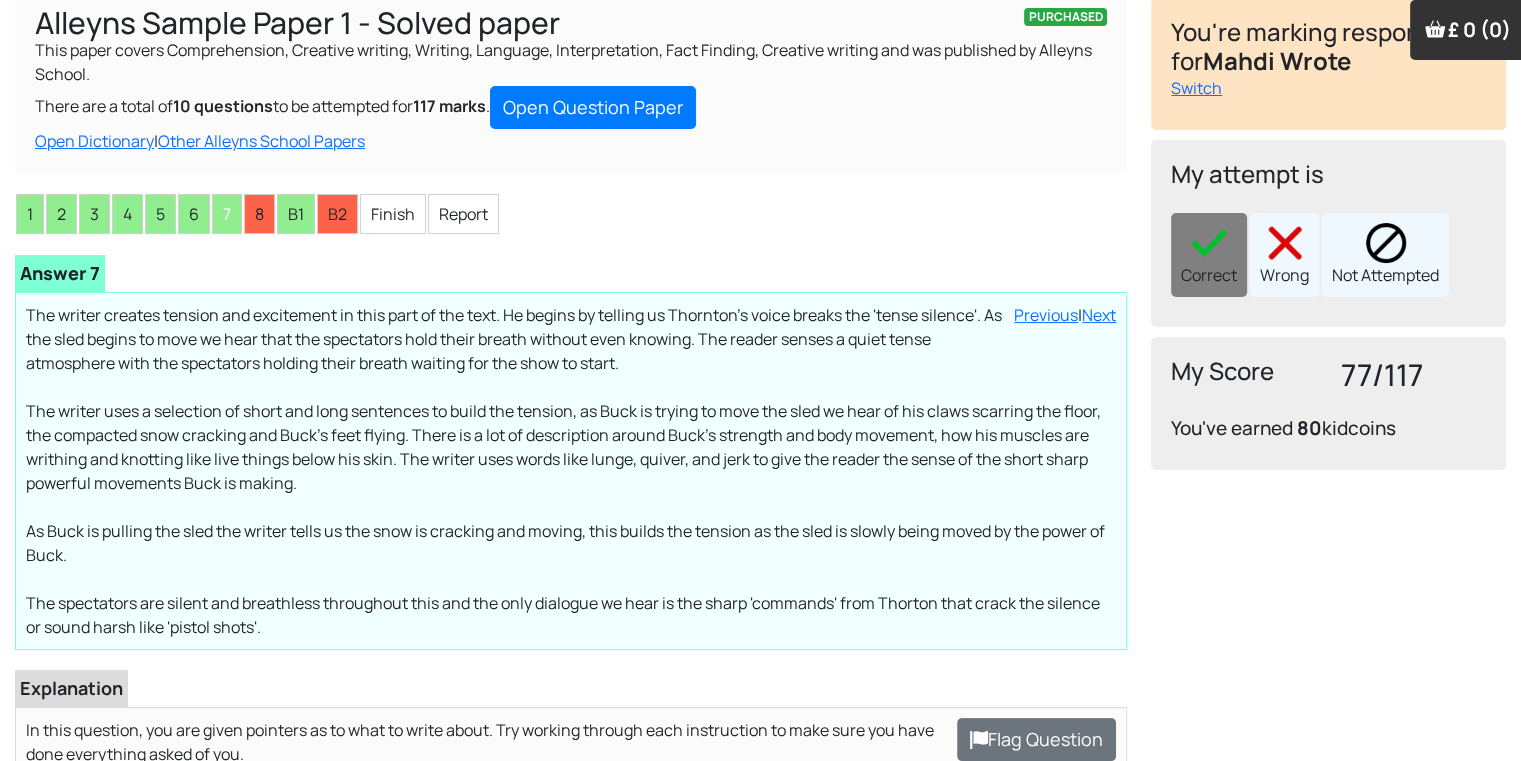 drag, startPoint x: 211, startPoint y: 378, endPoint x: 634, endPoint y: 196, distance: 460.49213 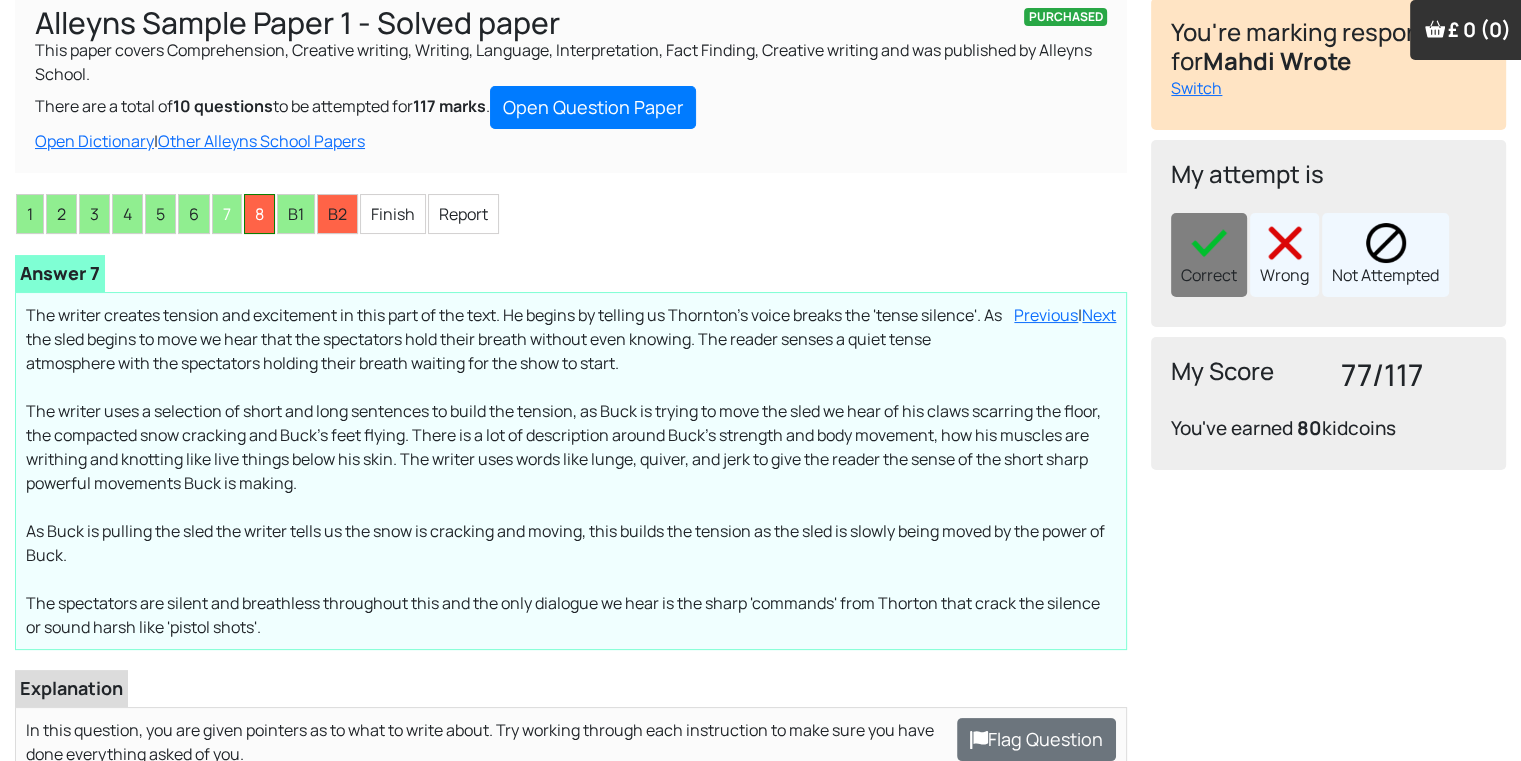 click on "8" at bounding box center (259, 214) 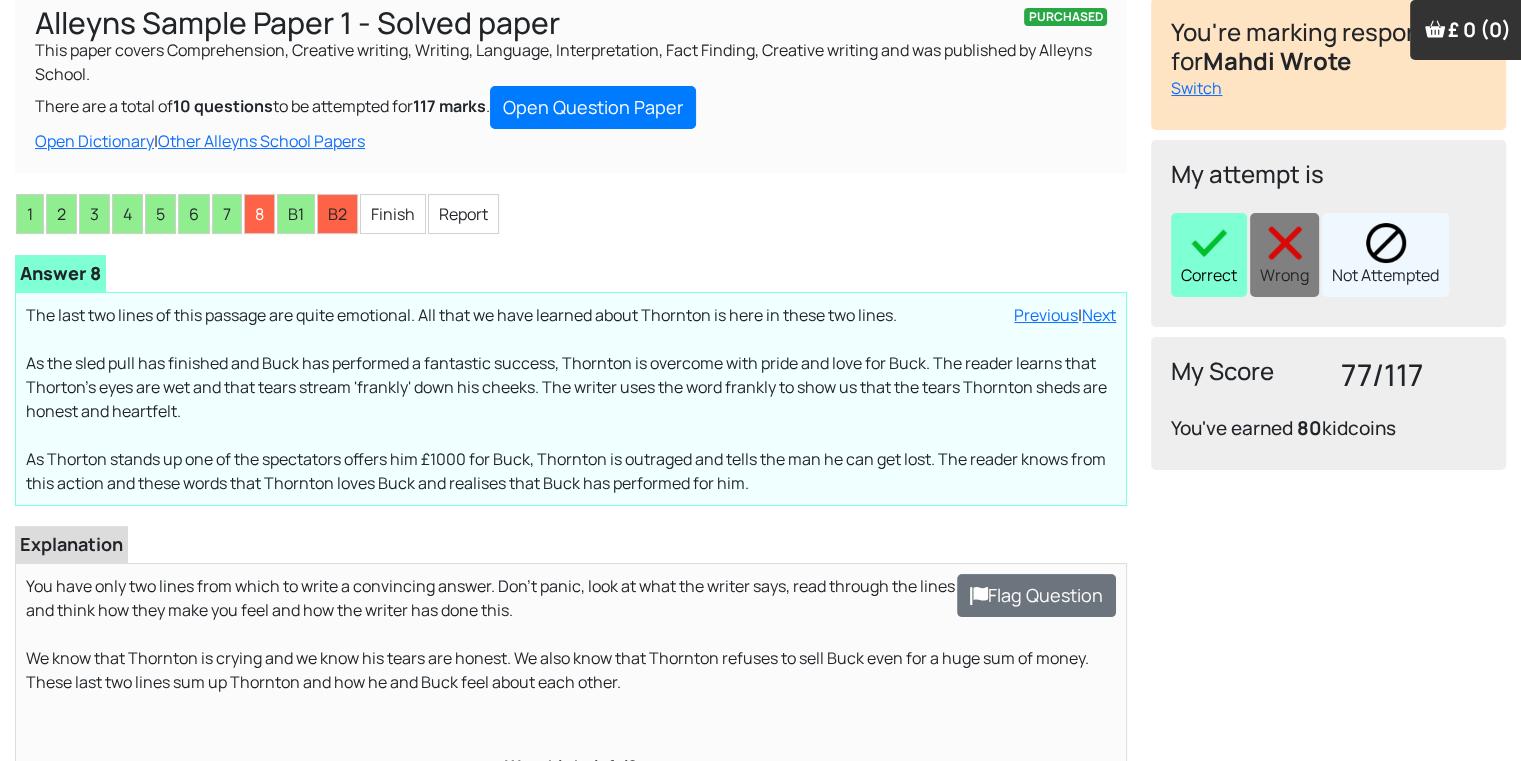click at bounding box center [1209, 243] 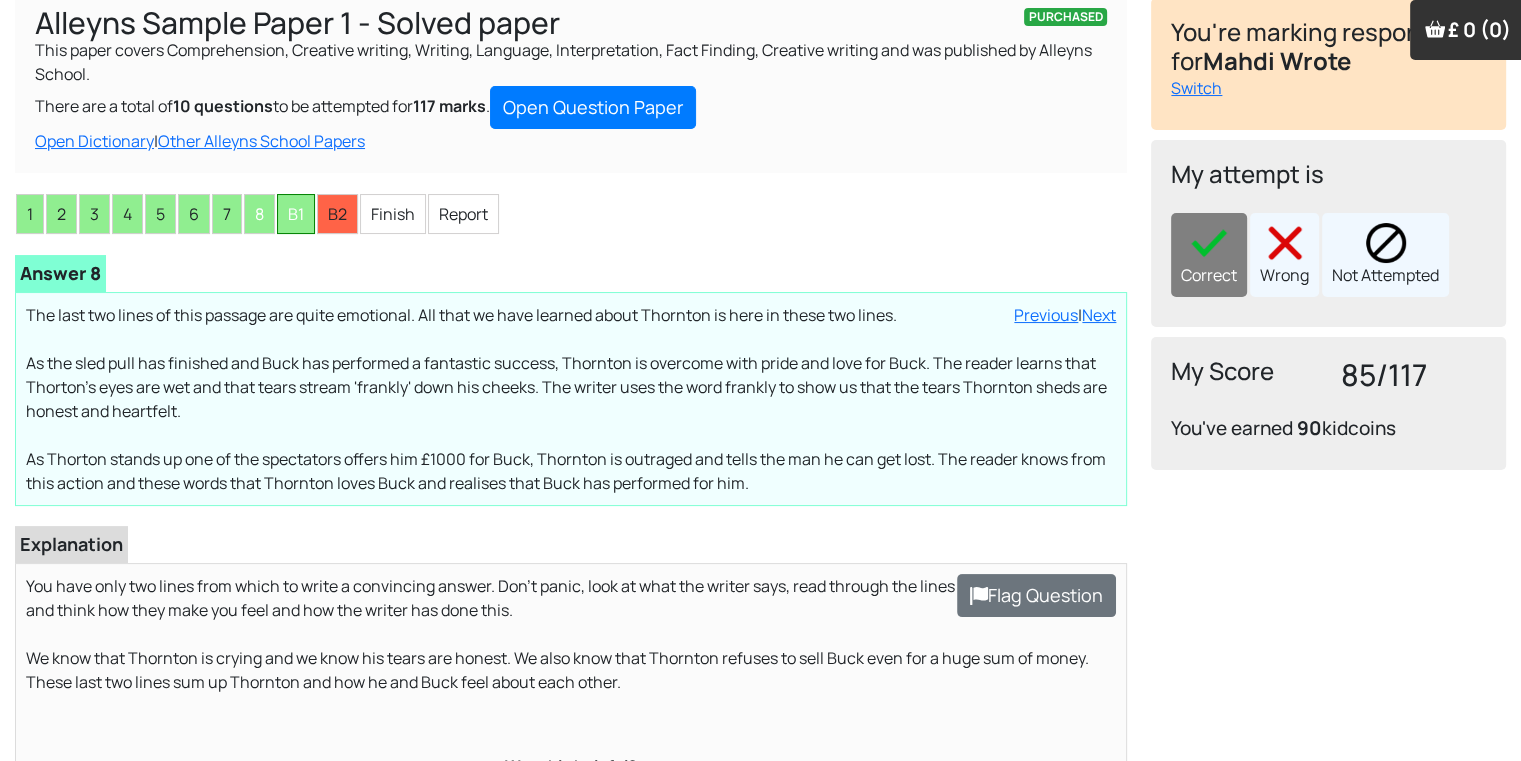 click on "B1" at bounding box center (296, 214) 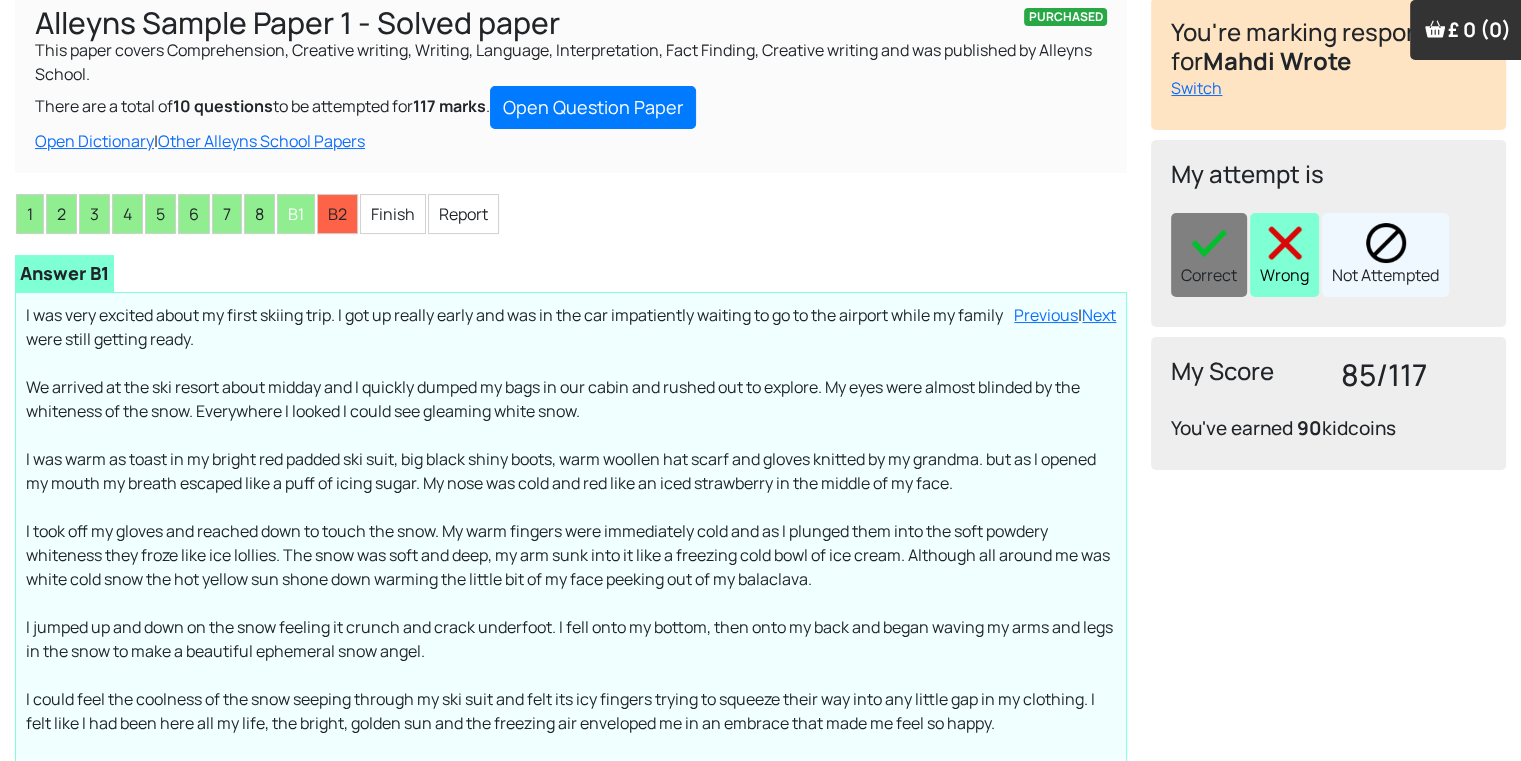 click on "Wrong" at bounding box center (1284, 255) 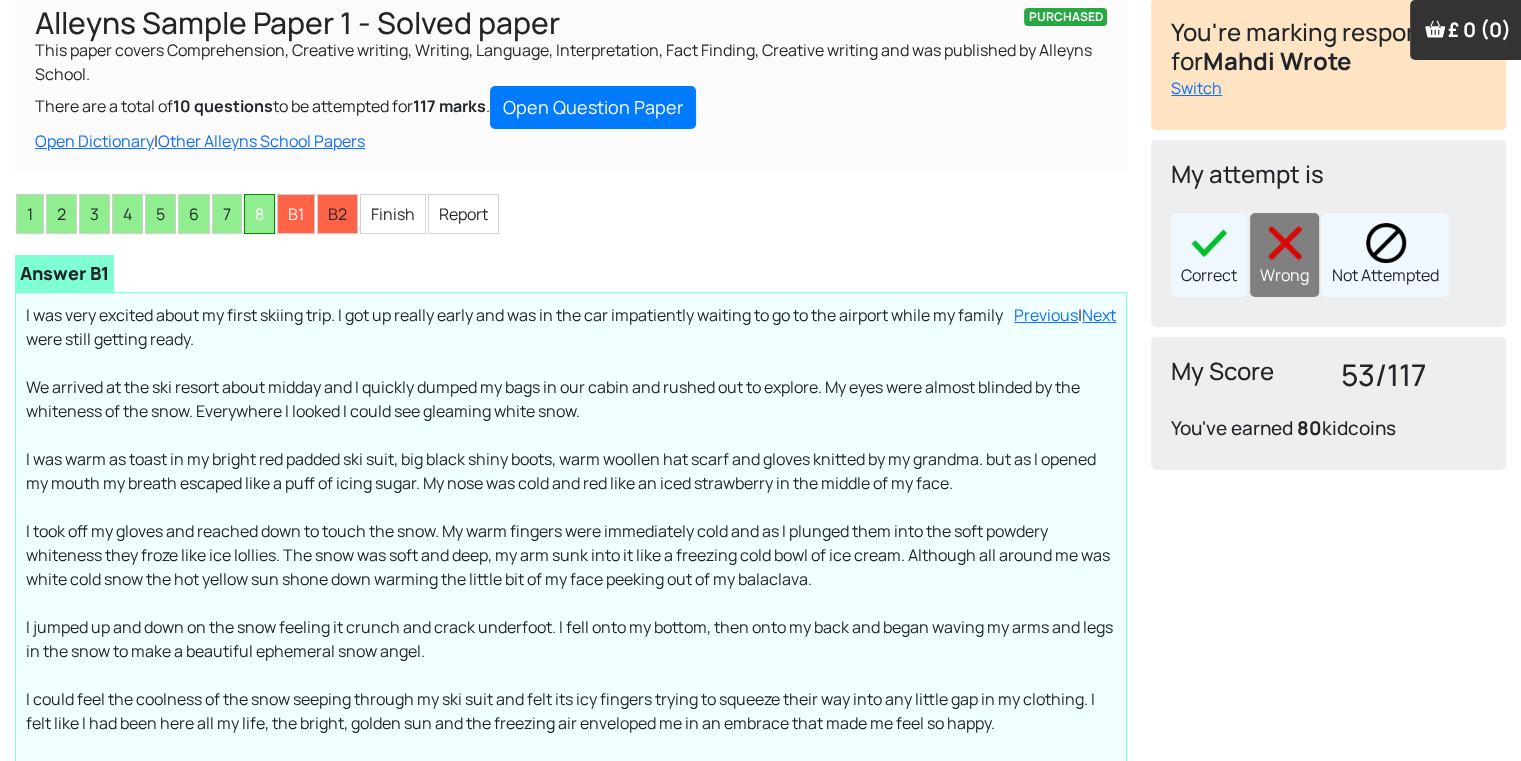 click on "8" at bounding box center (259, 214) 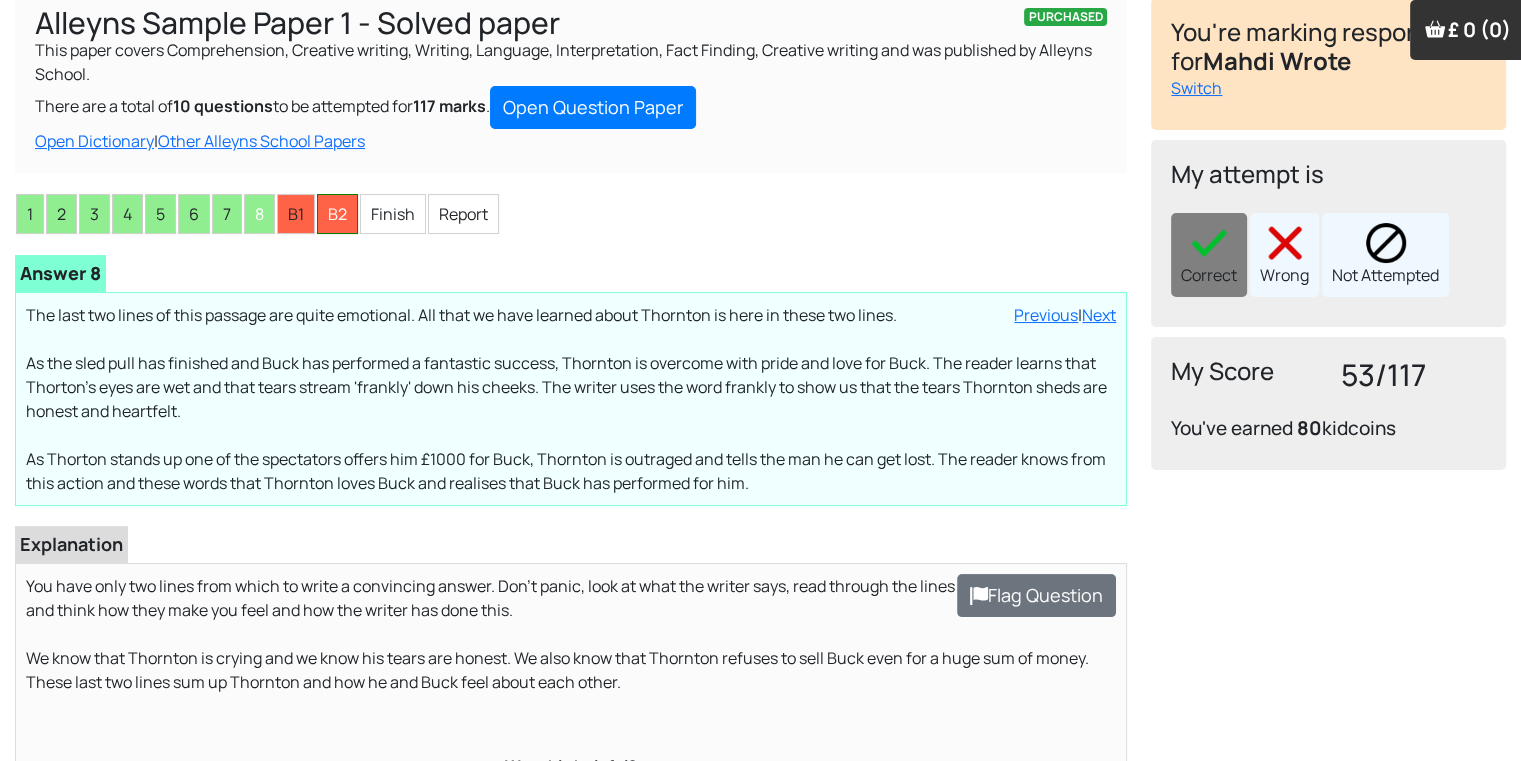 click on "B2" at bounding box center [337, 214] 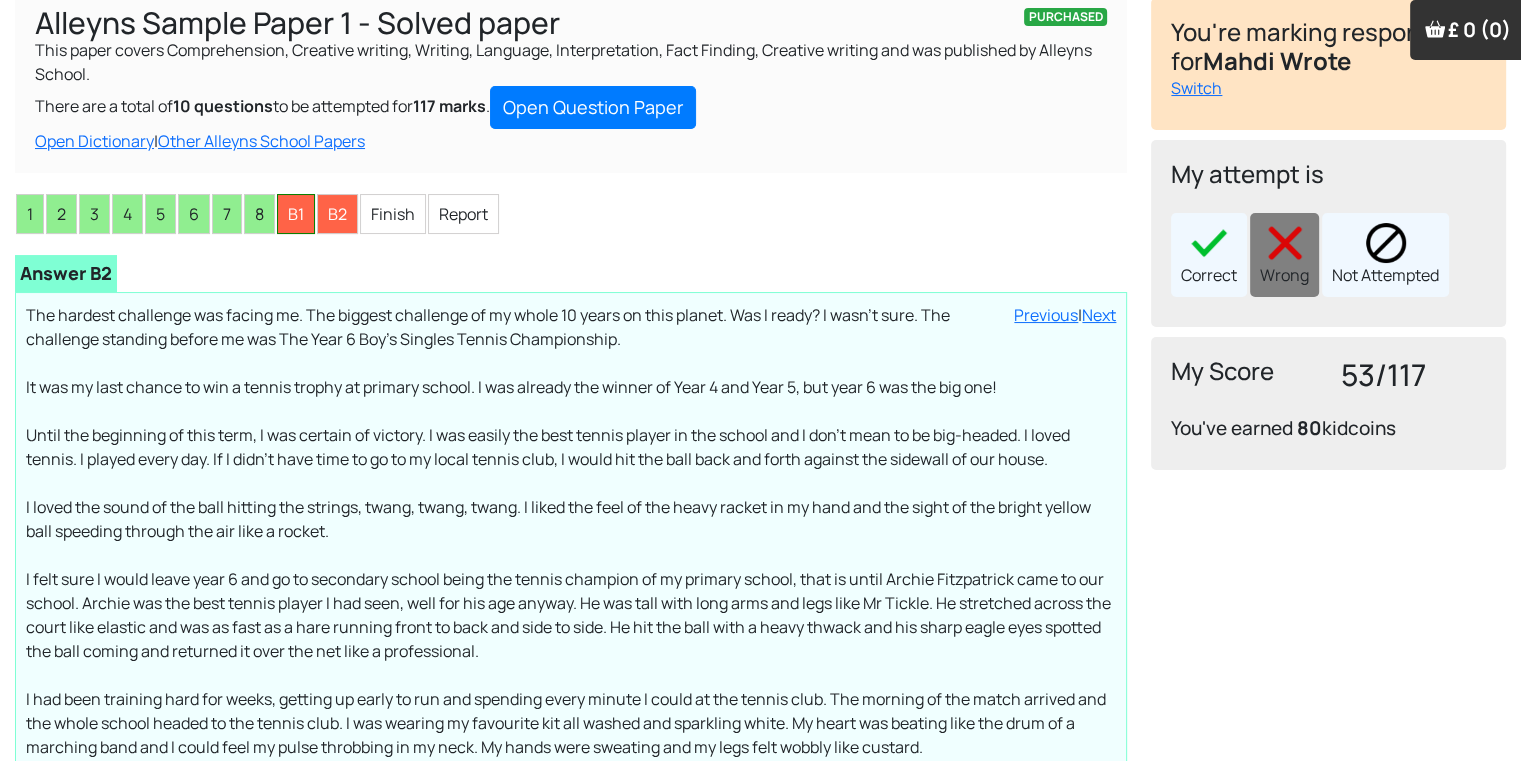 click on "B1" at bounding box center [296, 214] 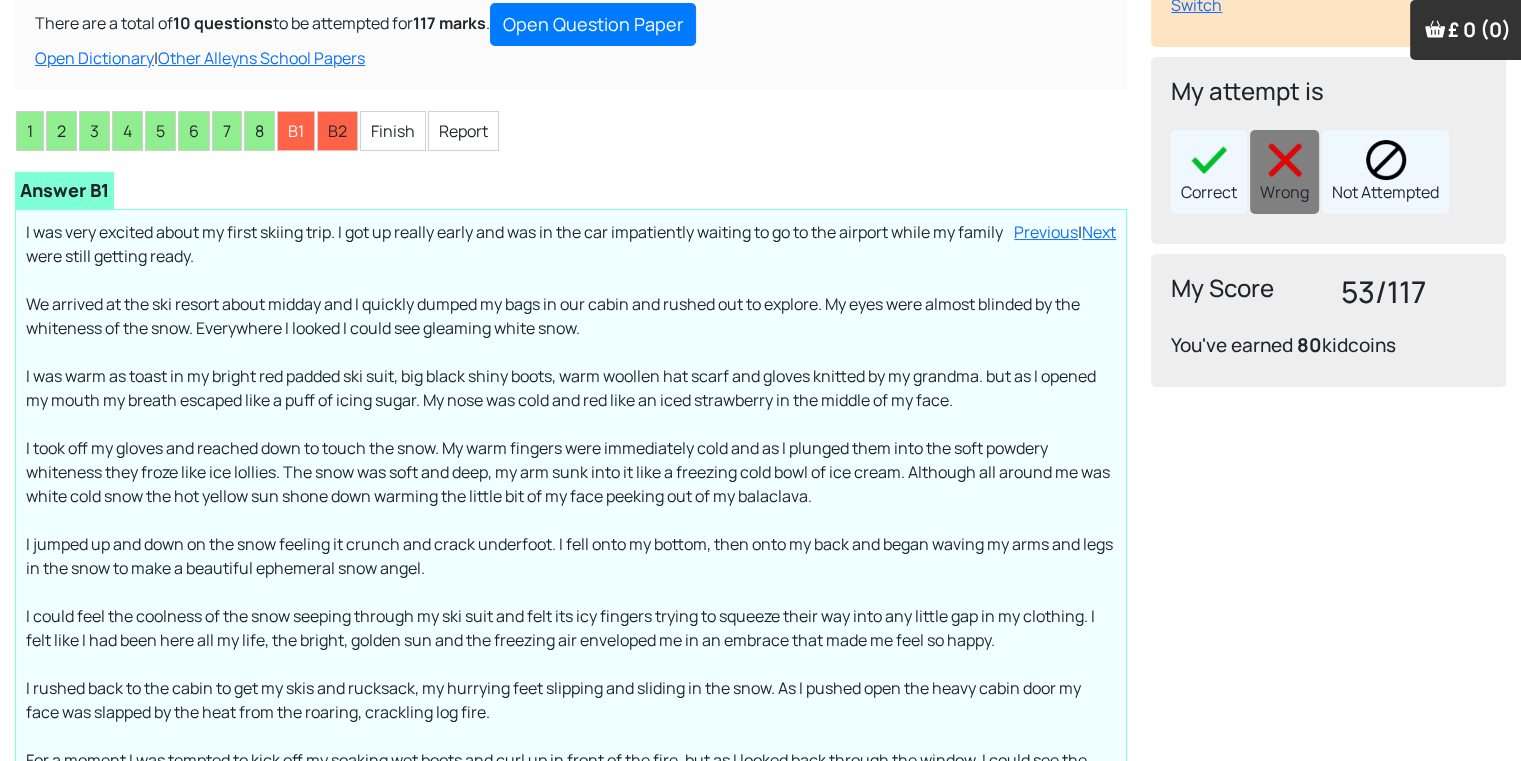scroll, scrollTop: 240, scrollLeft: 0, axis: vertical 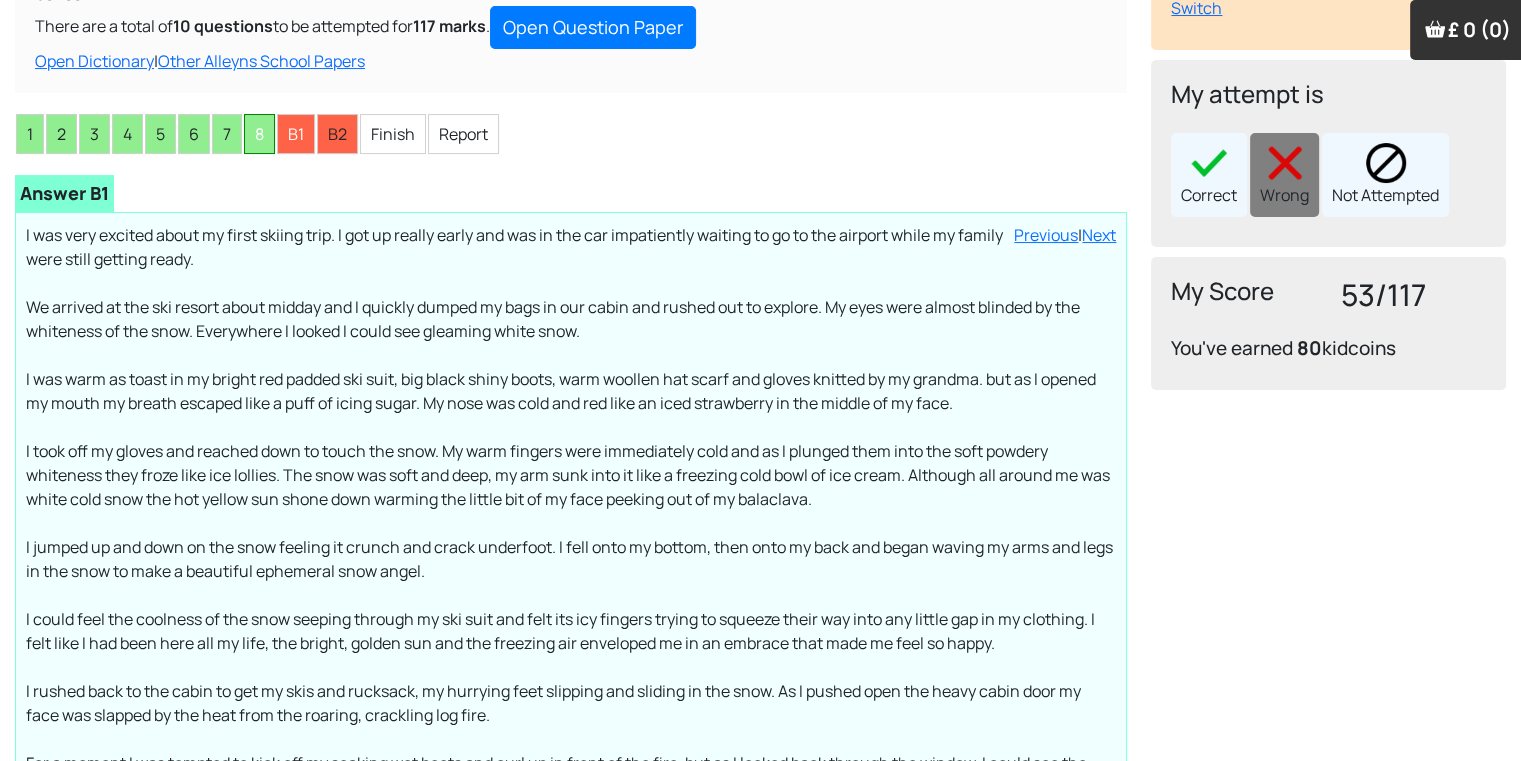 click on "8" at bounding box center [259, 134] 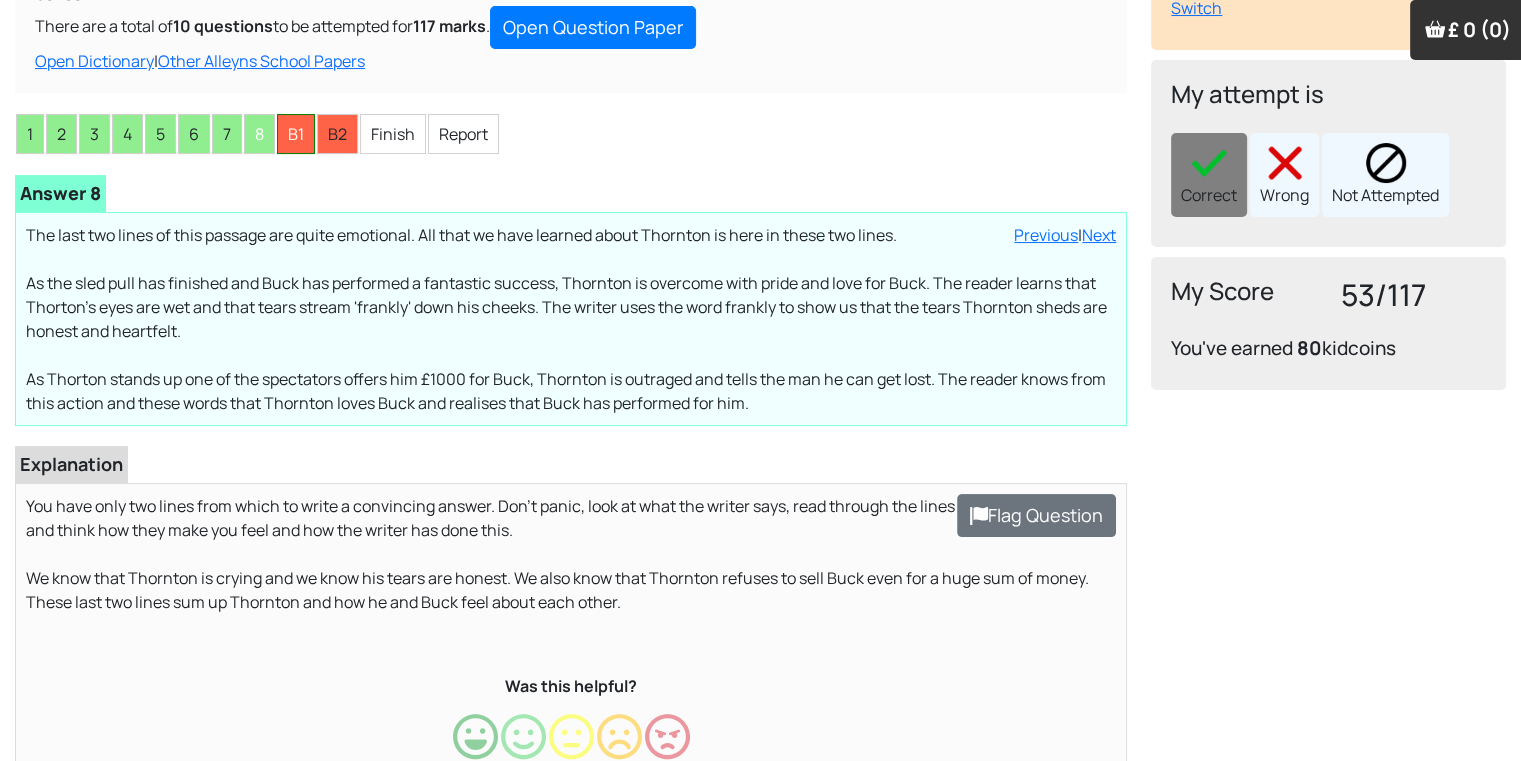 click on "B1" at bounding box center (296, 134) 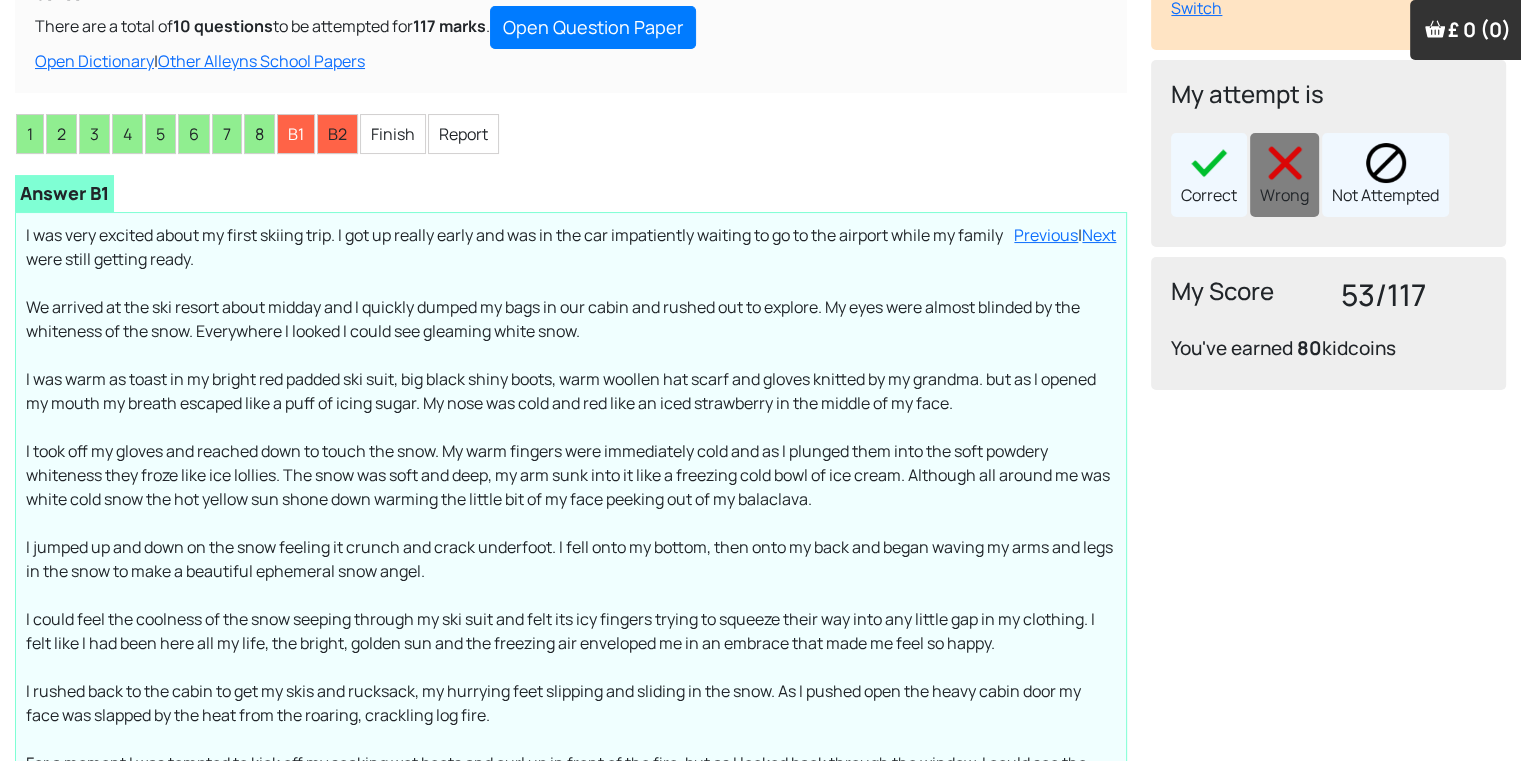 scroll, scrollTop: 240, scrollLeft: 20, axis: both 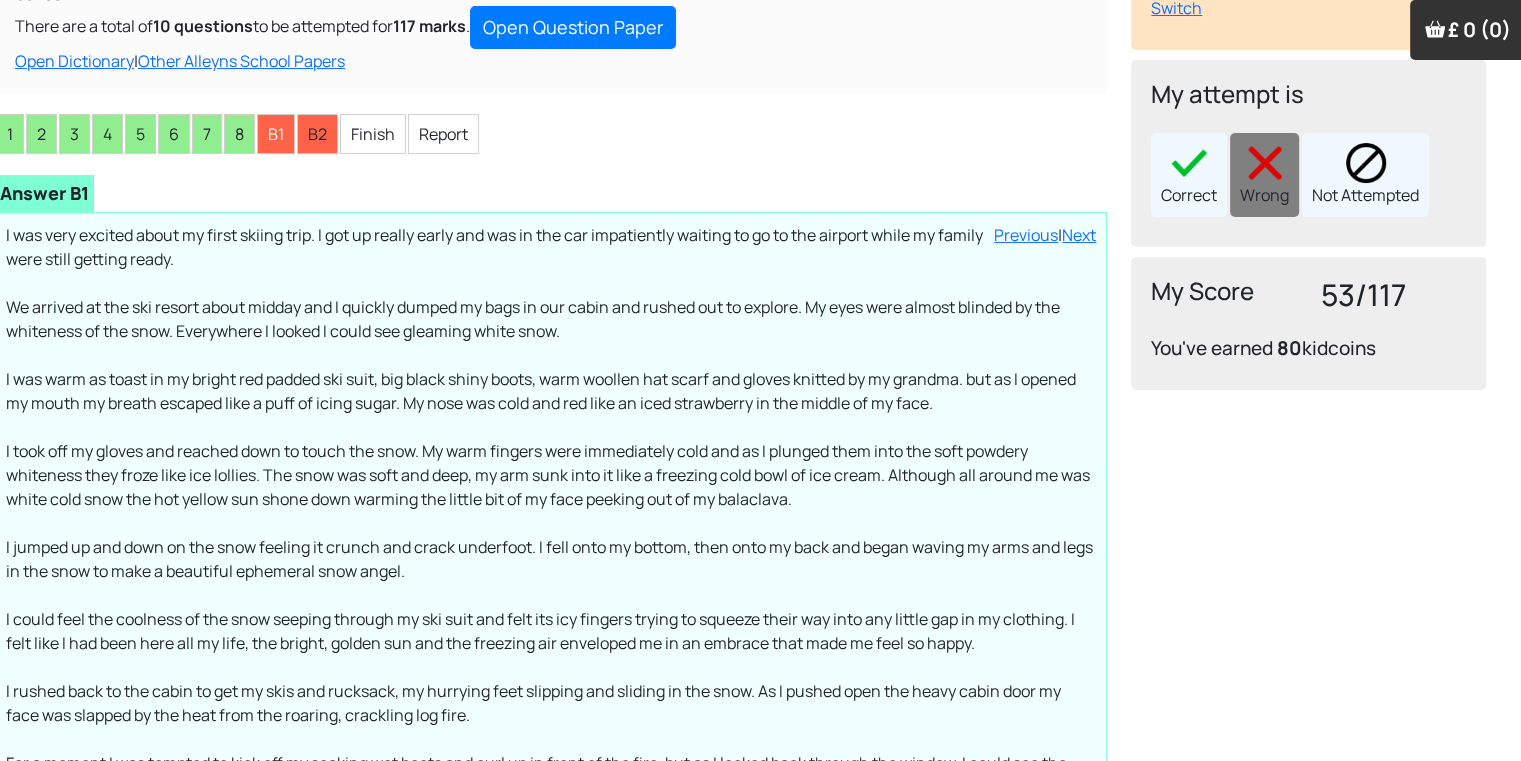click on "I was very excited about my first skiing trip. I got up really early and was in the car impatiently waiting to go to the airport while my family were still getting ready.  We arrived at the ski resort about midday and I quickly dumped my bags in our cabin and rushed out to explore. My eyes were almost blinded by the whiteness of the snow. Everywhere I looked I could see gleaming white snow.  The ground was white and the snow reached high into the mountains in front of me. The shining white blanket of snow was only broken by the tiny dots of colour that were the skiers and snowboarders scooting around on the slopes. I was warm as toast in my bright red padded ski suit, big black shiny boots, warm woollen hat scarf and gloves knitted by my grandma. but as I opened my mouth my breath escaped like a puff of icing sugar. My nose was cold and red like an iced strawberry in the middle of my face." at bounding box center [551, 511] 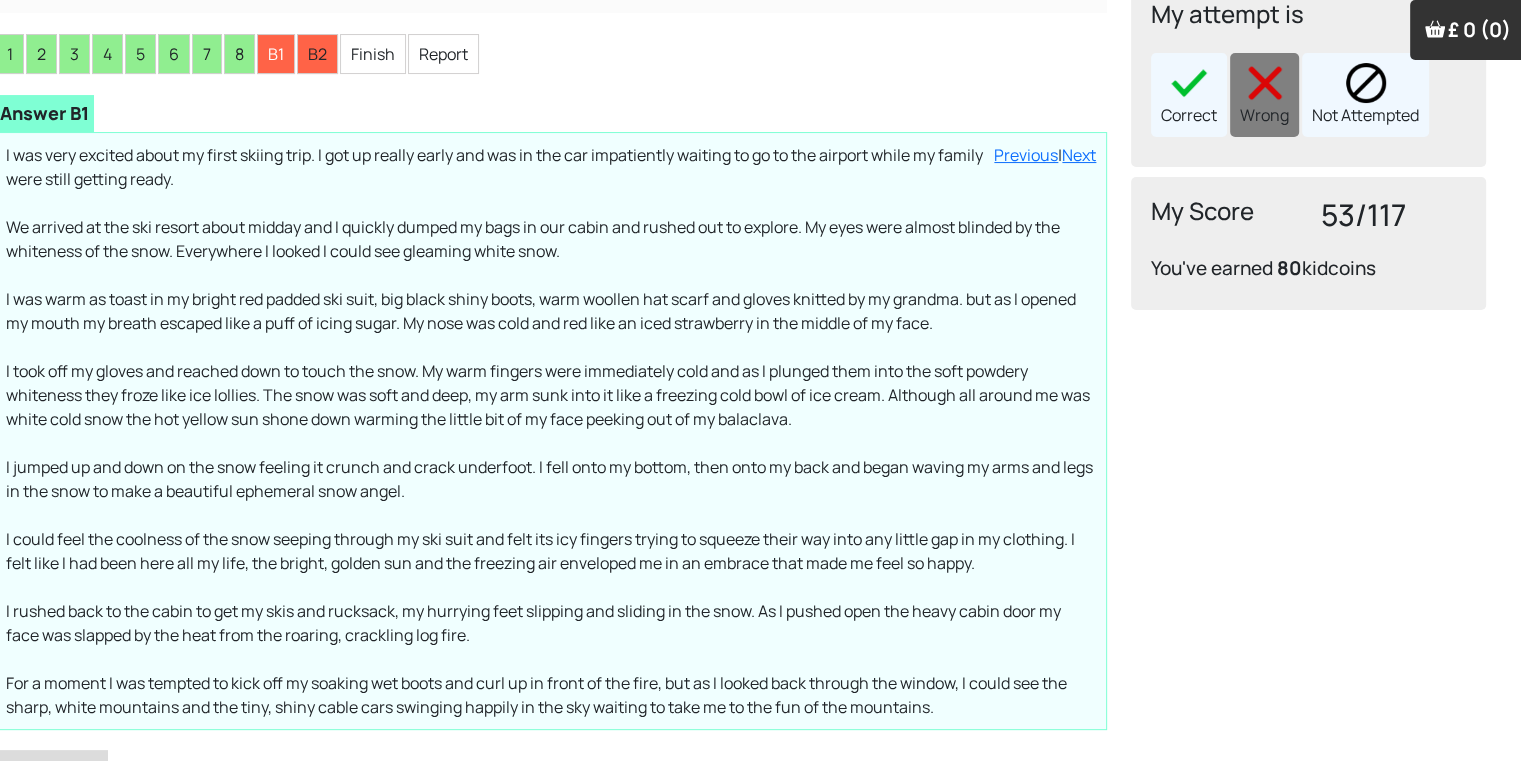scroll, scrollTop: 280, scrollLeft: 20, axis: both 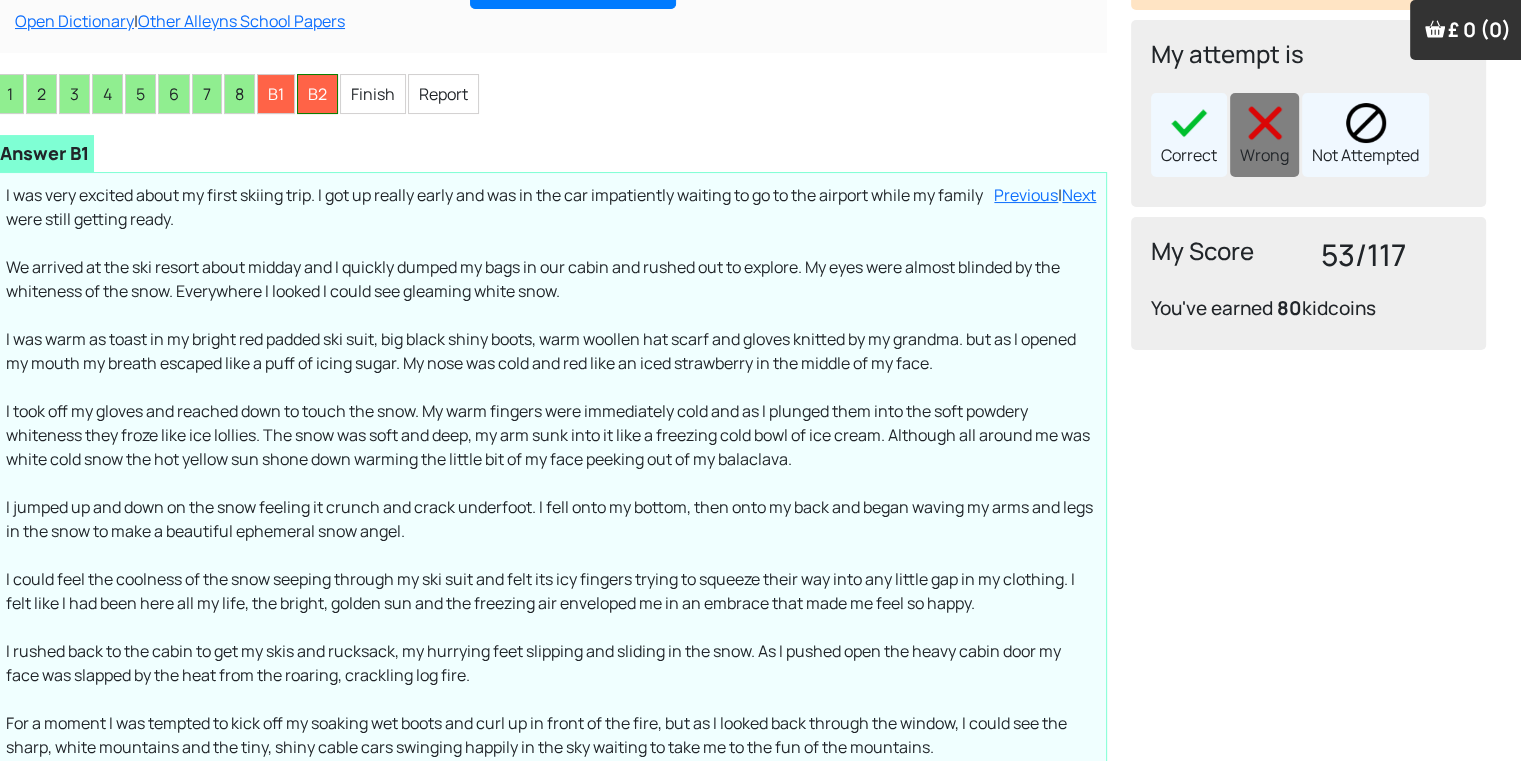 click on "B2" at bounding box center (317, 94) 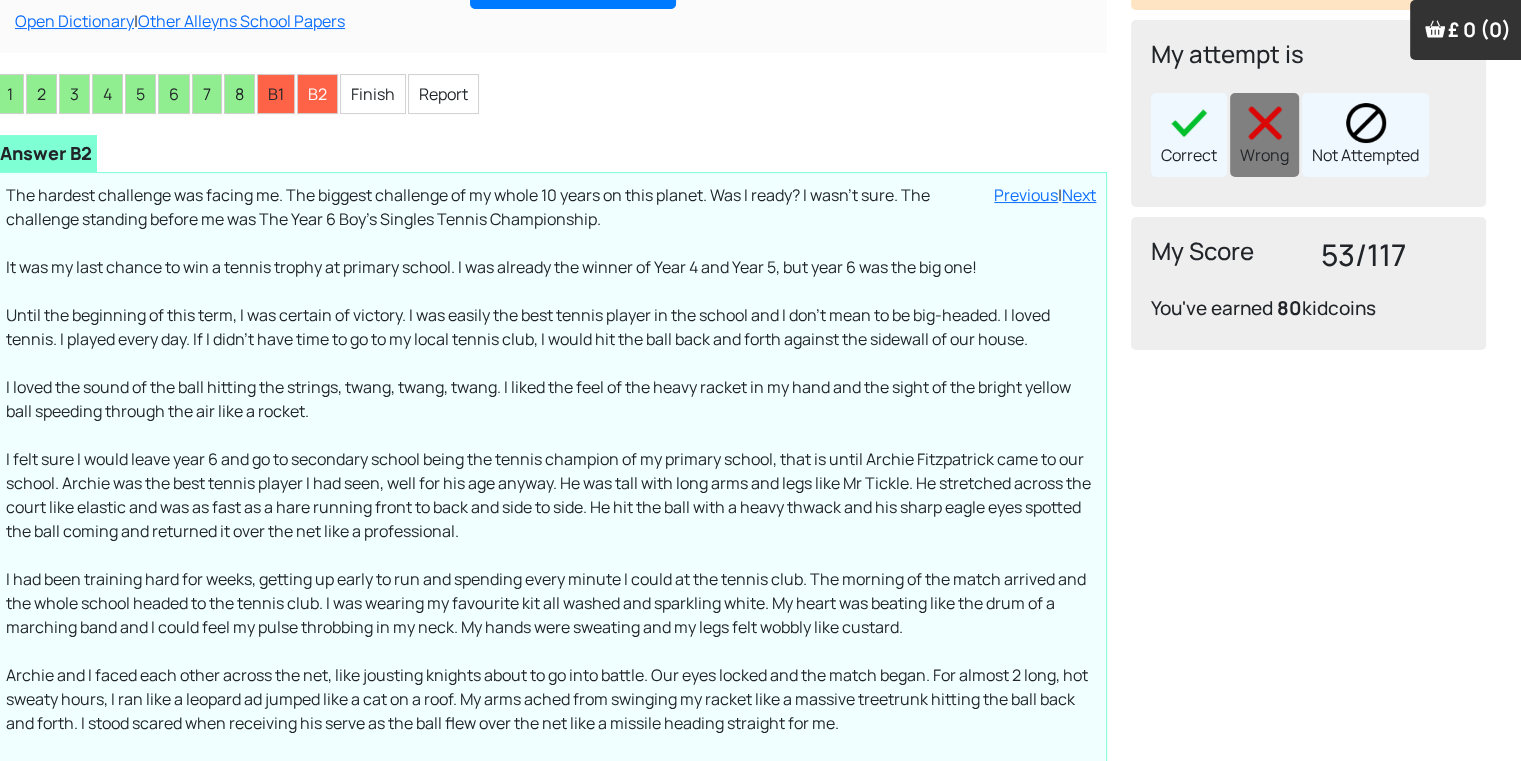 click on "The hardest challenge was facing me. The biggest challenge of my whole 10 years on this planet. Was I ready? I wasn't sure. The challenge standing before me was The Year 6 Boy's Singles Tennis Championship.  It was my last chance to win a tennis trophy at primary school. I was already the winner of Year 4 and Year 5, but year 6 was the big one!  Until the beginning of this term, I was certain of victory. I was easily the best tennis player in the school and I don't mean to be big-headed. I loved tennis. I played every day. If I didn't have time to go to my local tennis club, I would hit the ball back and forth against the sidewall of our house.  I loved the sound of the ball hitting the strings, twang, twang, twang. I liked the feel of the heavy racket in my hand and the sight of the bright yellow ball speeding through the air like a rocket." at bounding box center [551, 543] 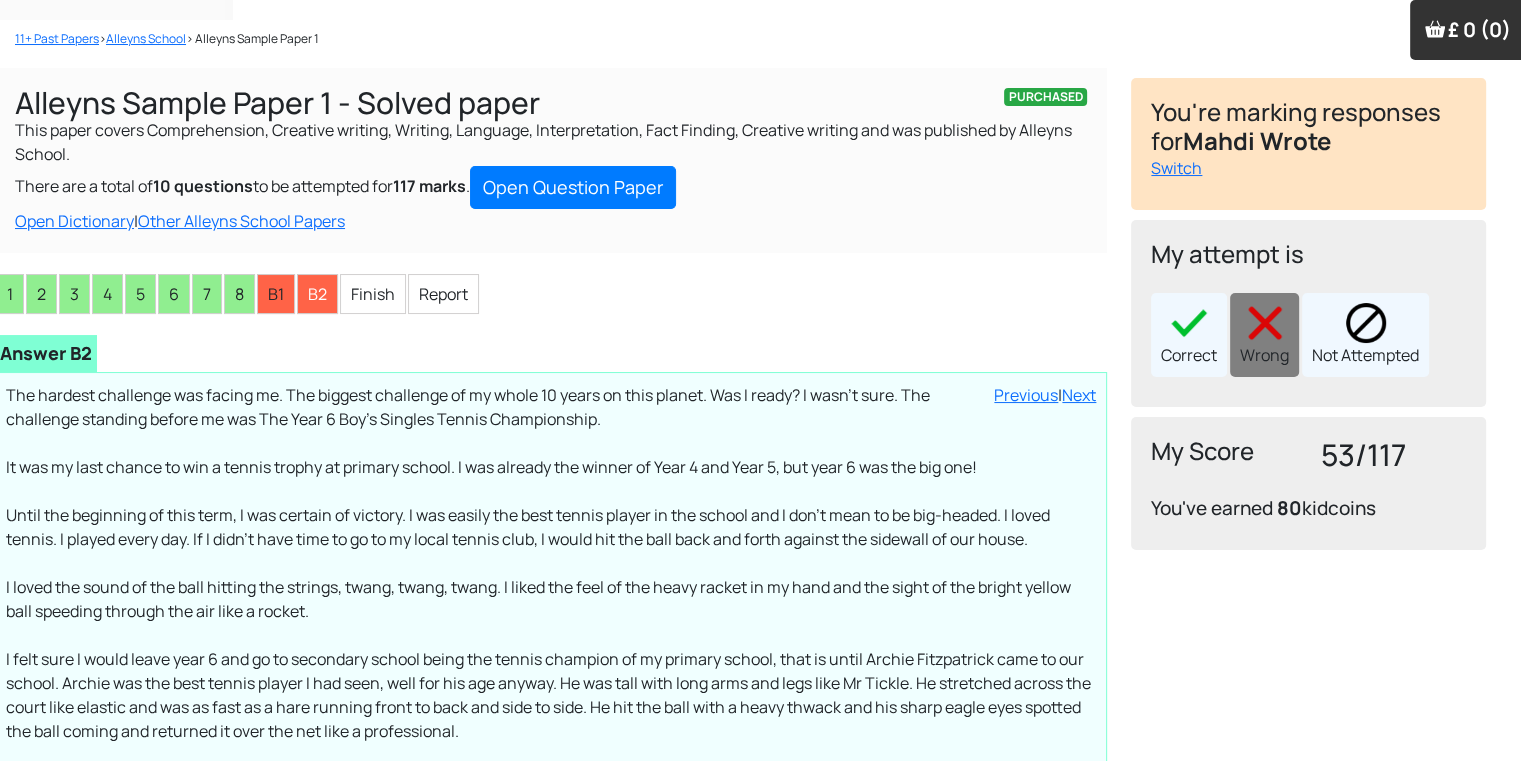 scroll, scrollTop: 40, scrollLeft: 20, axis: both 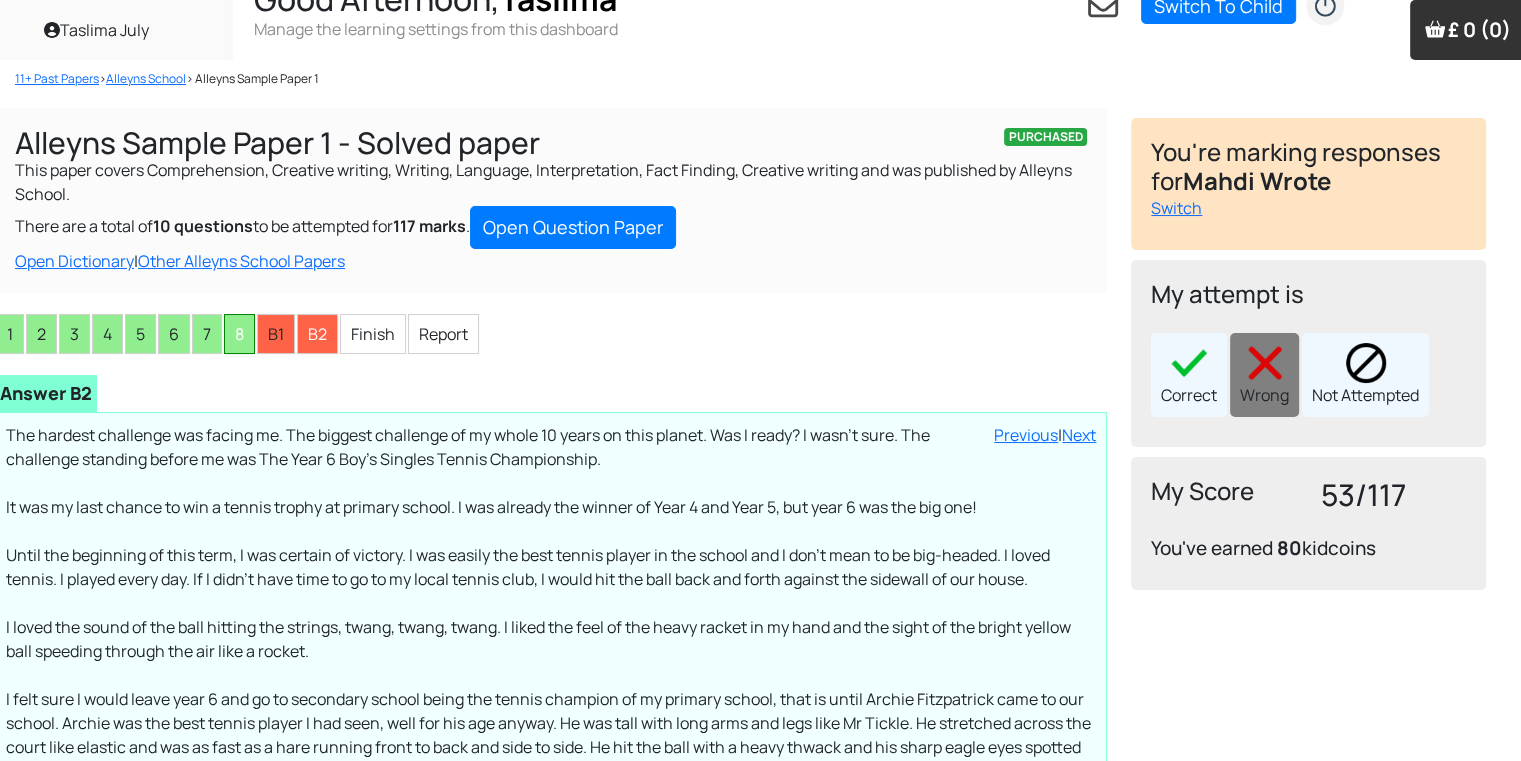 click on "8" at bounding box center (239, 334) 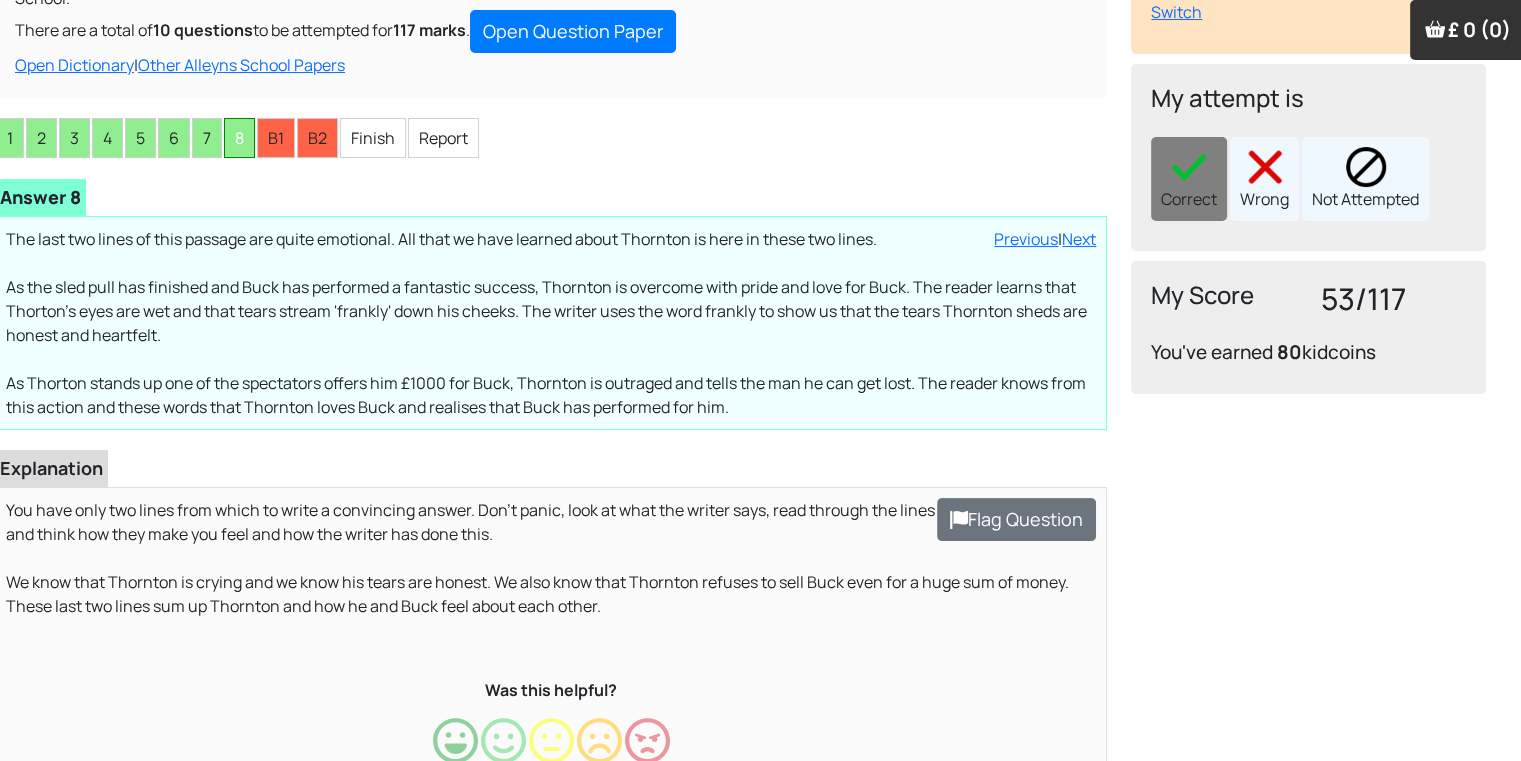 scroll, scrollTop: 240, scrollLeft: 20, axis: both 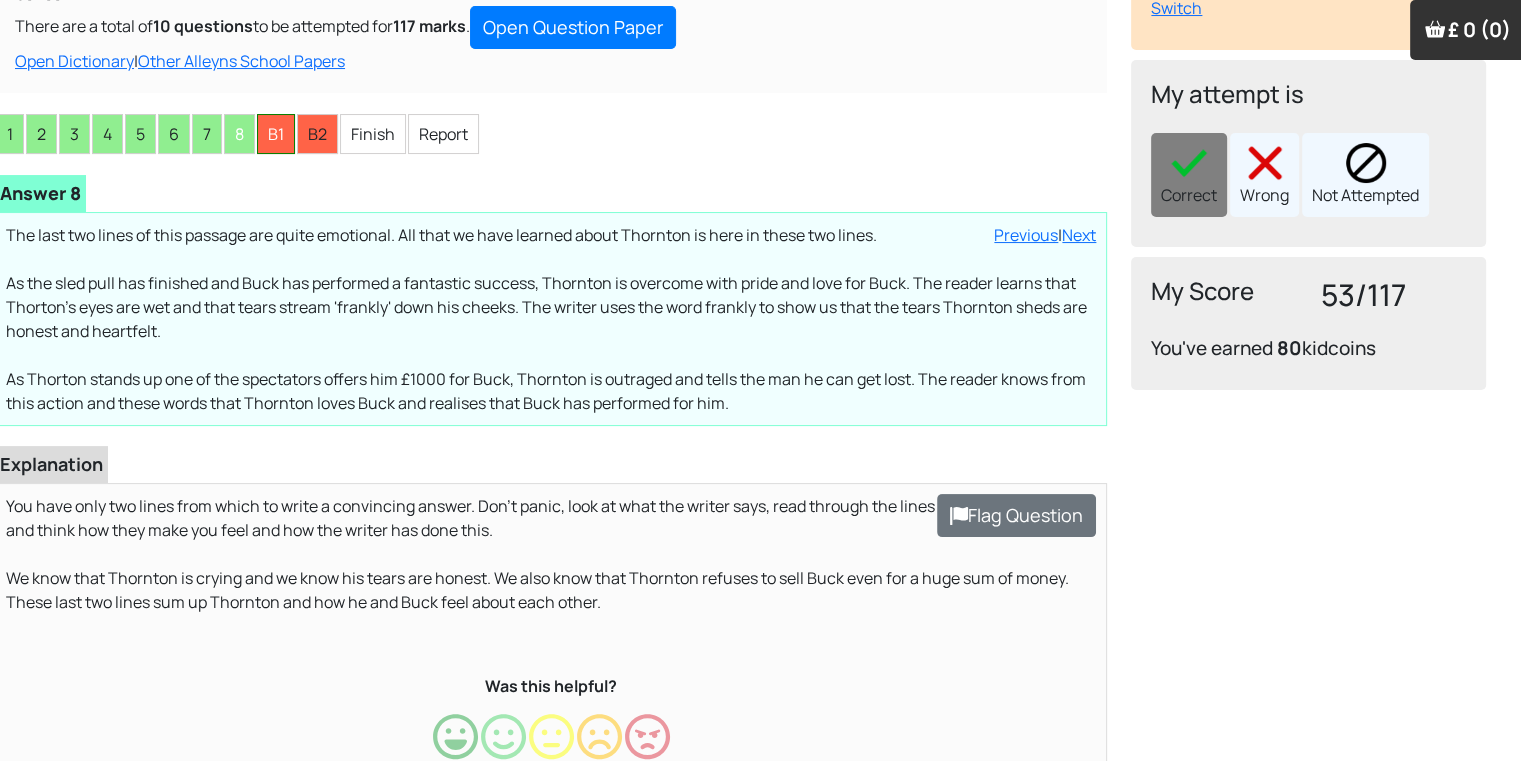 click on "B1" at bounding box center (276, 134) 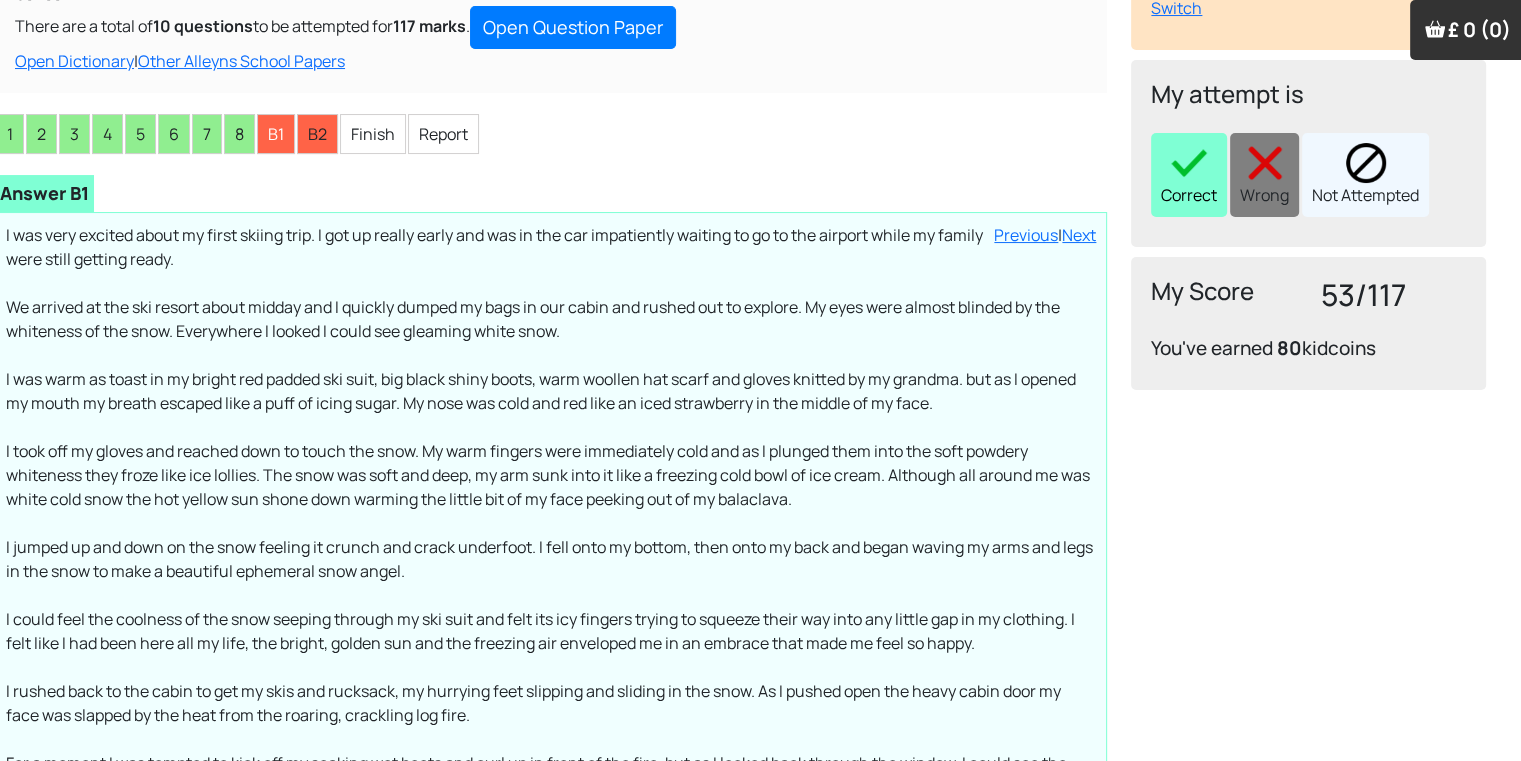 click on "Correct" at bounding box center [1189, 175] 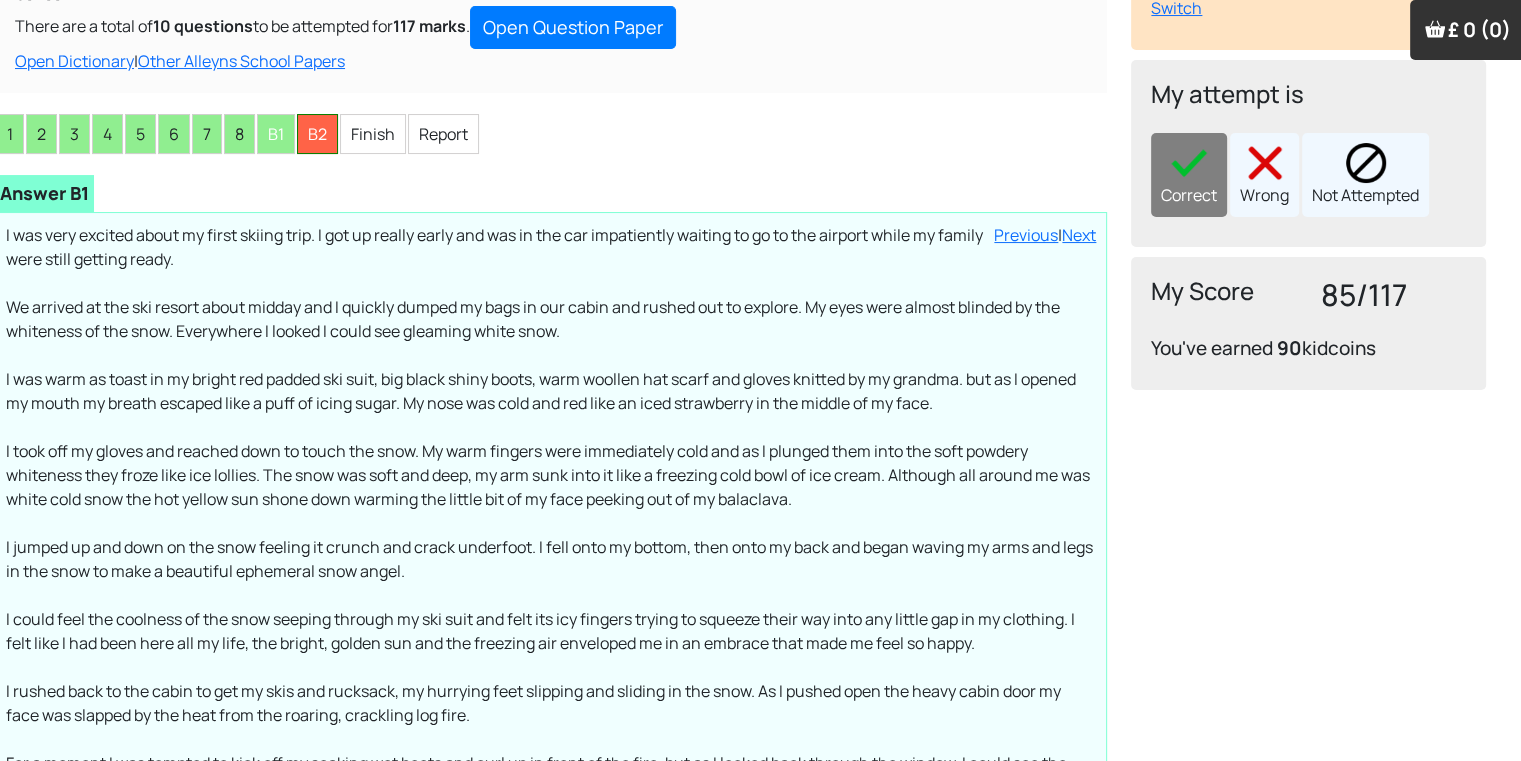 click on "B2" at bounding box center [317, 134] 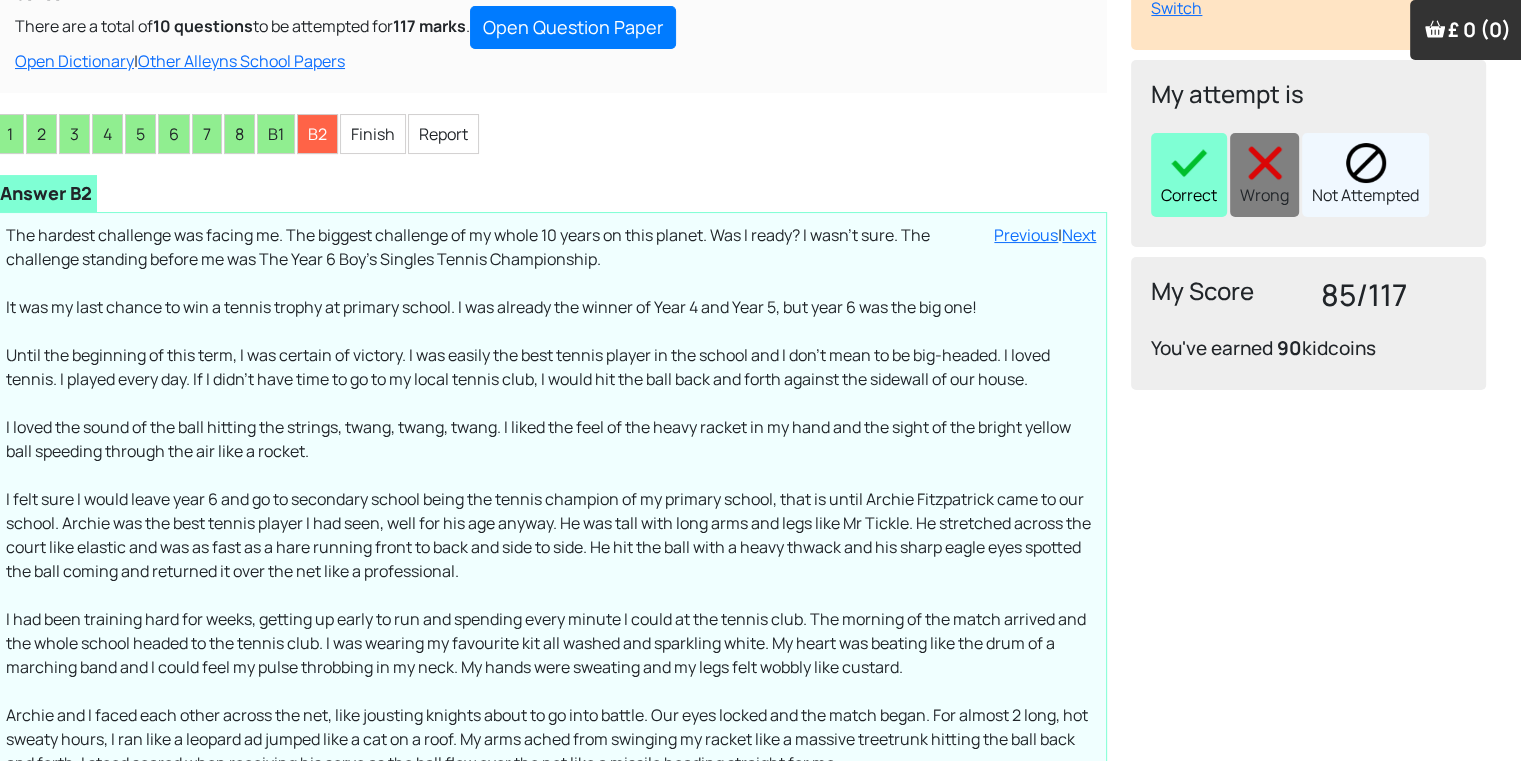click on "Correct" at bounding box center [1189, 175] 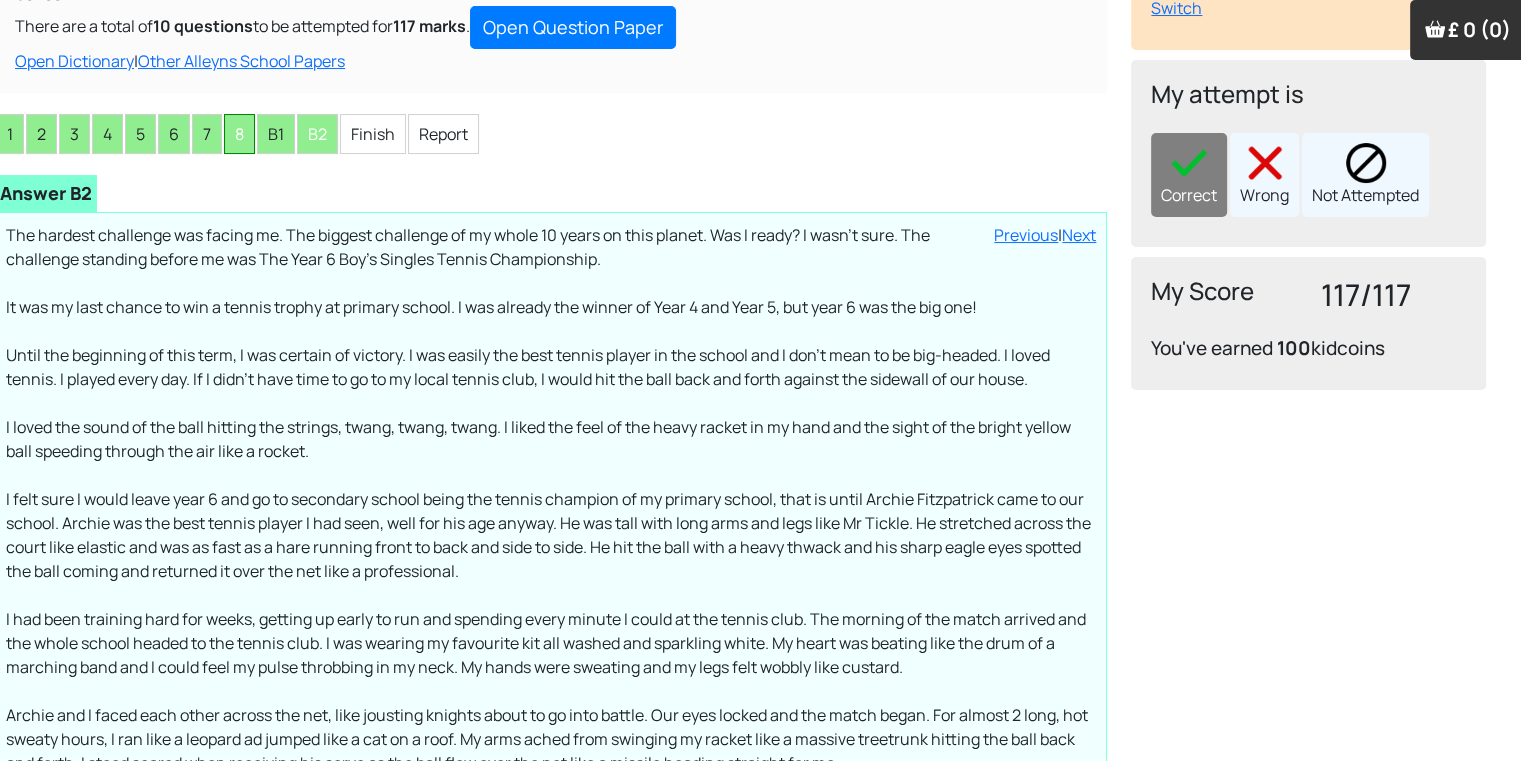 click on "8" at bounding box center [239, 134] 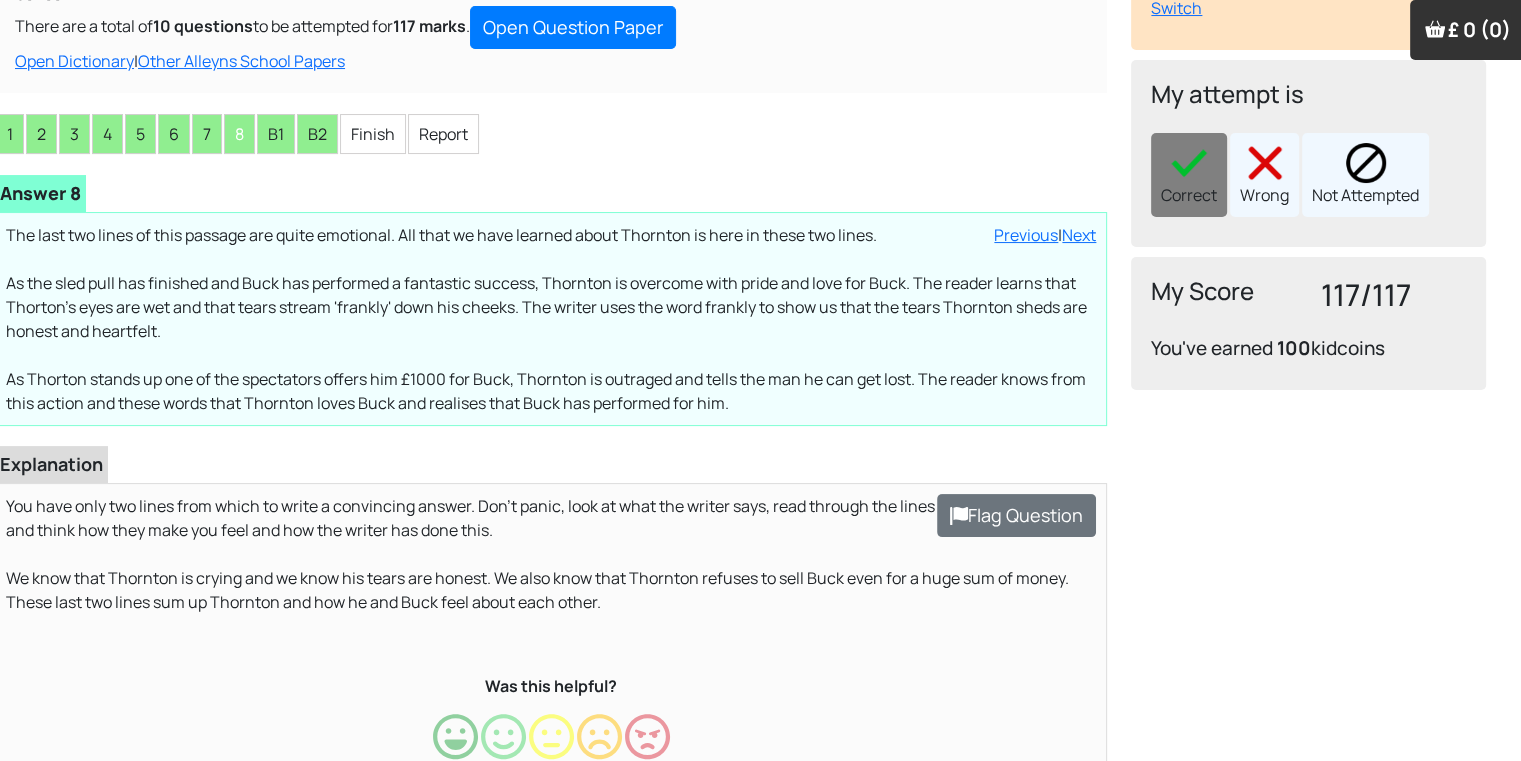 click on "Taslima July
Good Afternoon,  Taslima Manage the learning settings from this dashboard
Settings
Parental control
Setup target for your child
customise learning experience
Change Paasword
1
Switch To Child
You need to  Add a child
Mahdi      Open dashboard                                   Mariom      Open dashboard" 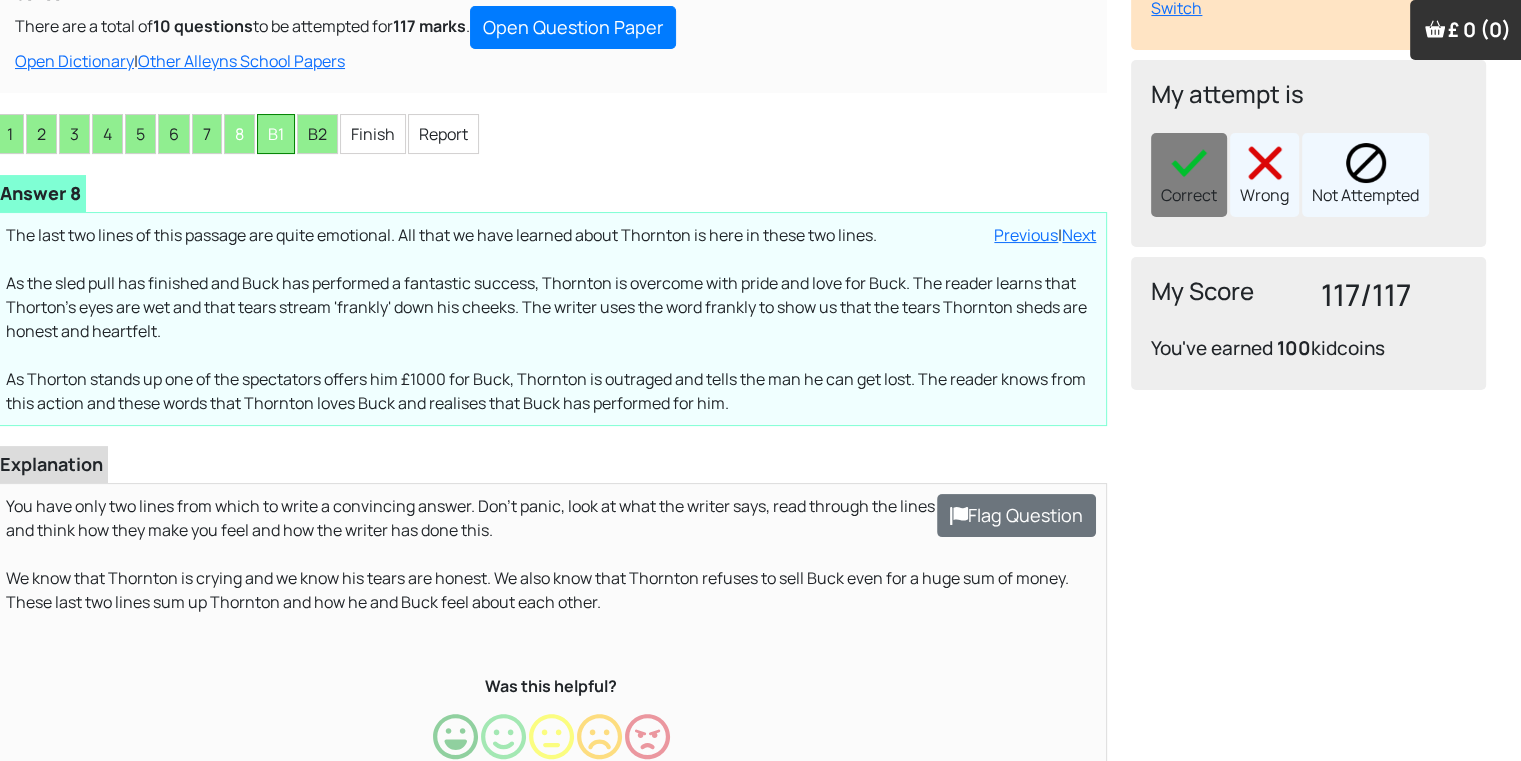 click on "B1" at bounding box center (276, 134) 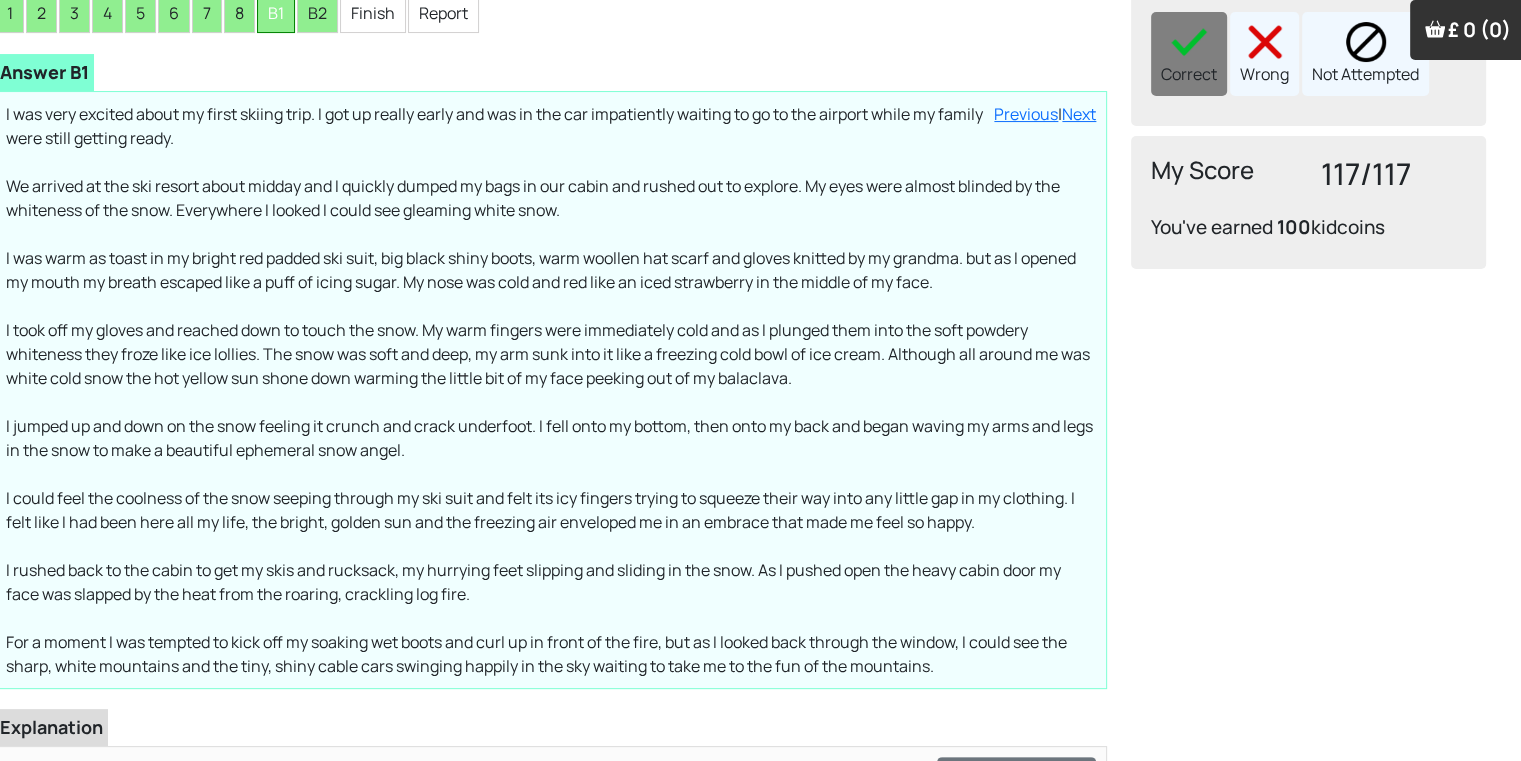 scroll, scrollTop: 360, scrollLeft: 20, axis: both 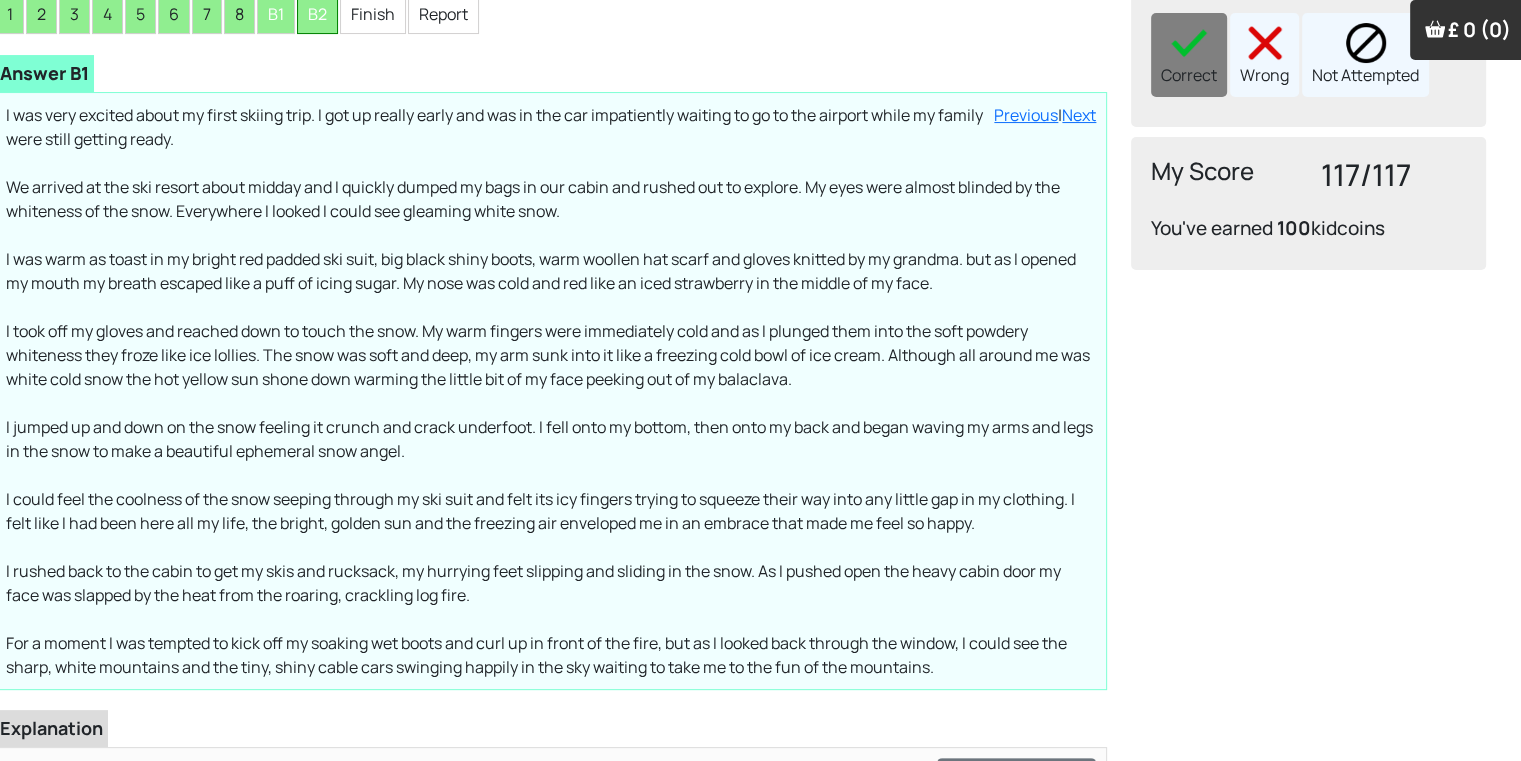click on "B2" at bounding box center [317, 14] 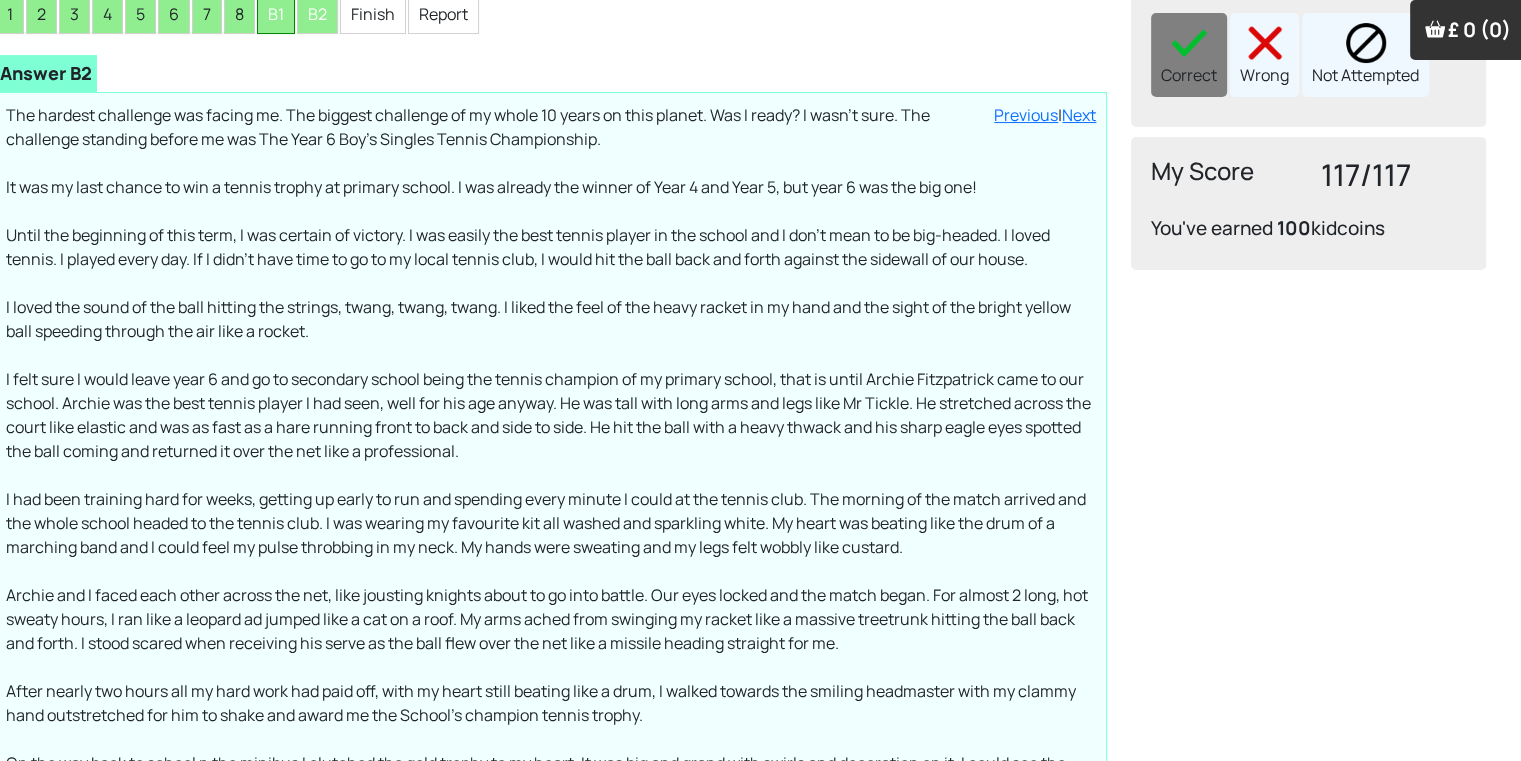 click on "B1" at bounding box center (276, 14) 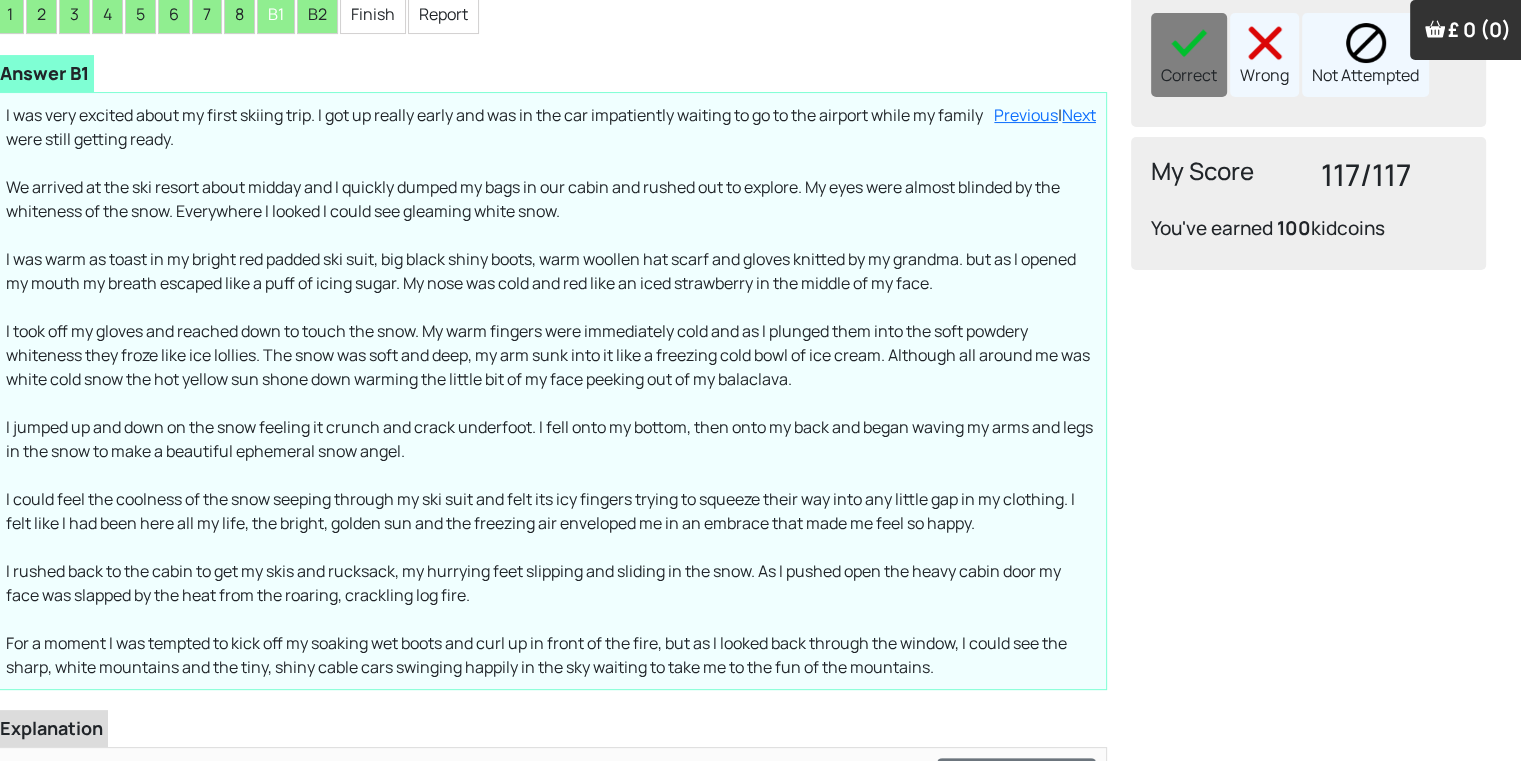 drag, startPoint x: 689, startPoint y: 96, endPoint x: 835, endPoint y: 109, distance: 146.57762 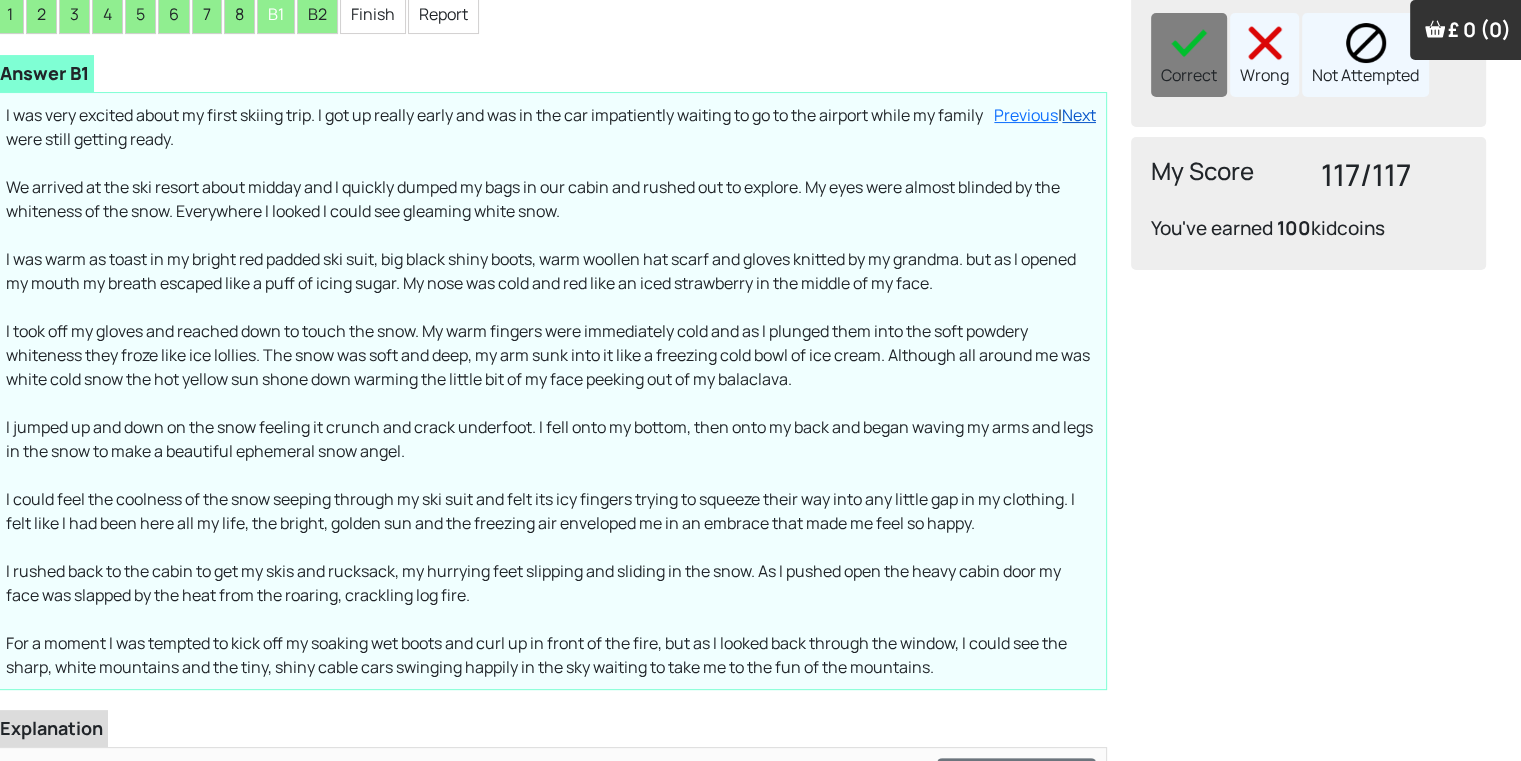click on "Next" at bounding box center [1079, 115] 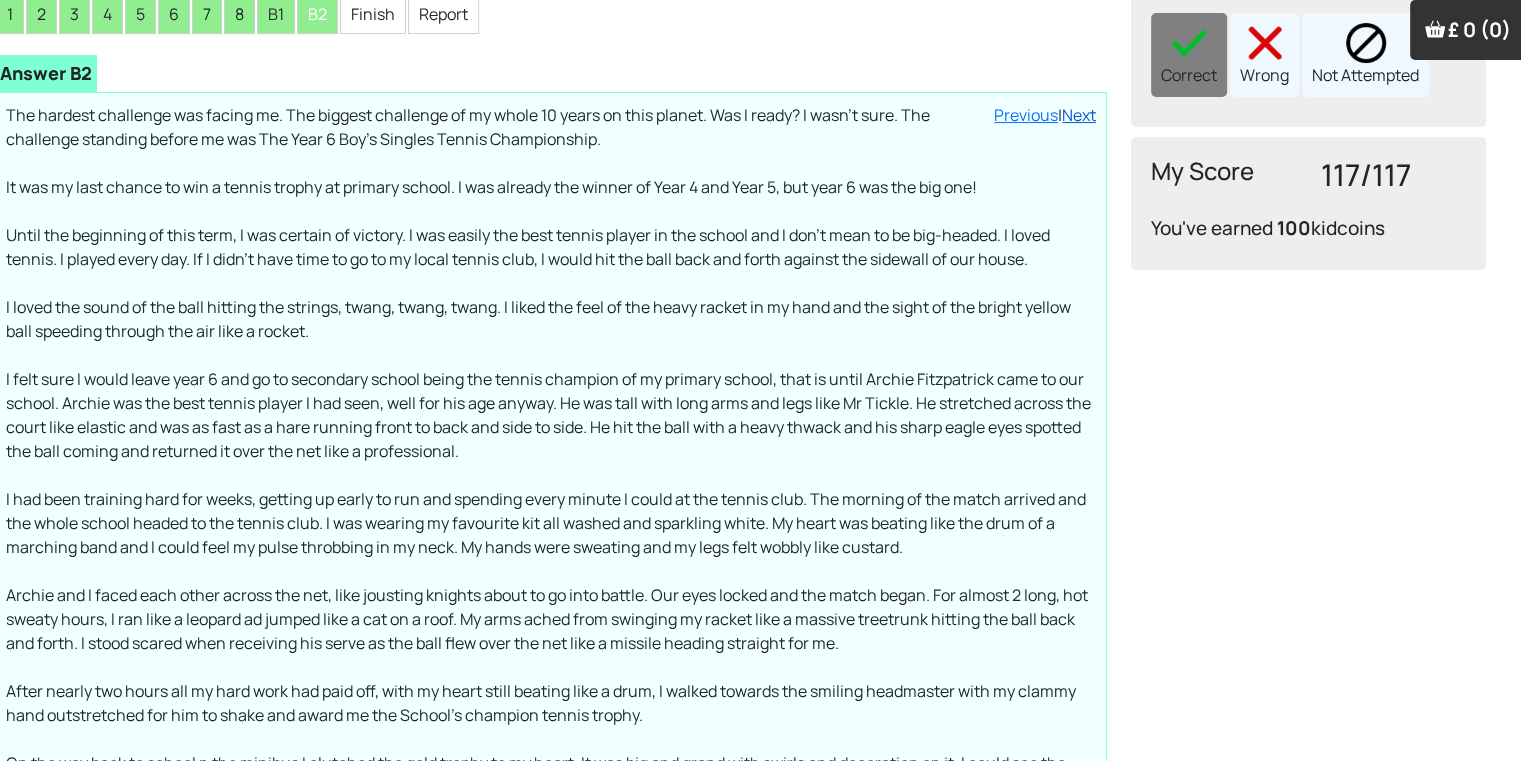 click on "Next" at bounding box center [1079, 115] 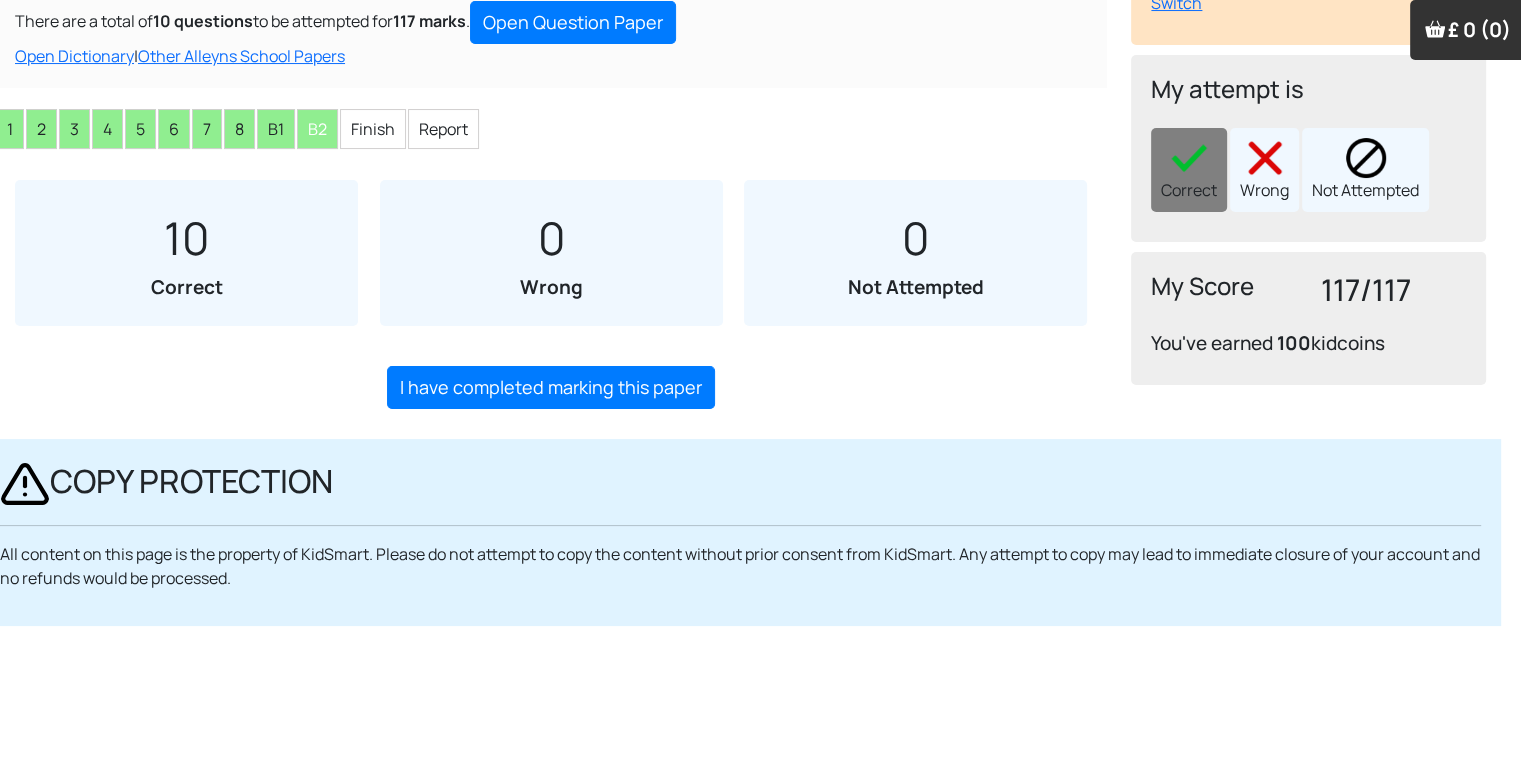 click on "1 2 3 4 5 6 7 8 B1 B2  Finish   Report" at bounding box center (551, 129) 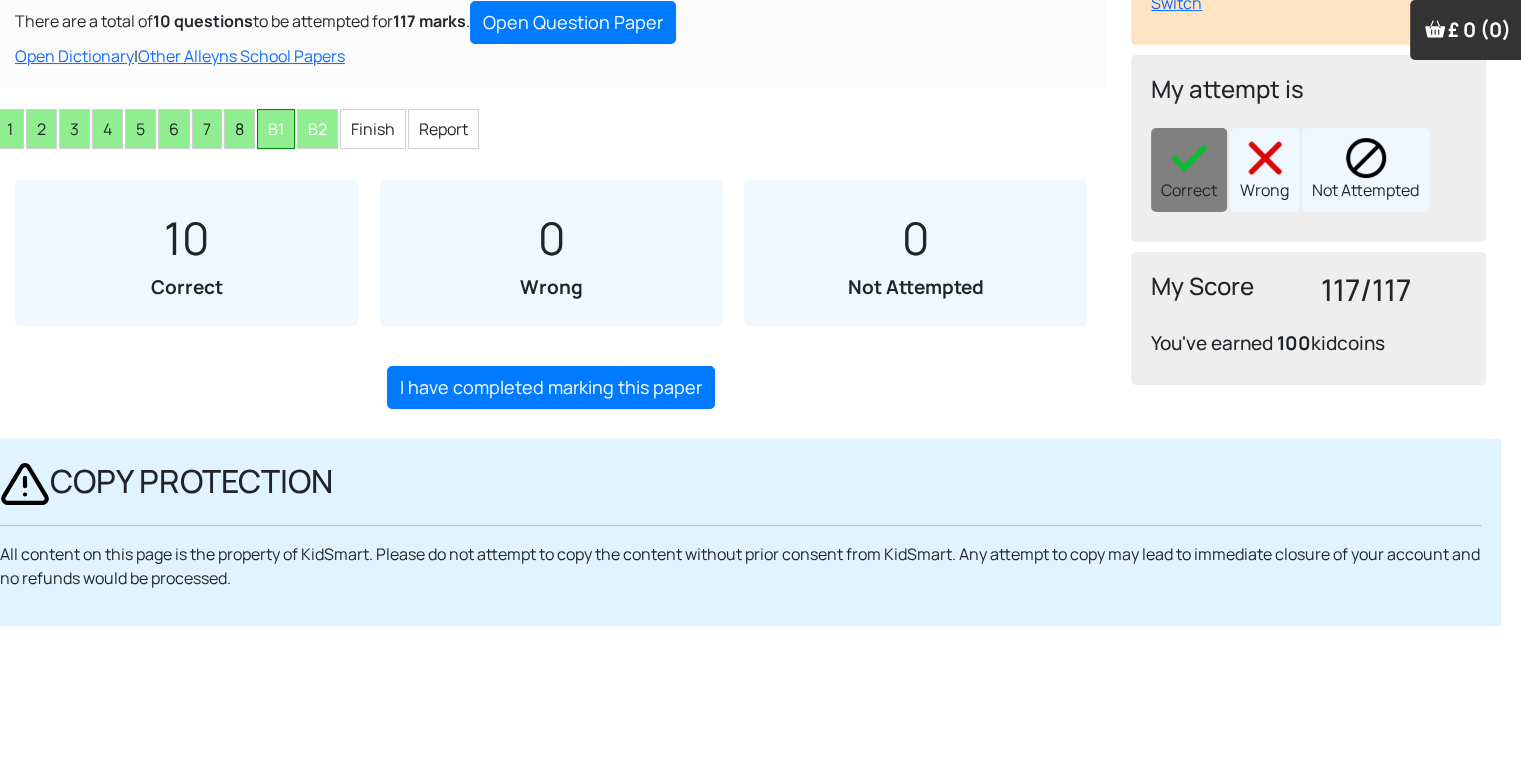 click on "B1" at bounding box center (276, 129) 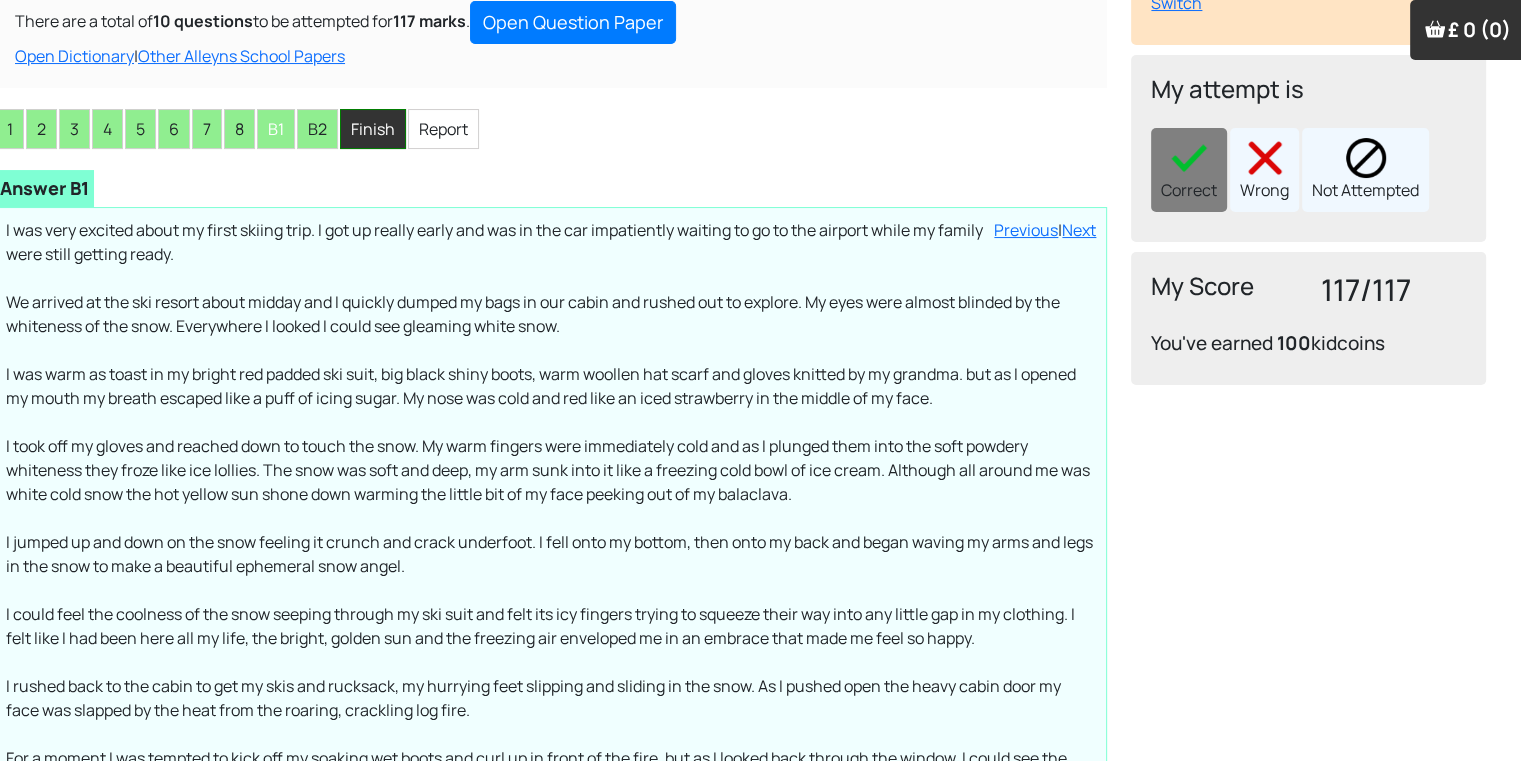 click on "Finish" at bounding box center [373, 129] 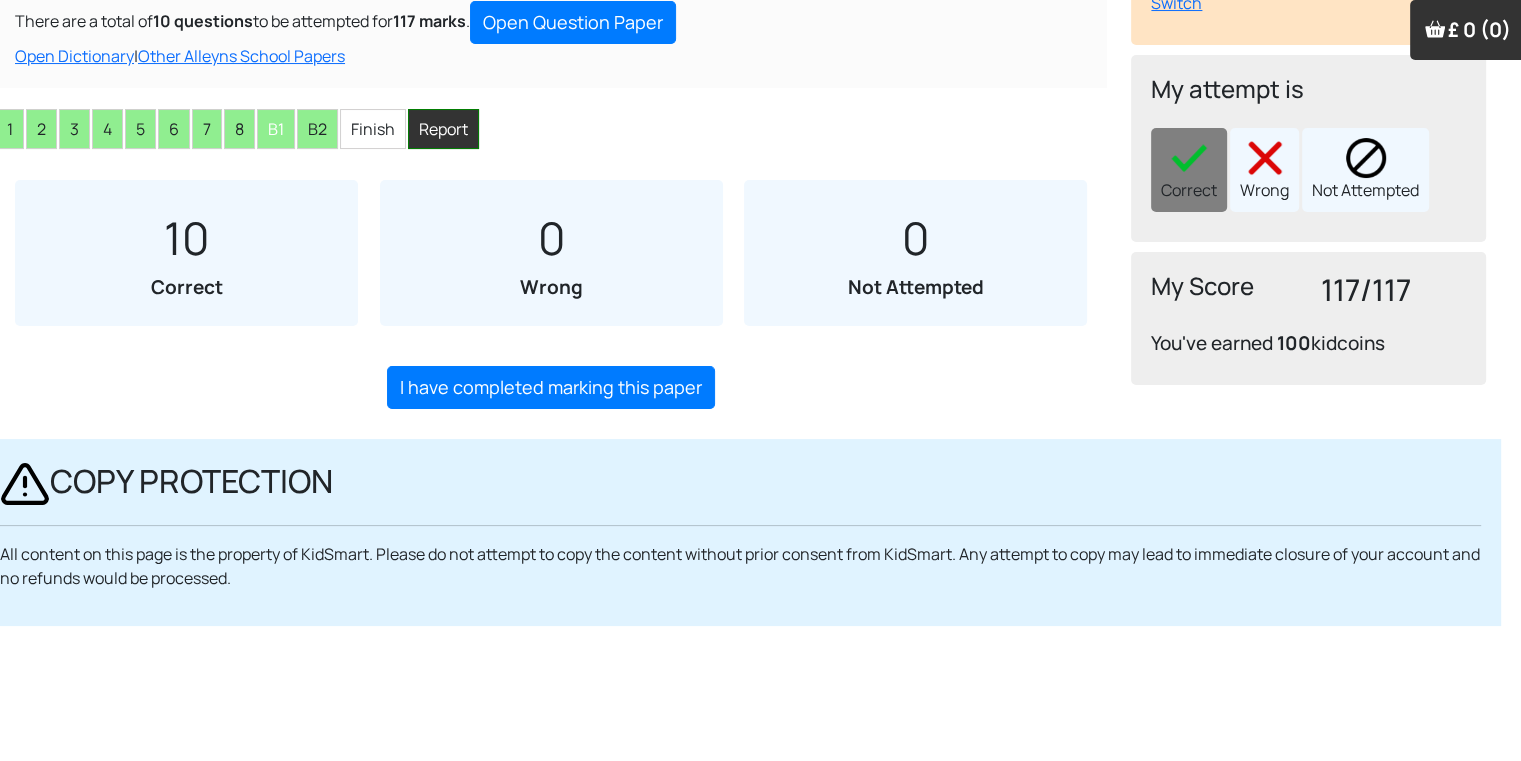 click on "Report" at bounding box center [443, 129] 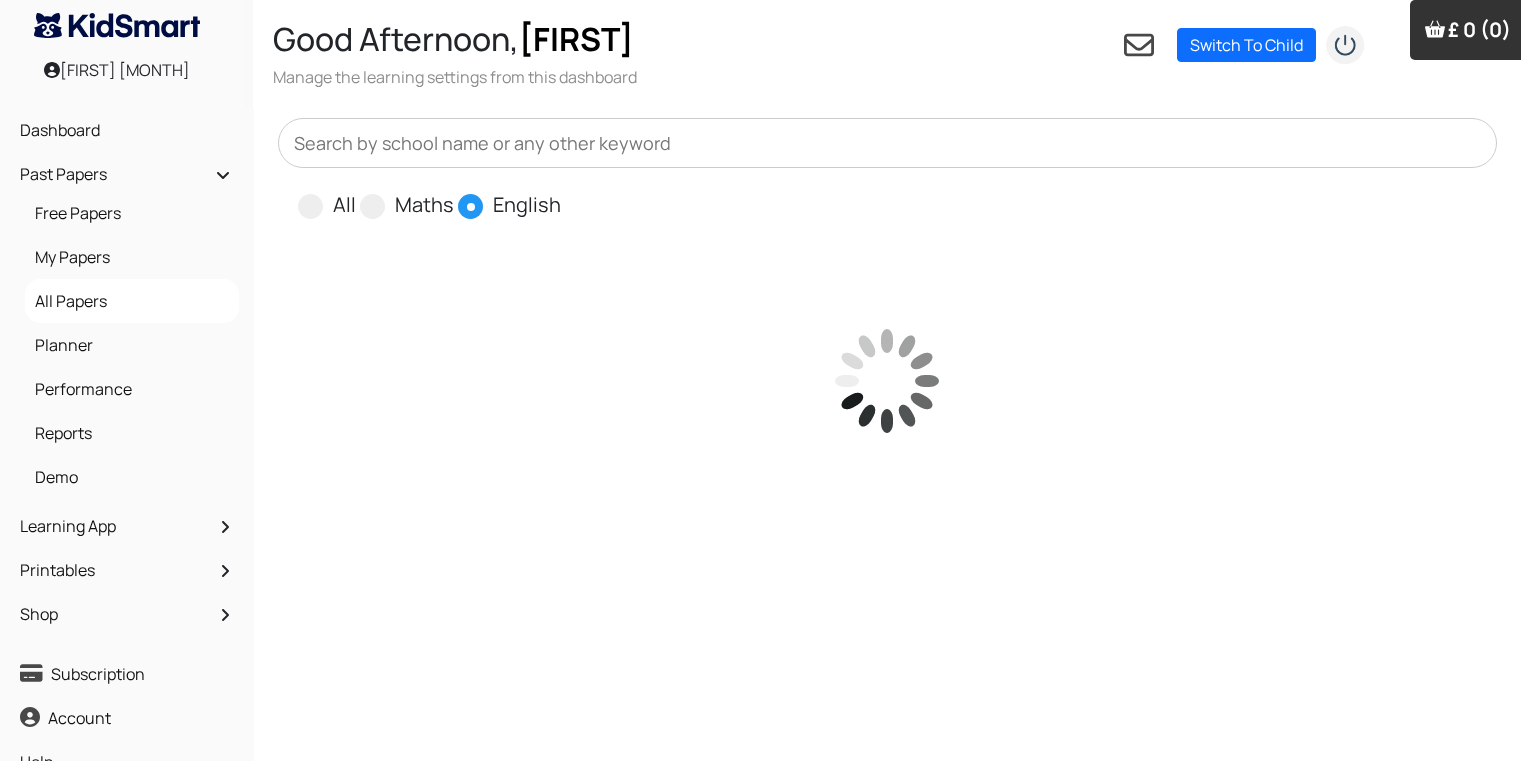 scroll, scrollTop: 0, scrollLeft: 0, axis: both 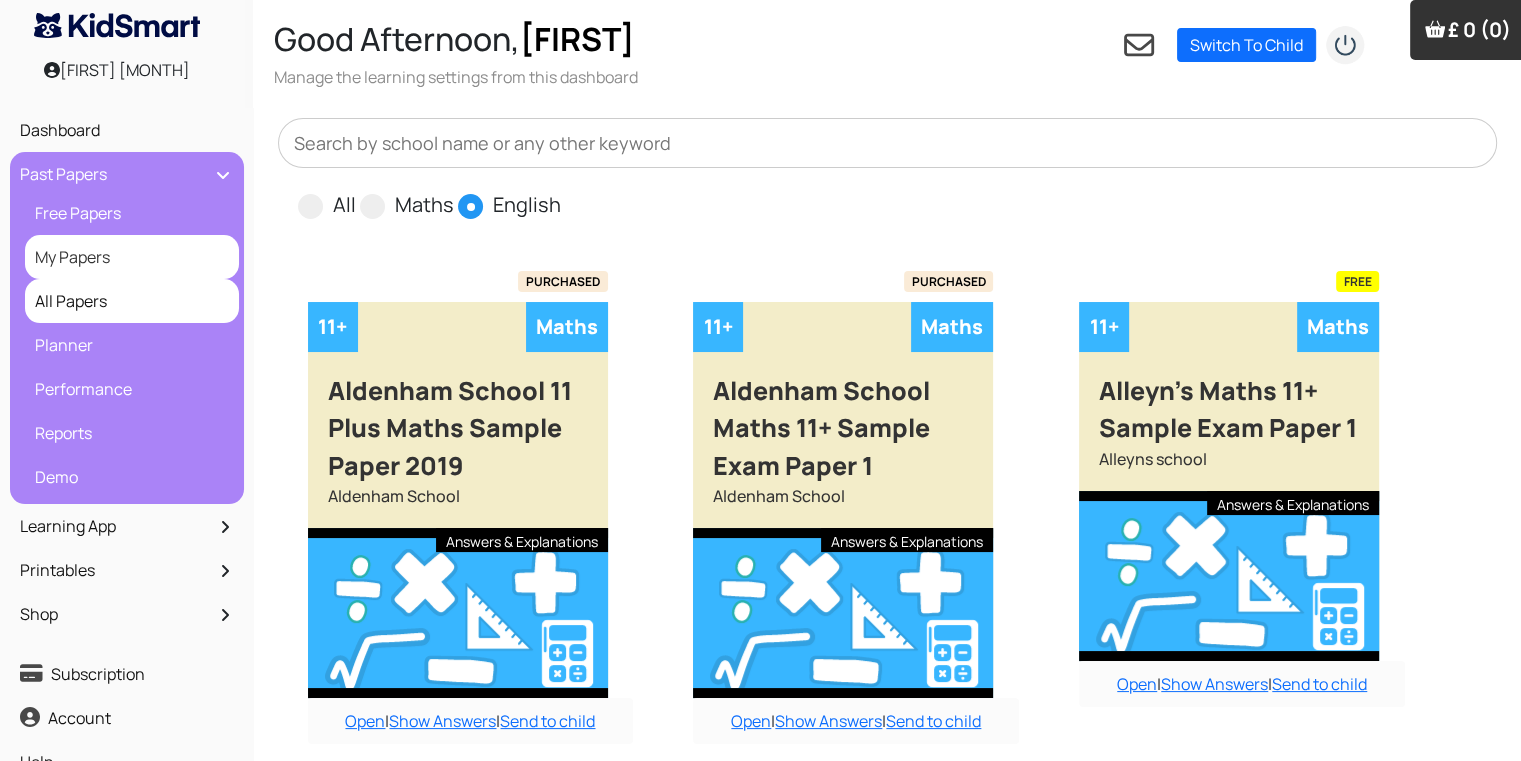 click on "My Papers" at bounding box center (132, 257) 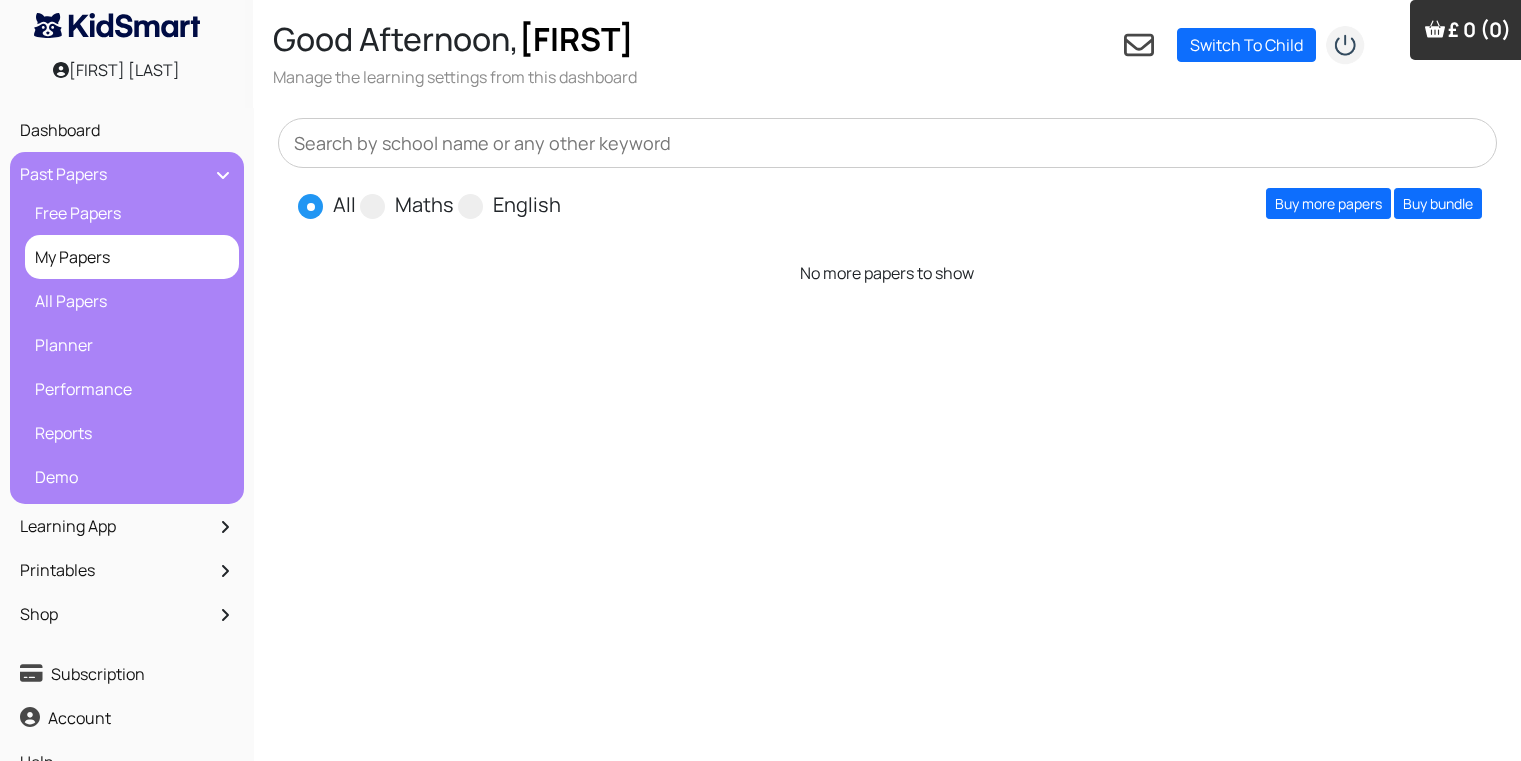 scroll, scrollTop: 0, scrollLeft: 0, axis: both 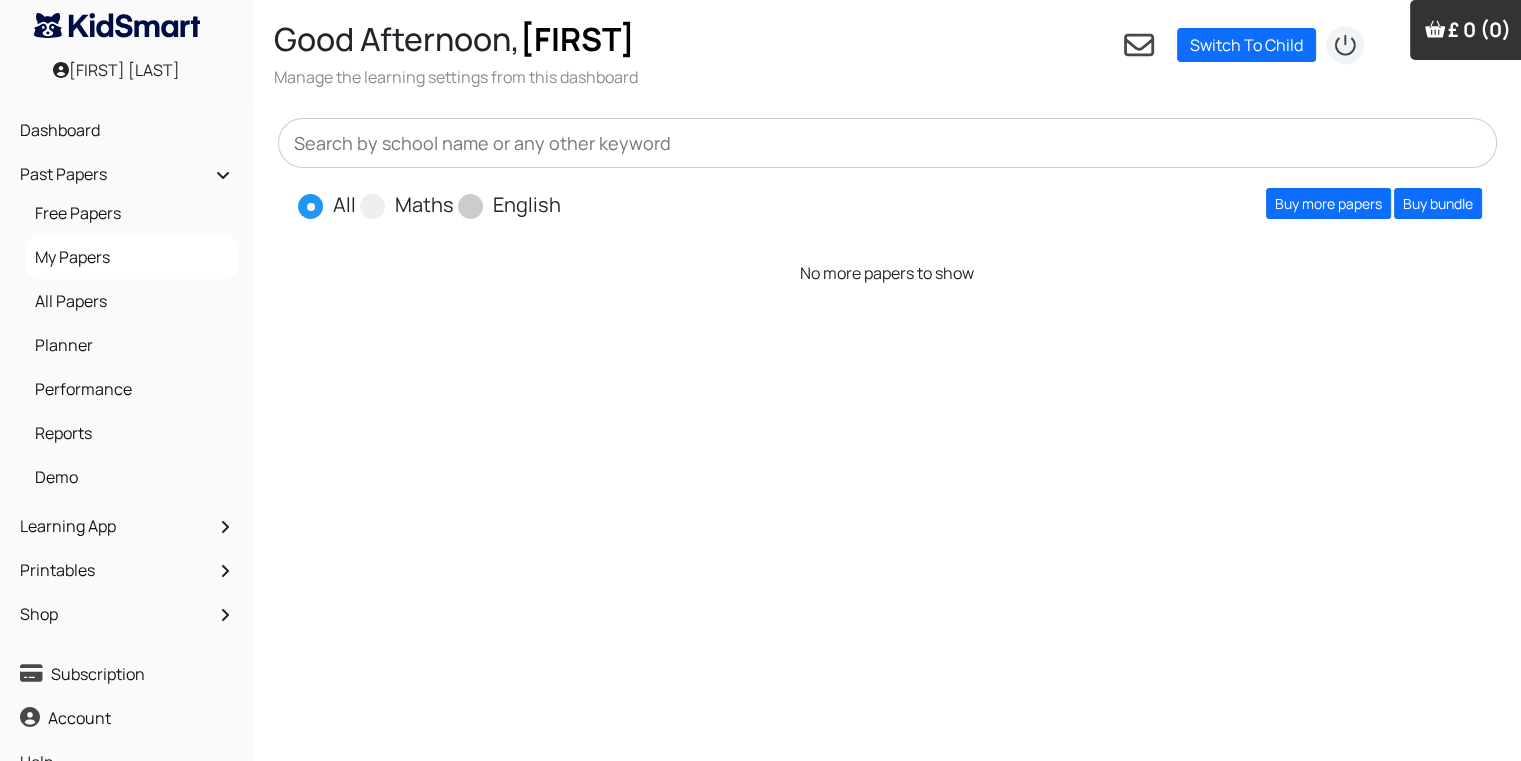 click at bounding box center [470, 206] 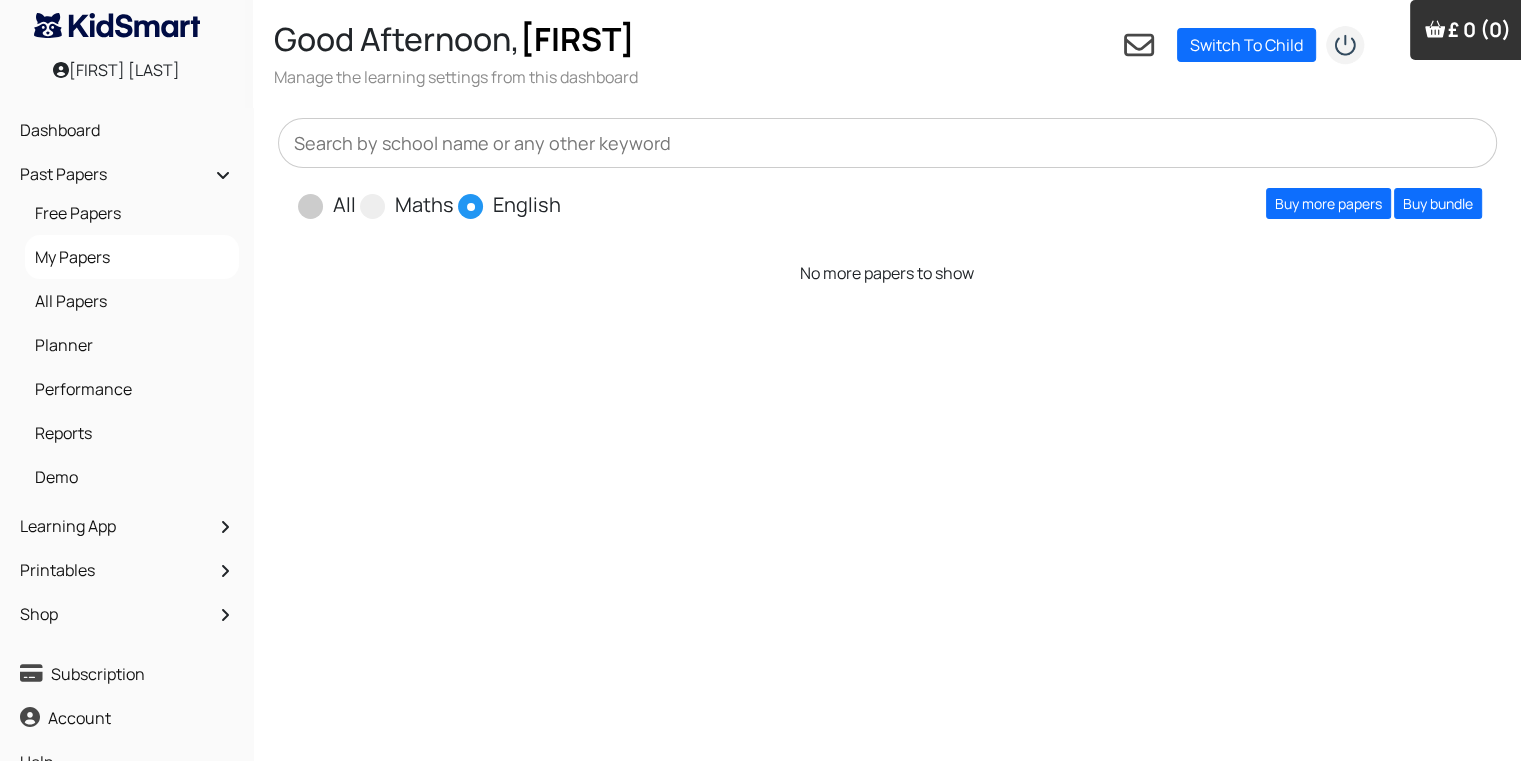 click at bounding box center [310, 206] 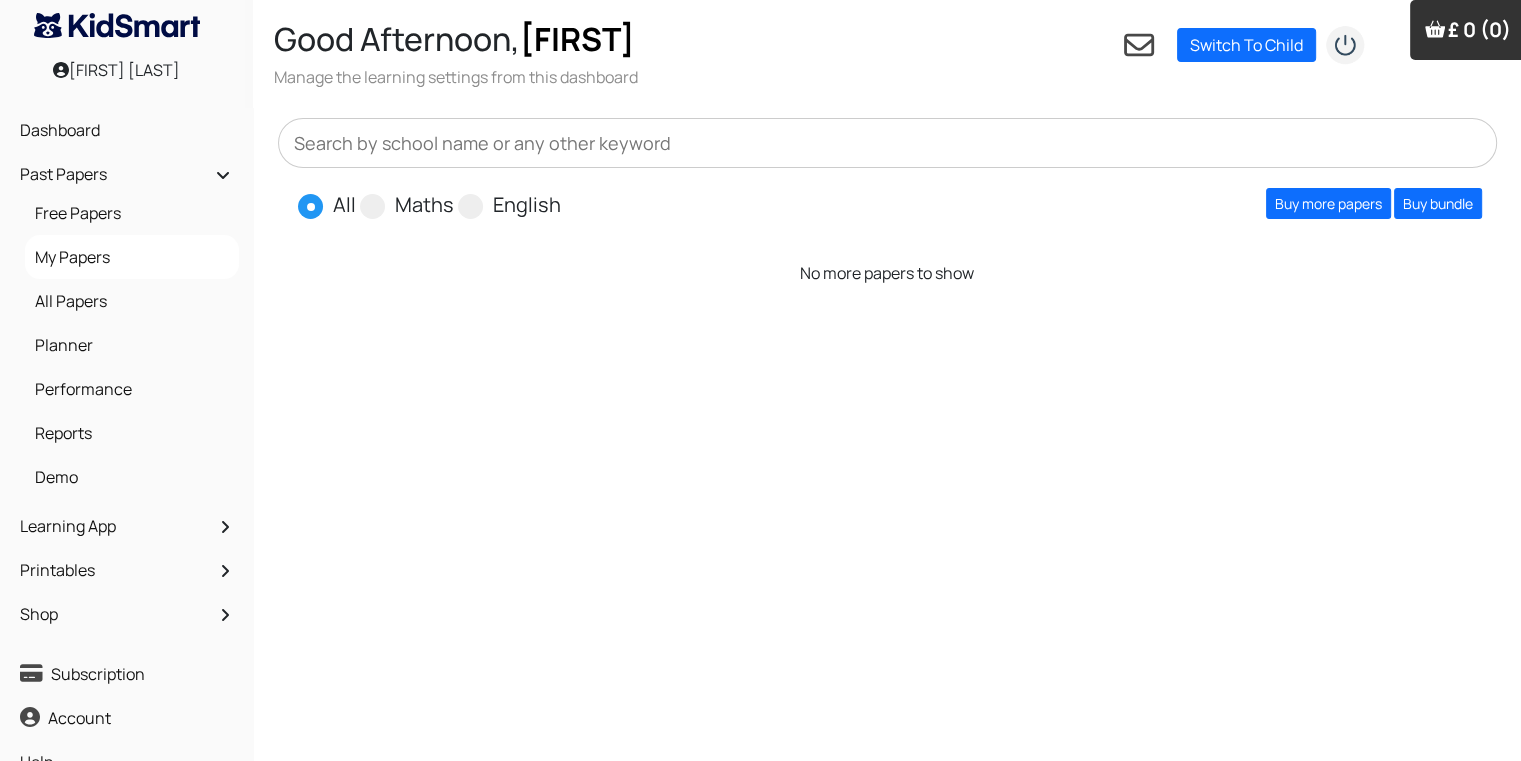 click at bounding box center (888, 143) 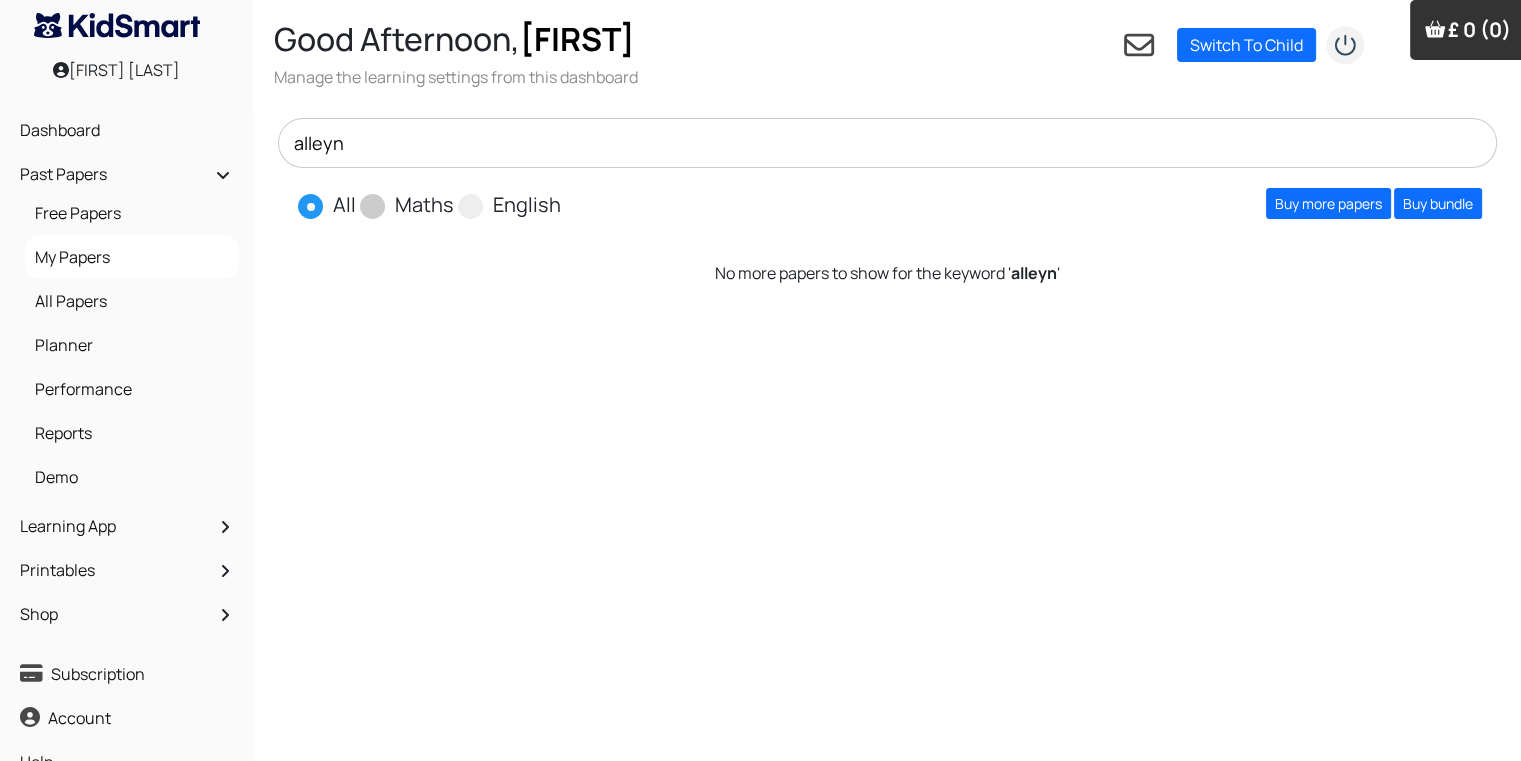 type on "alleyn" 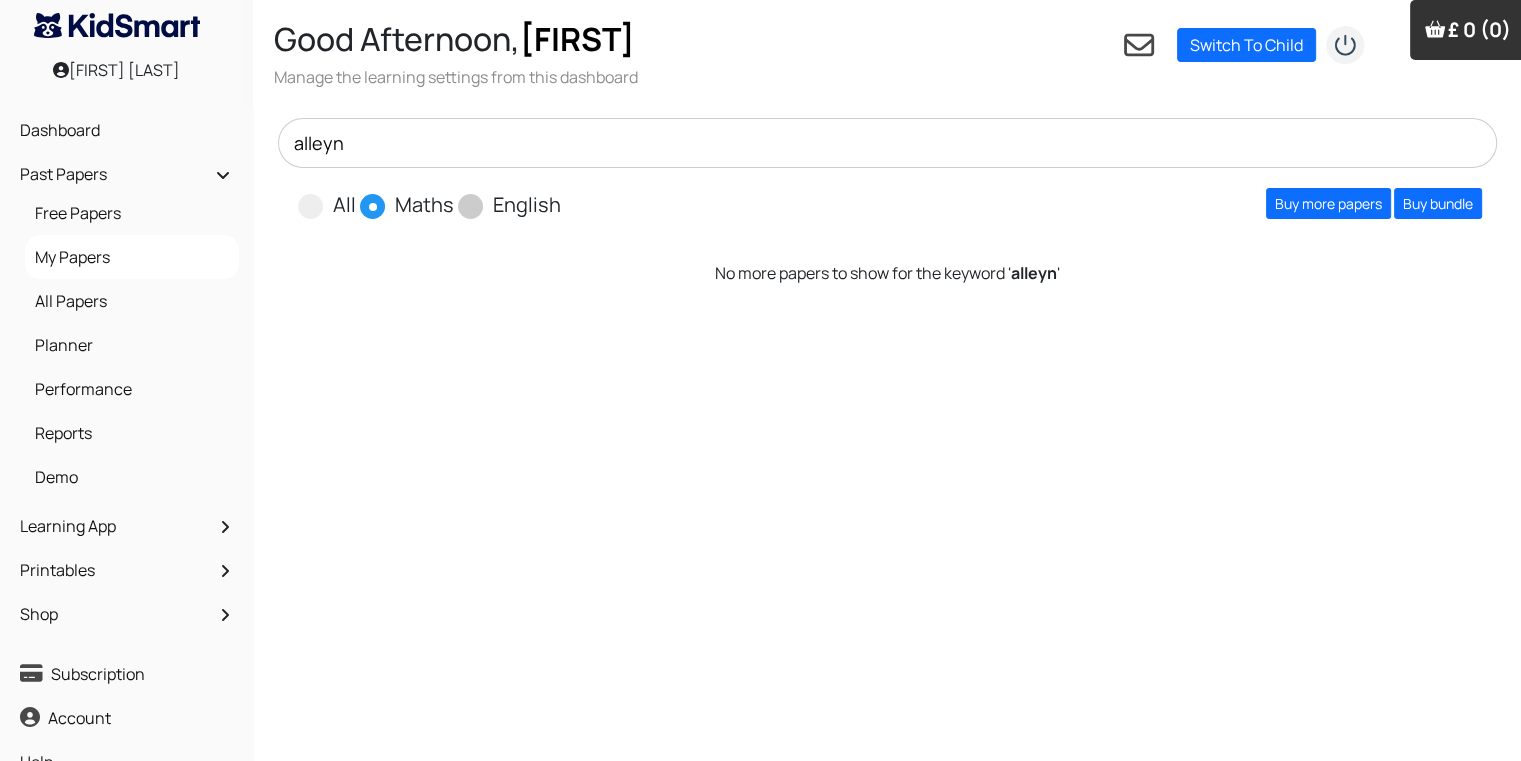 click at bounding box center [470, 206] 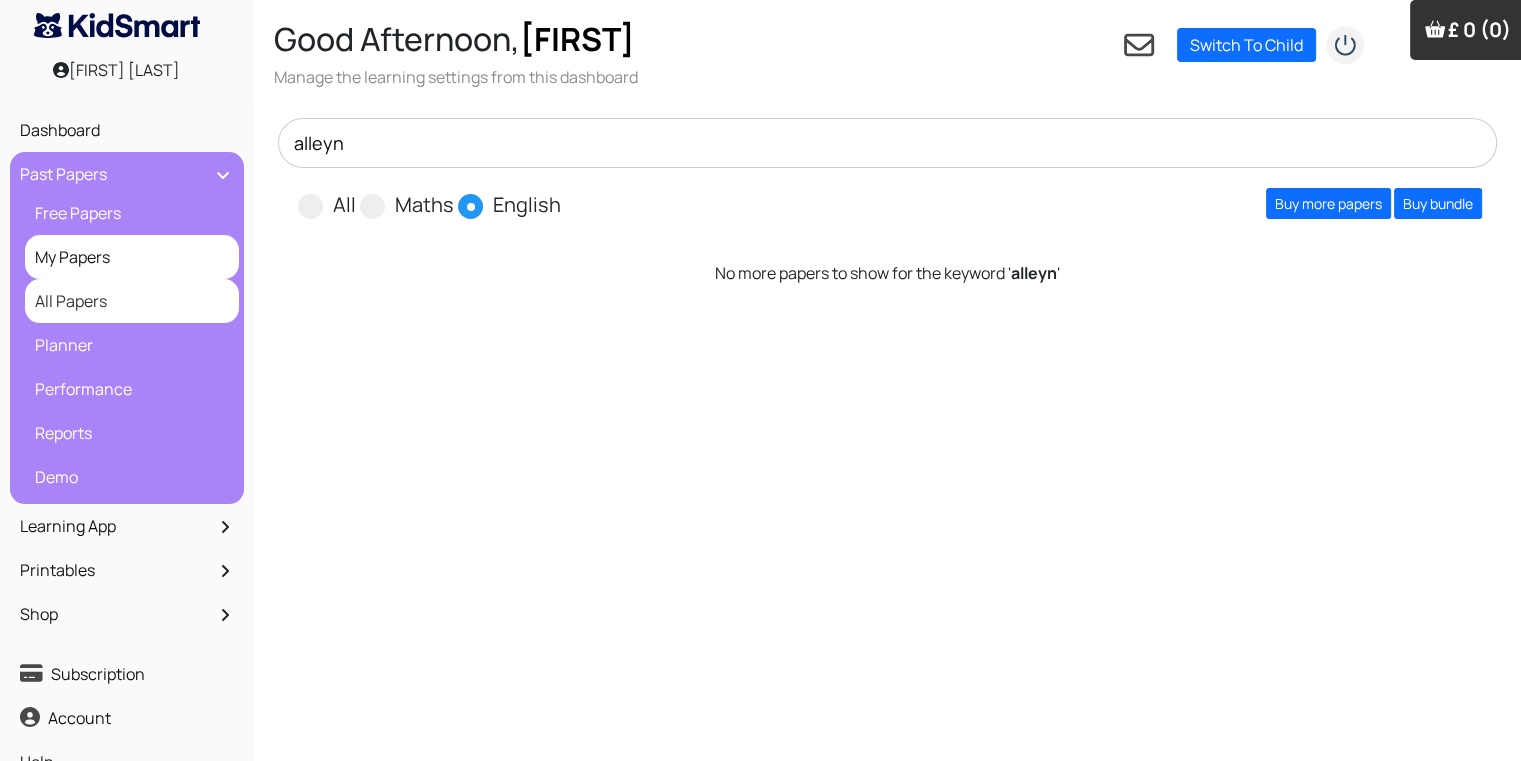 click on "All Papers" at bounding box center [132, 301] 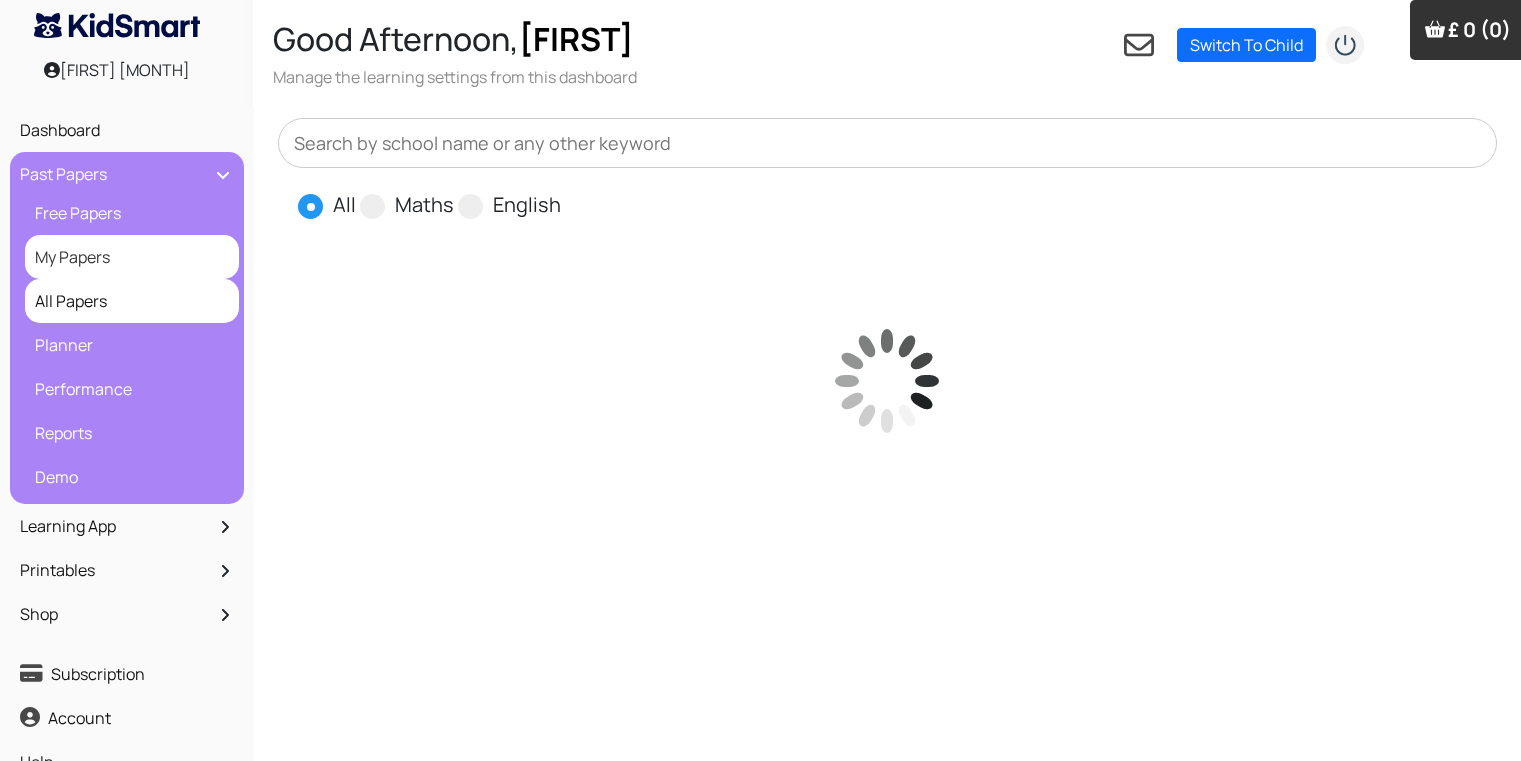scroll, scrollTop: 0, scrollLeft: 0, axis: both 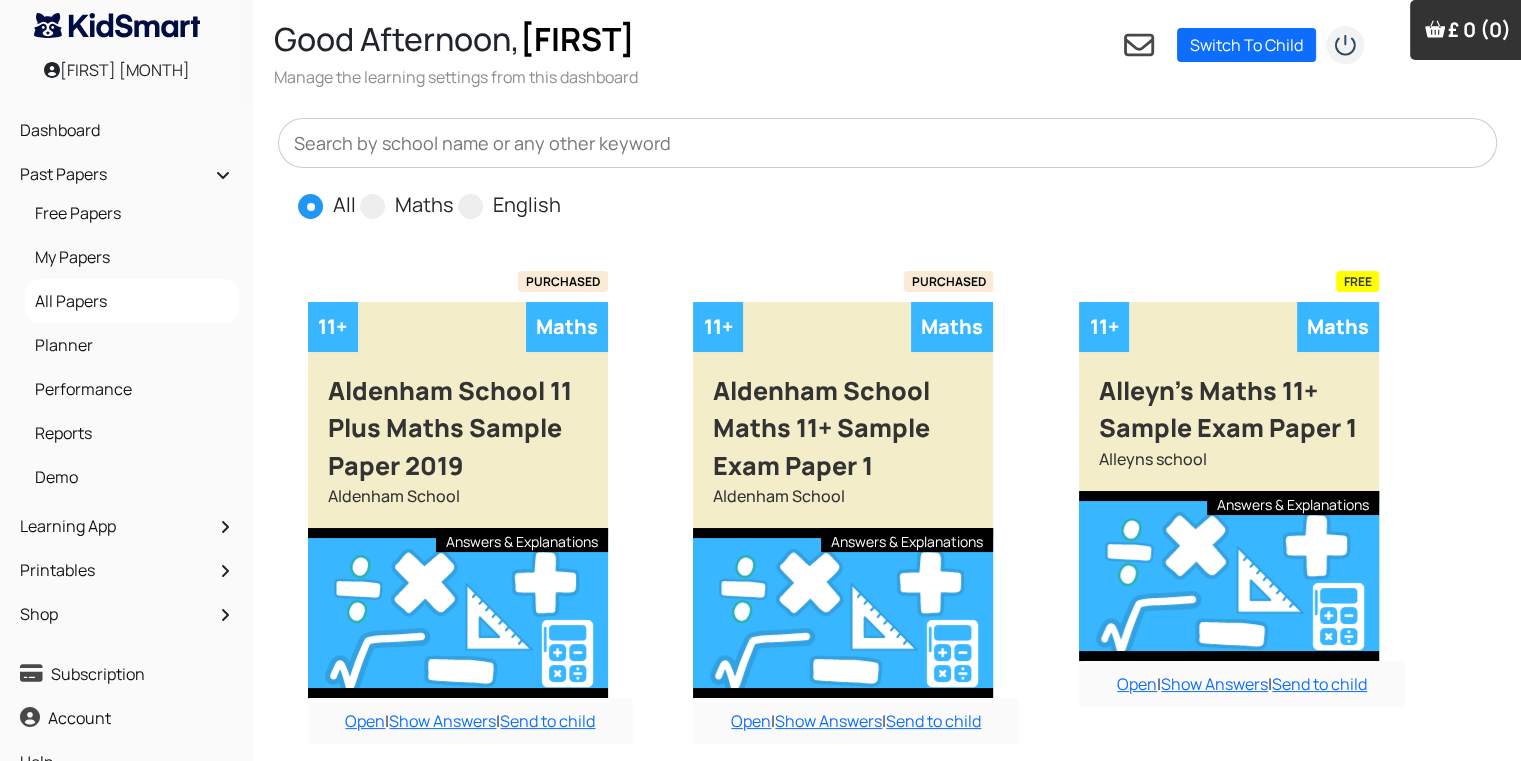 click at bounding box center [888, 143] 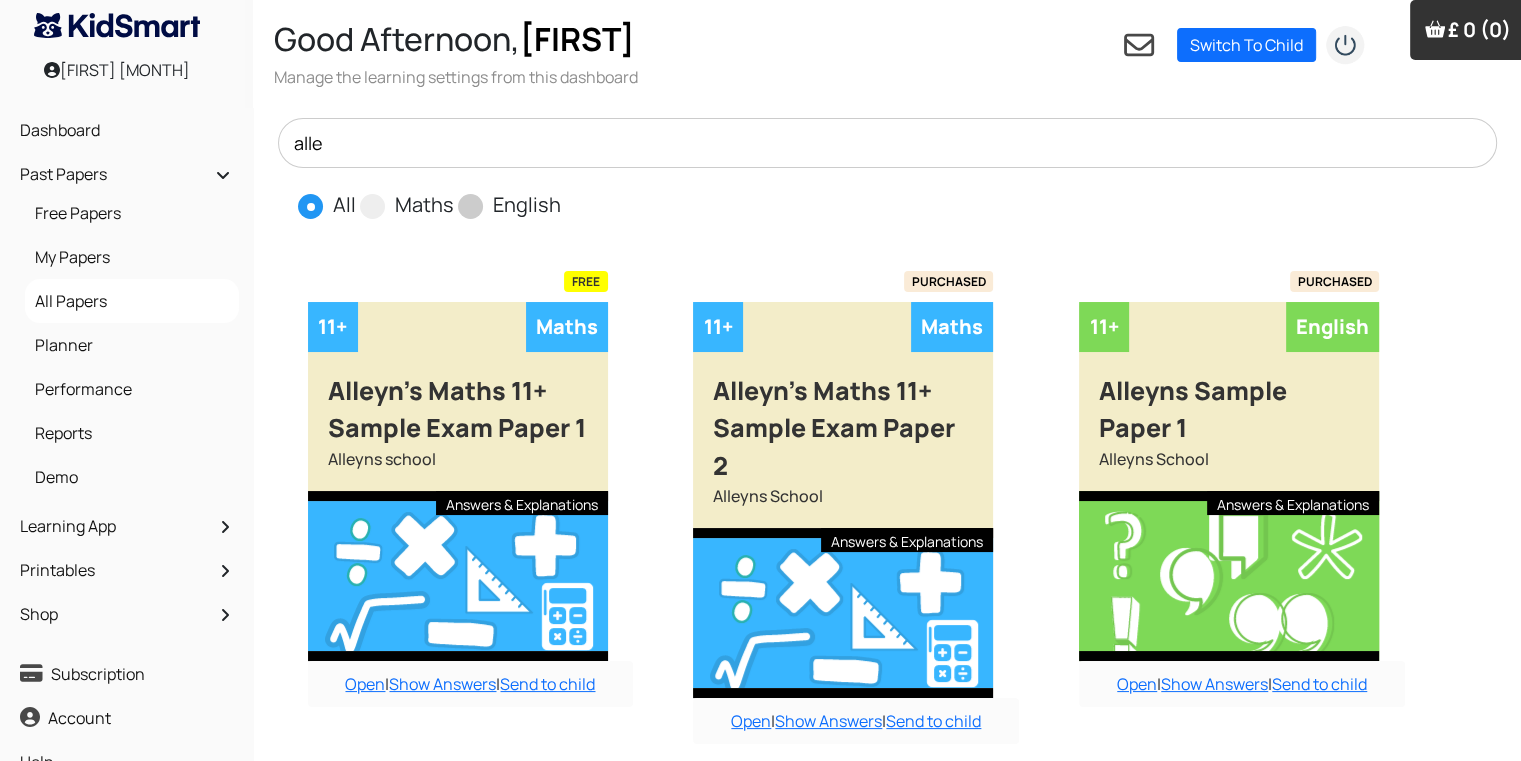 type on "alle" 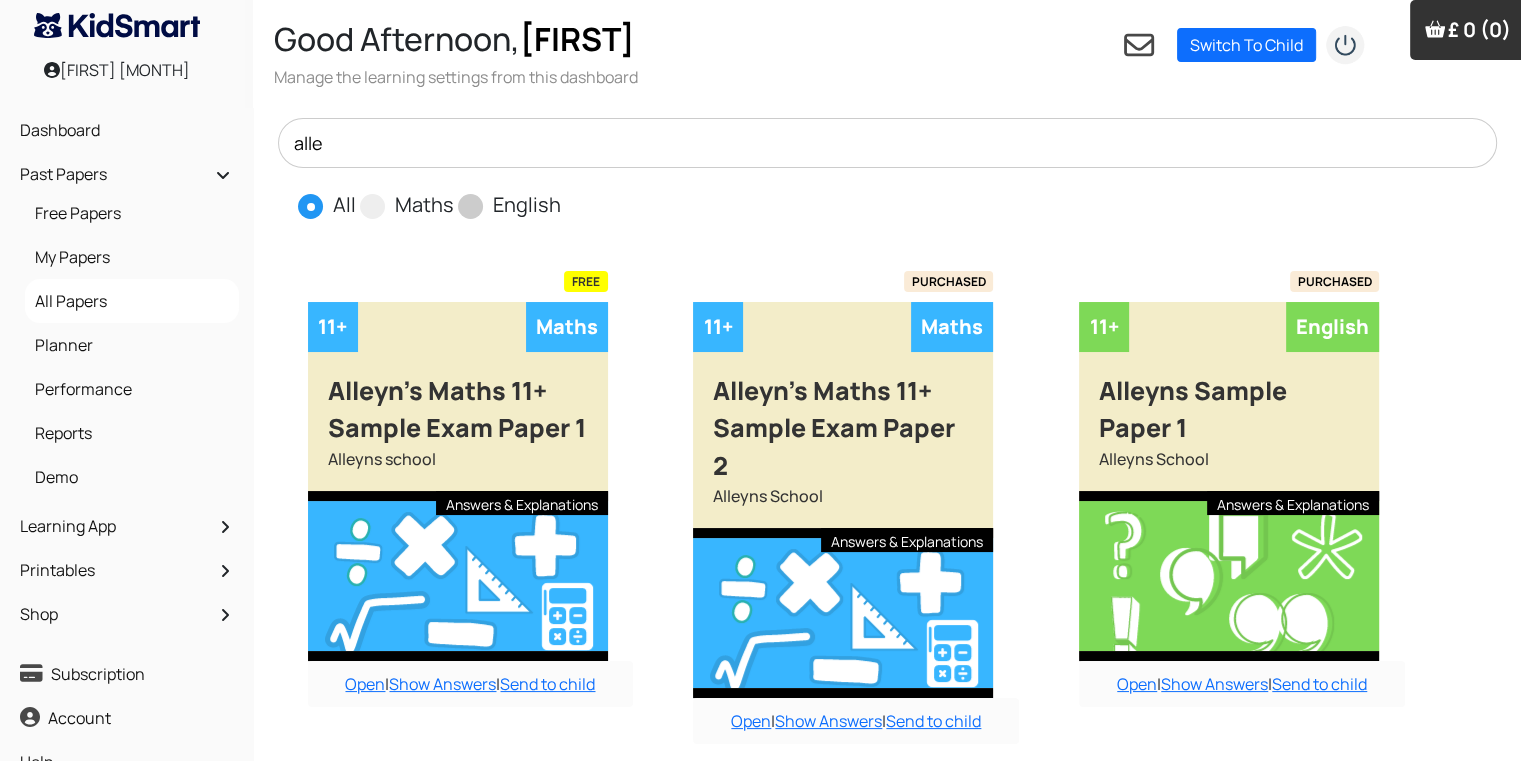 click at bounding box center [470, 206] 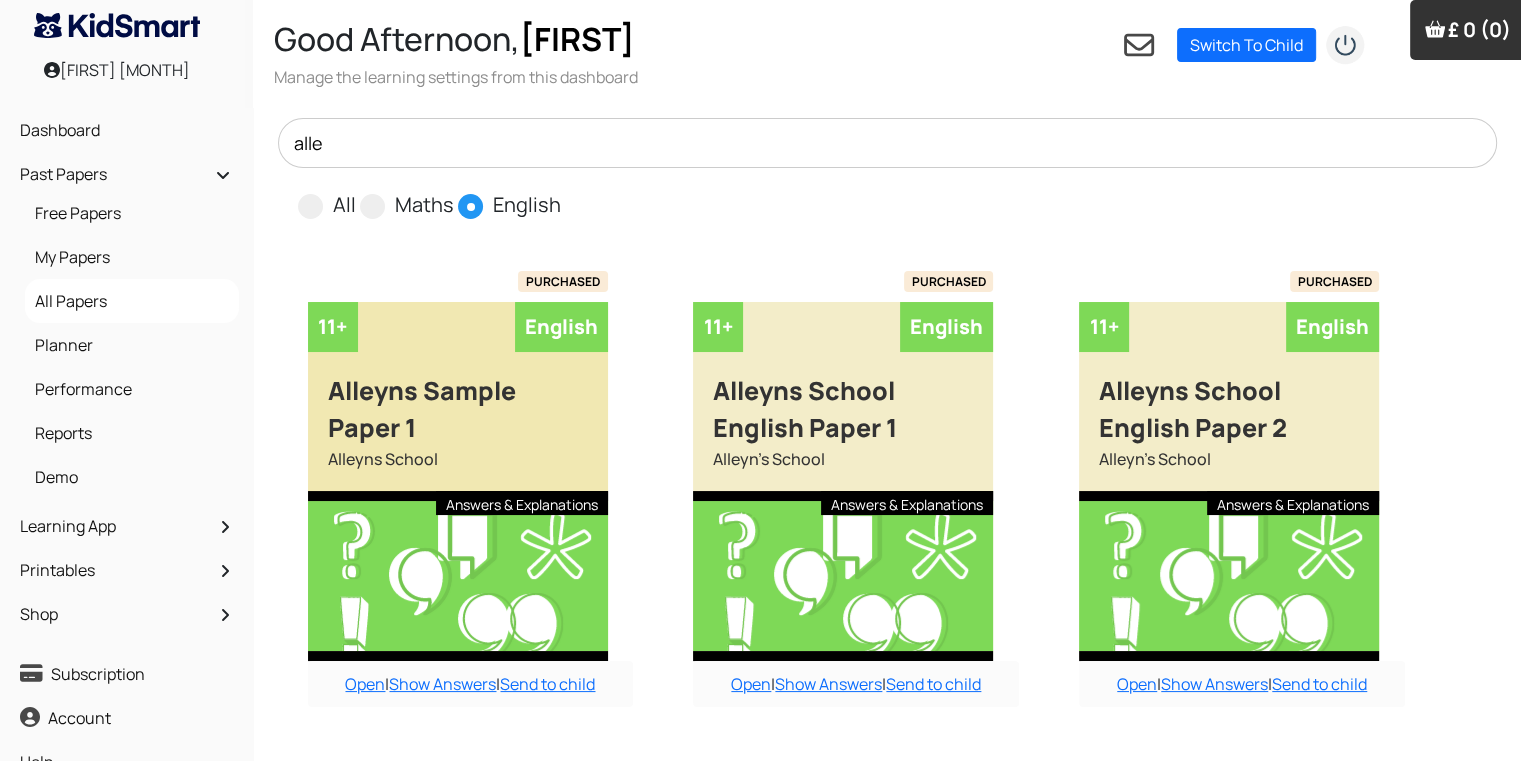 click on "Alleyns Sample Paper 1" at bounding box center [458, 399] 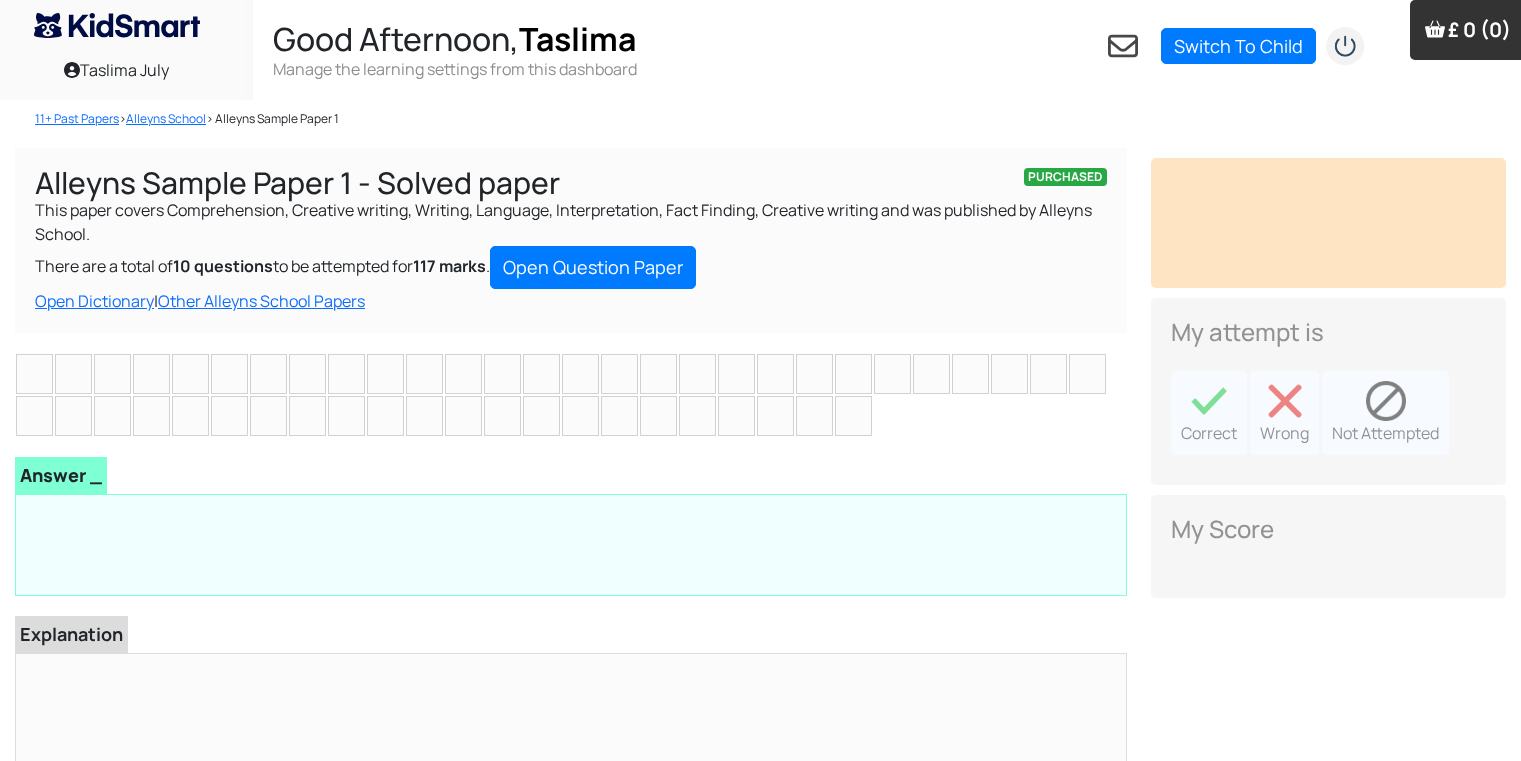 scroll, scrollTop: 0, scrollLeft: 0, axis: both 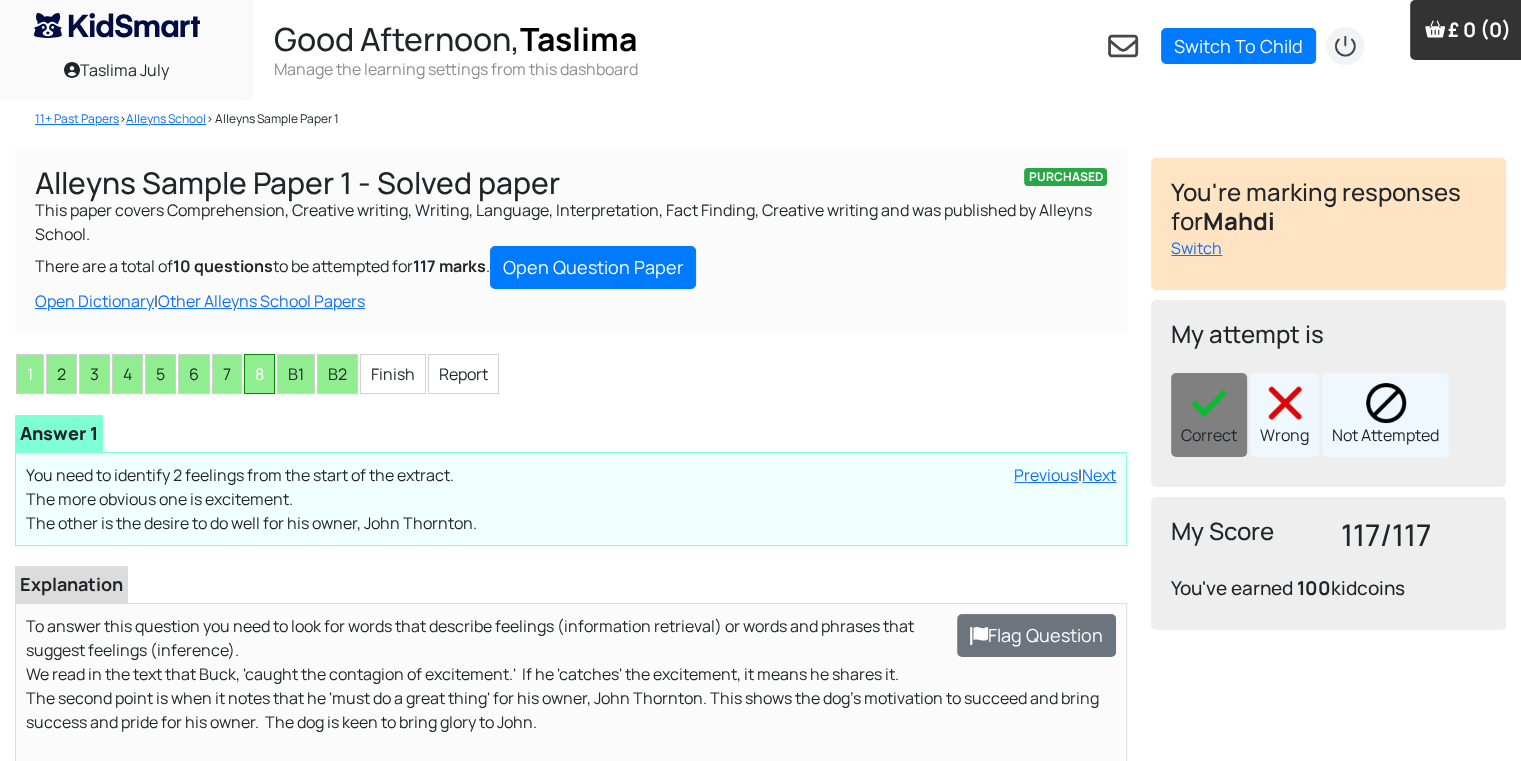 click on "8" at bounding box center (259, 374) 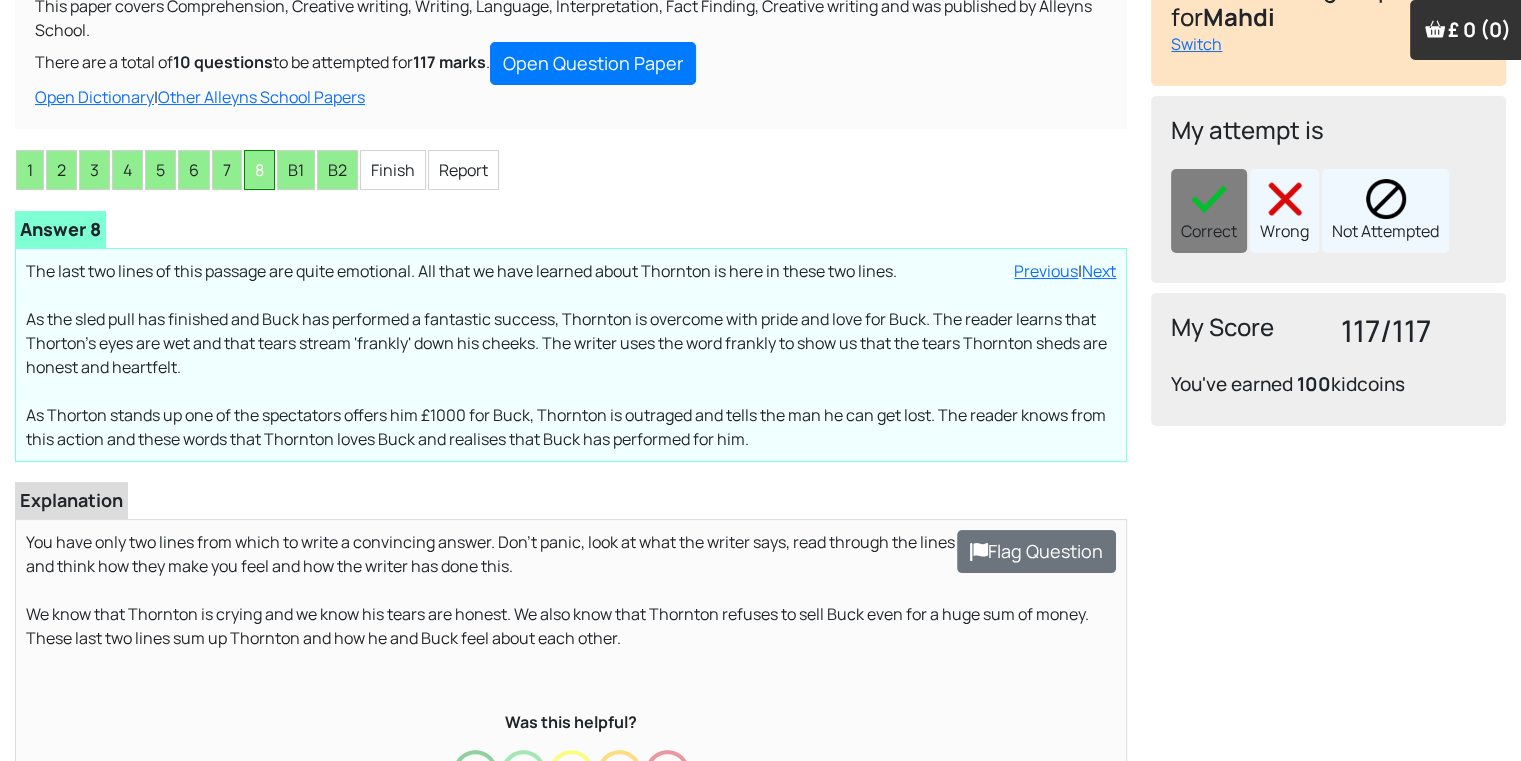 scroll, scrollTop: 320, scrollLeft: 0, axis: vertical 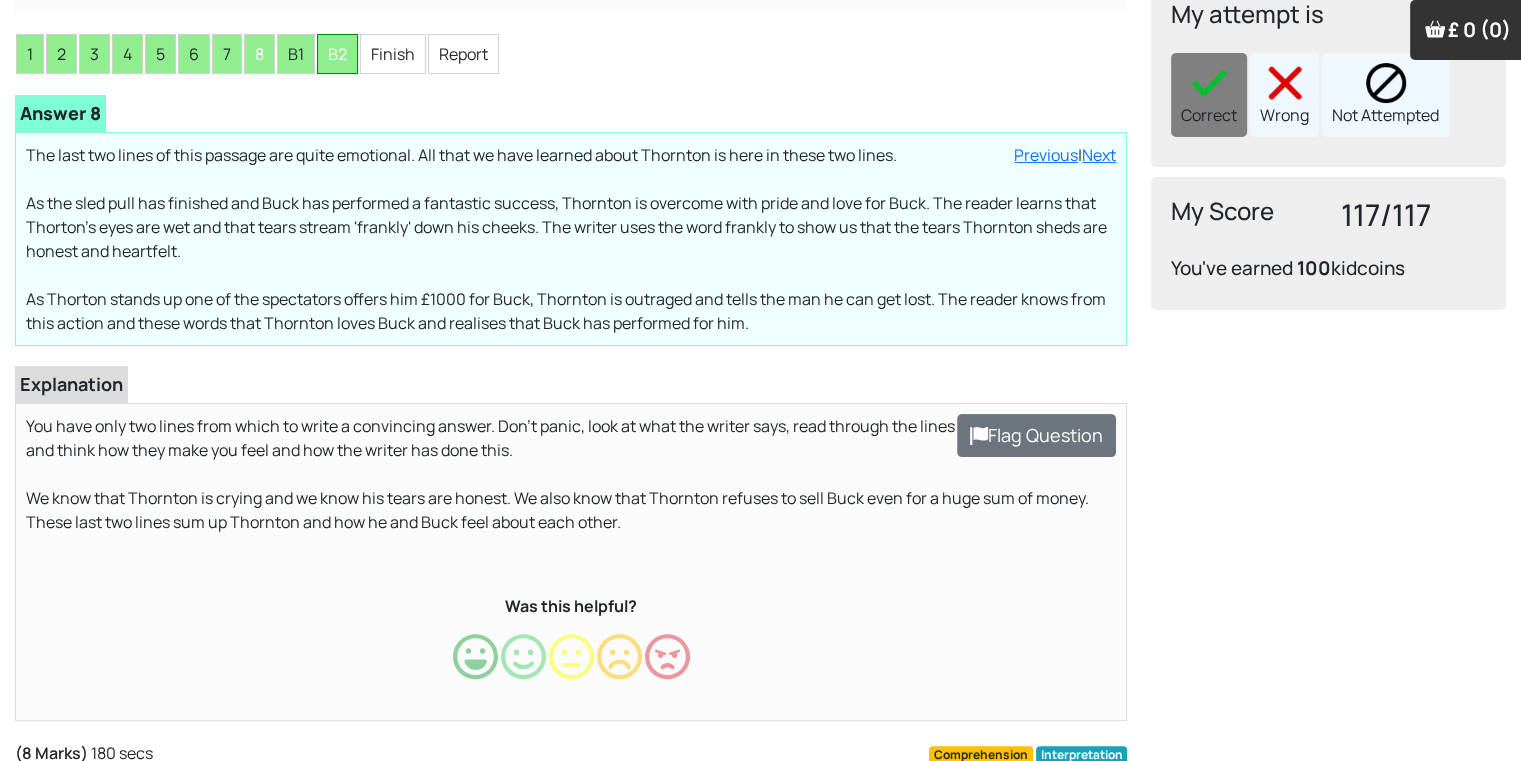 click on "B2" at bounding box center [337, 54] 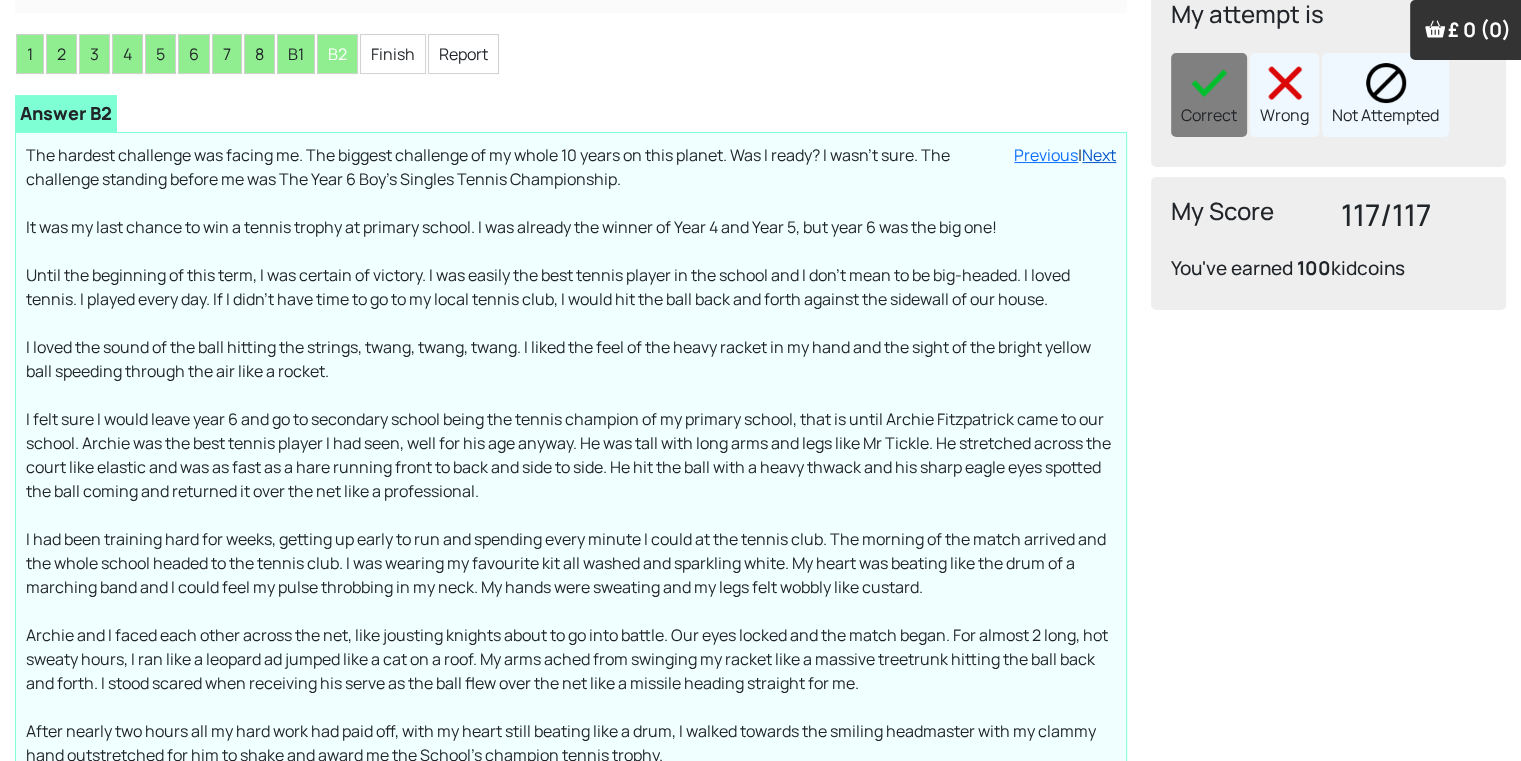 click on "Next" at bounding box center [1099, 155] 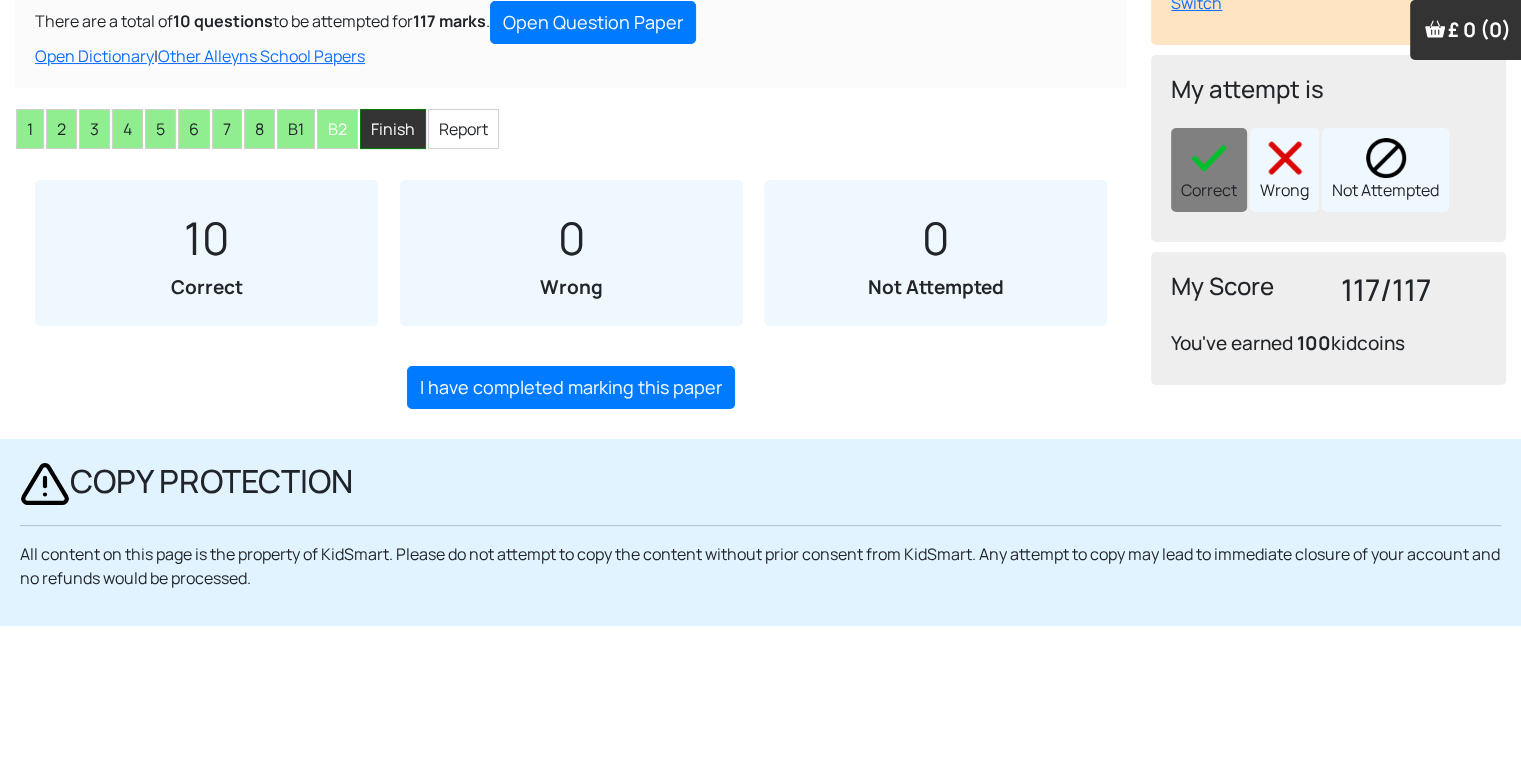 click on "Finish" at bounding box center [393, 129] 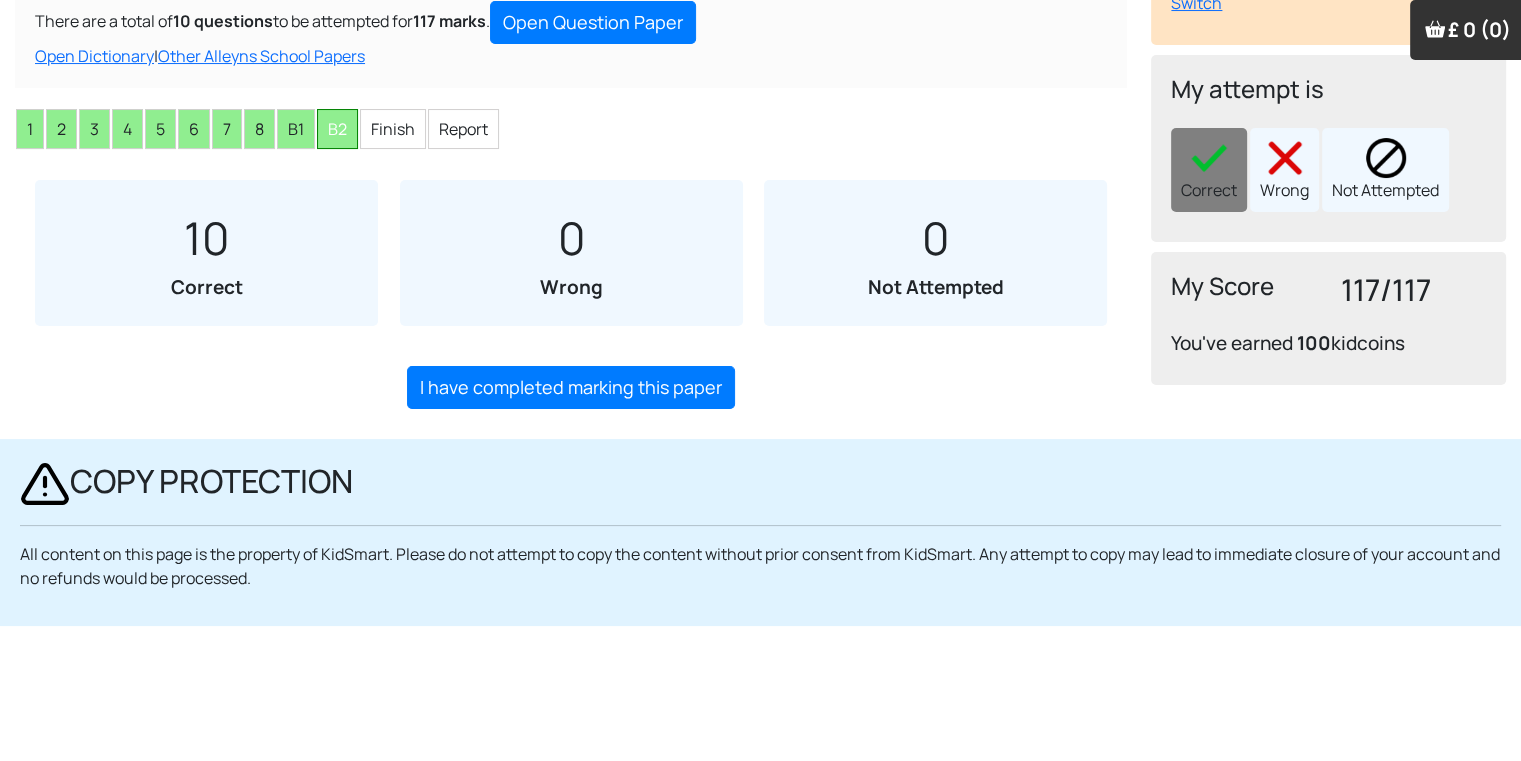 click on "B2" at bounding box center (337, 129) 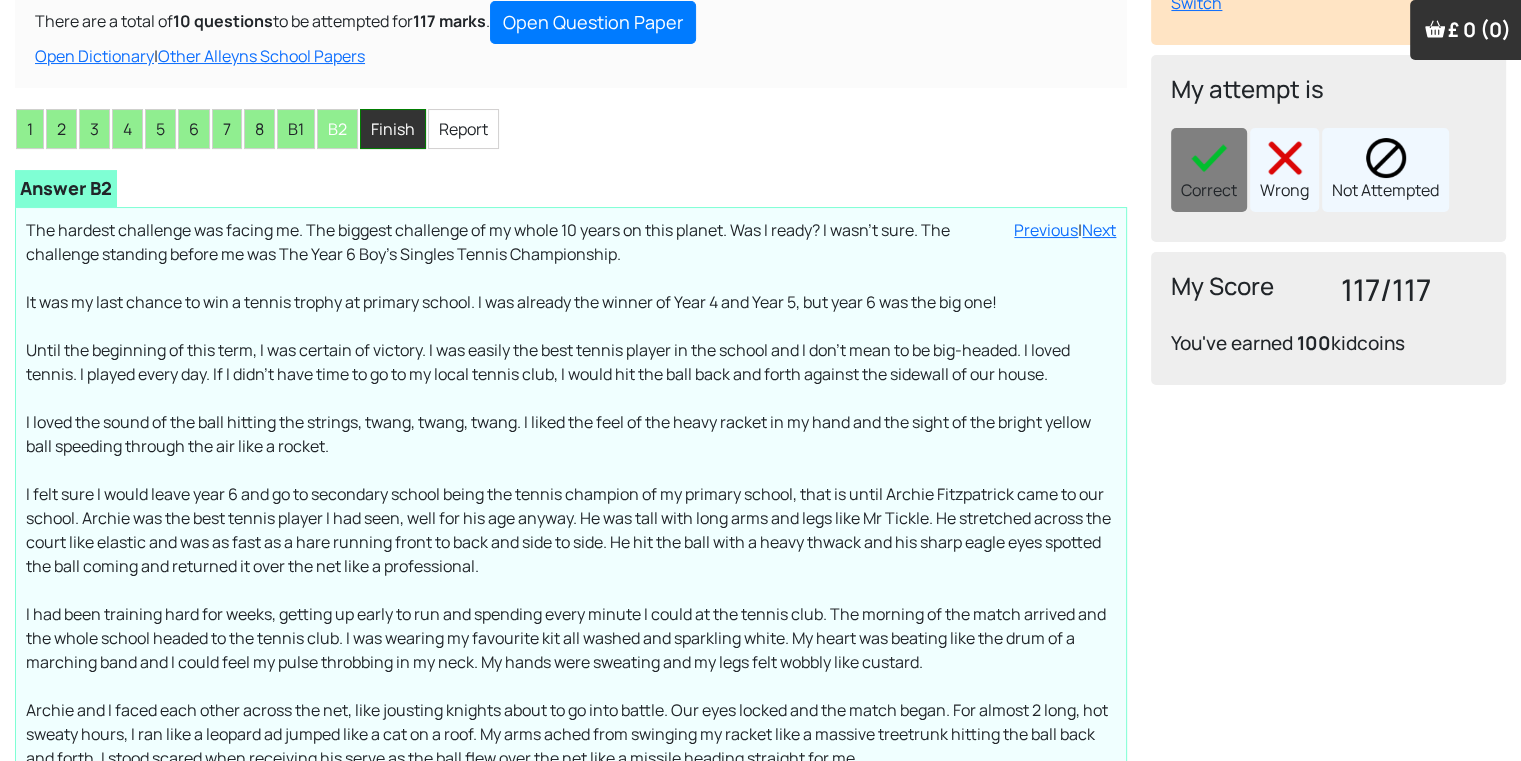 click on "Finish" at bounding box center [393, 129] 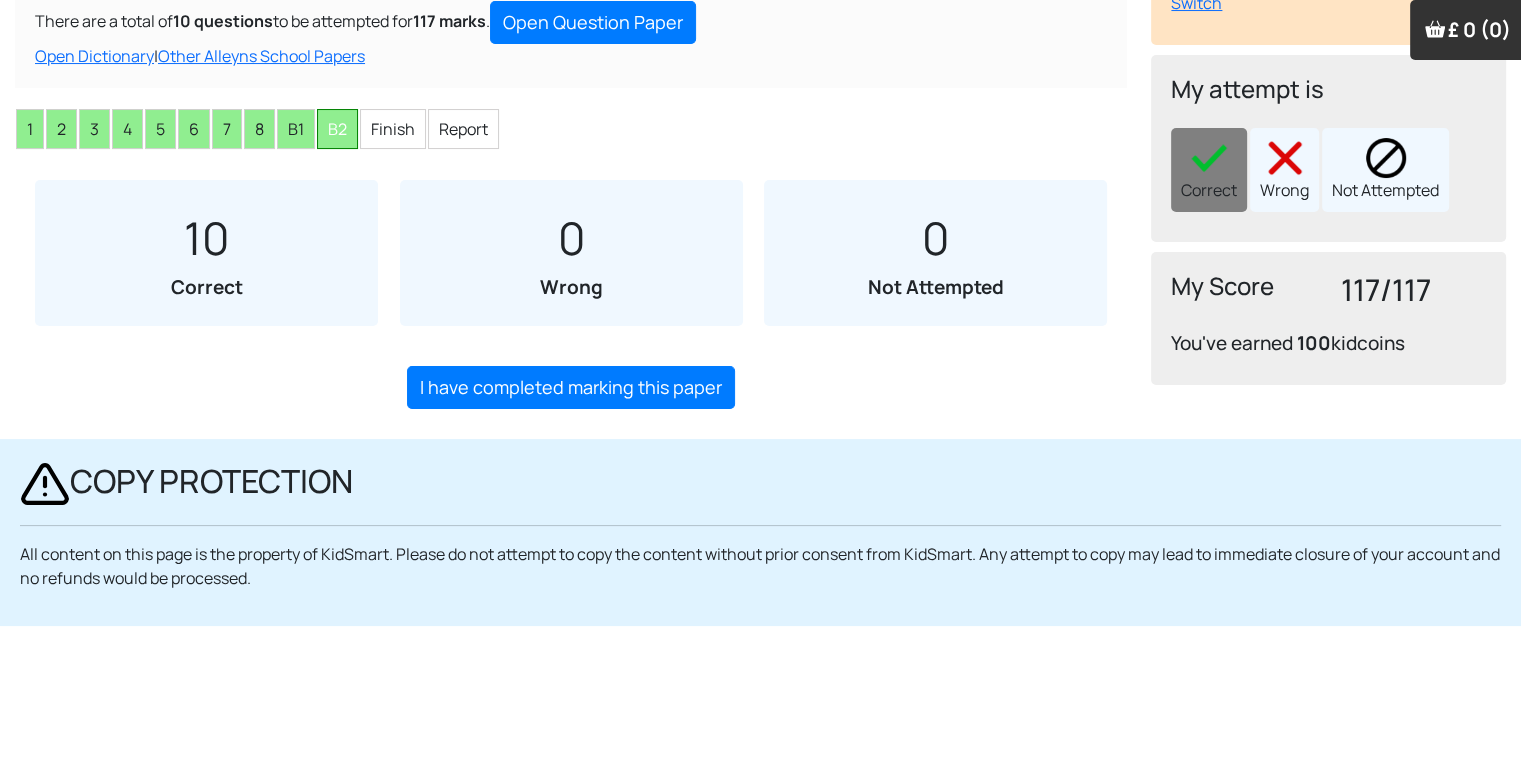 click on "B2" at bounding box center [337, 129] 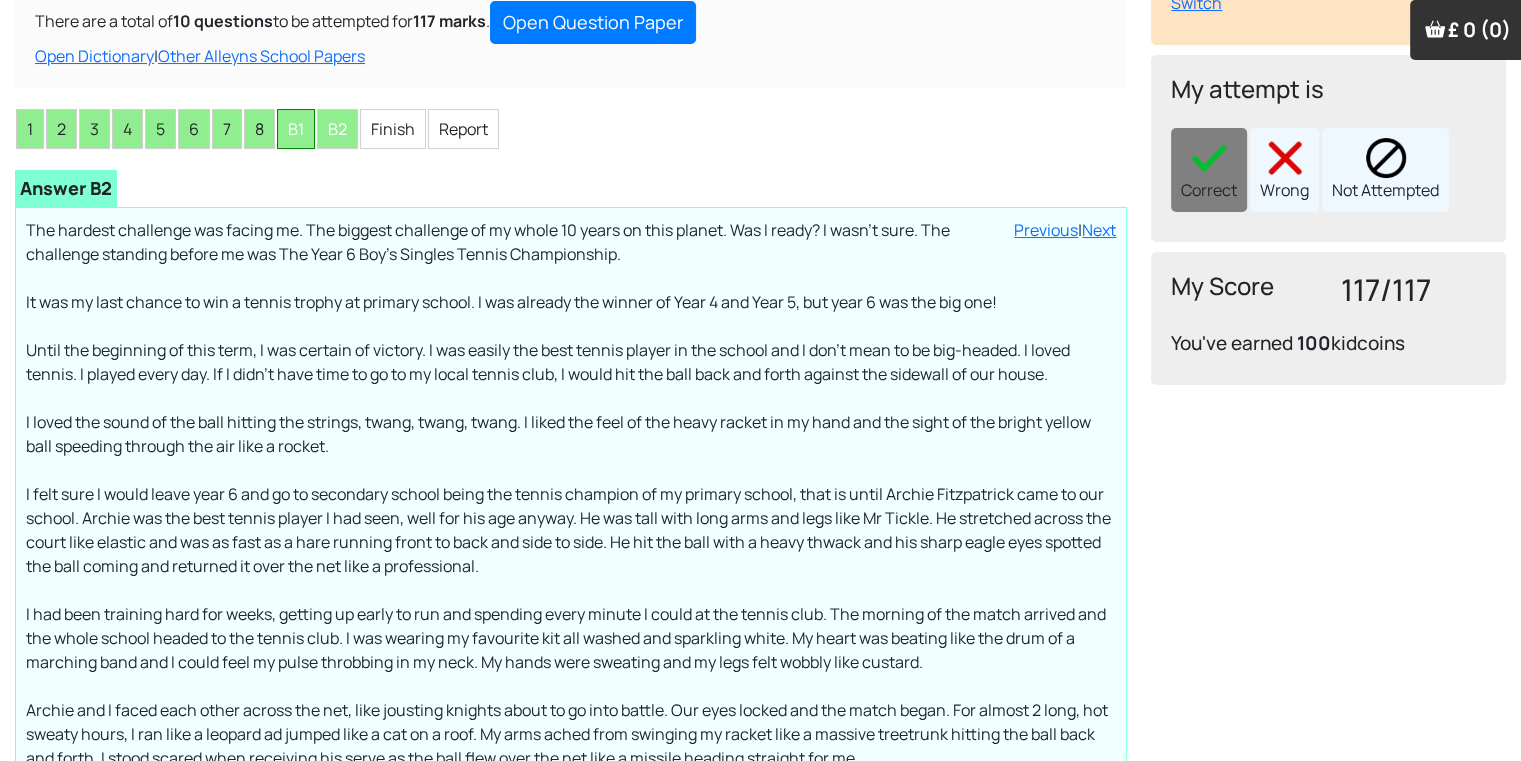 click on "B1" at bounding box center [296, 129] 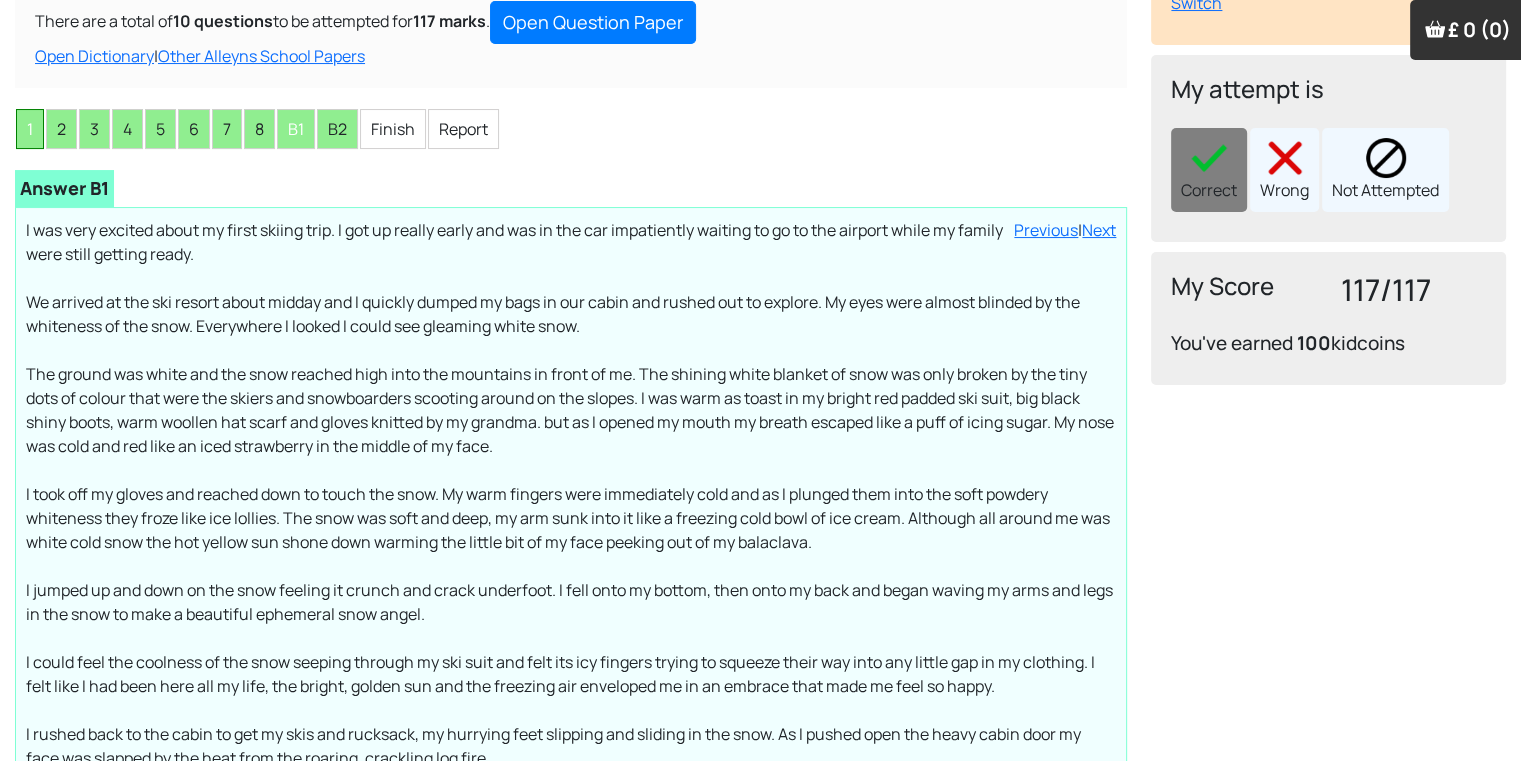 click on "1" at bounding box center [30, 129] 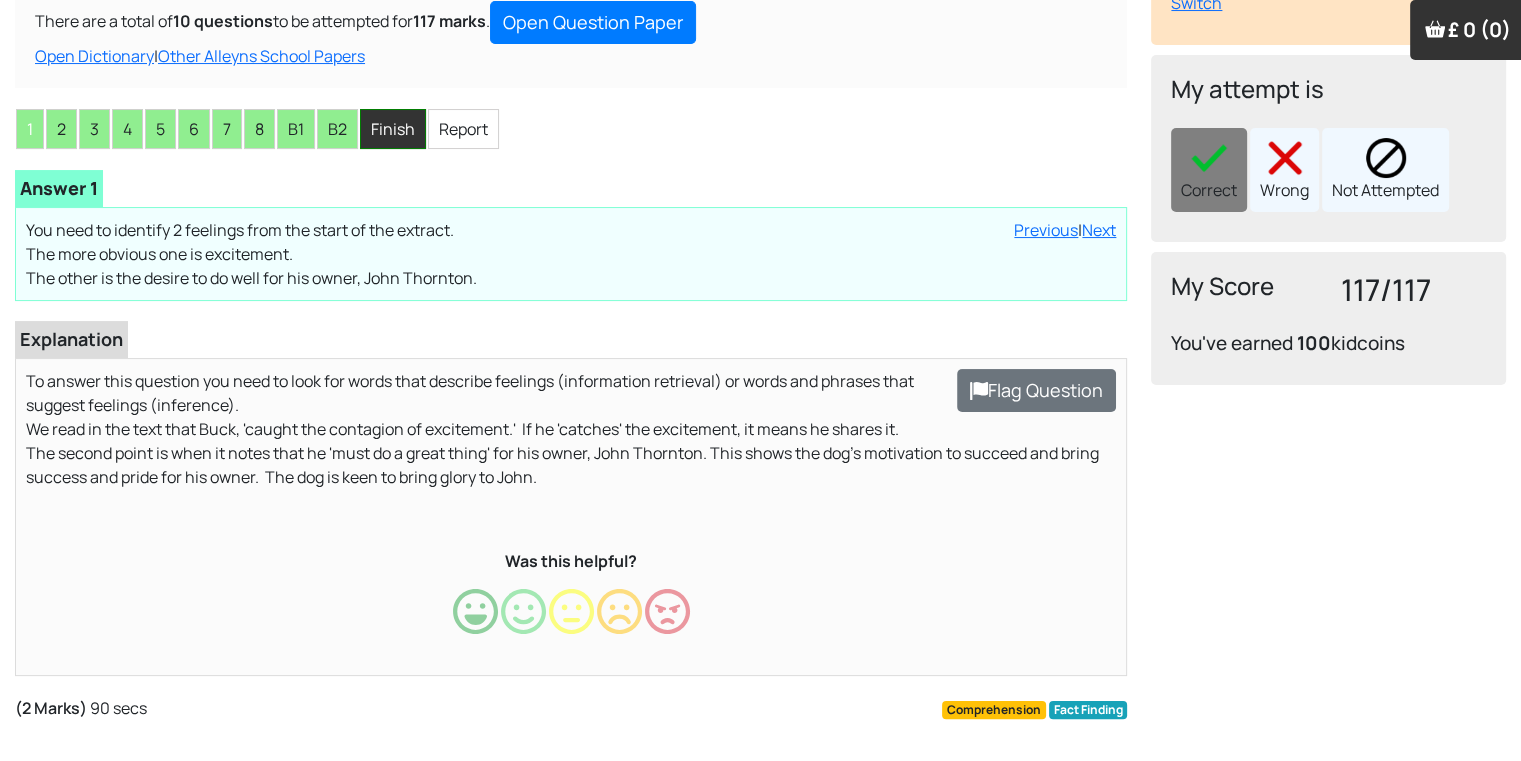 click on "Finish" at bounding box center (393, 129) 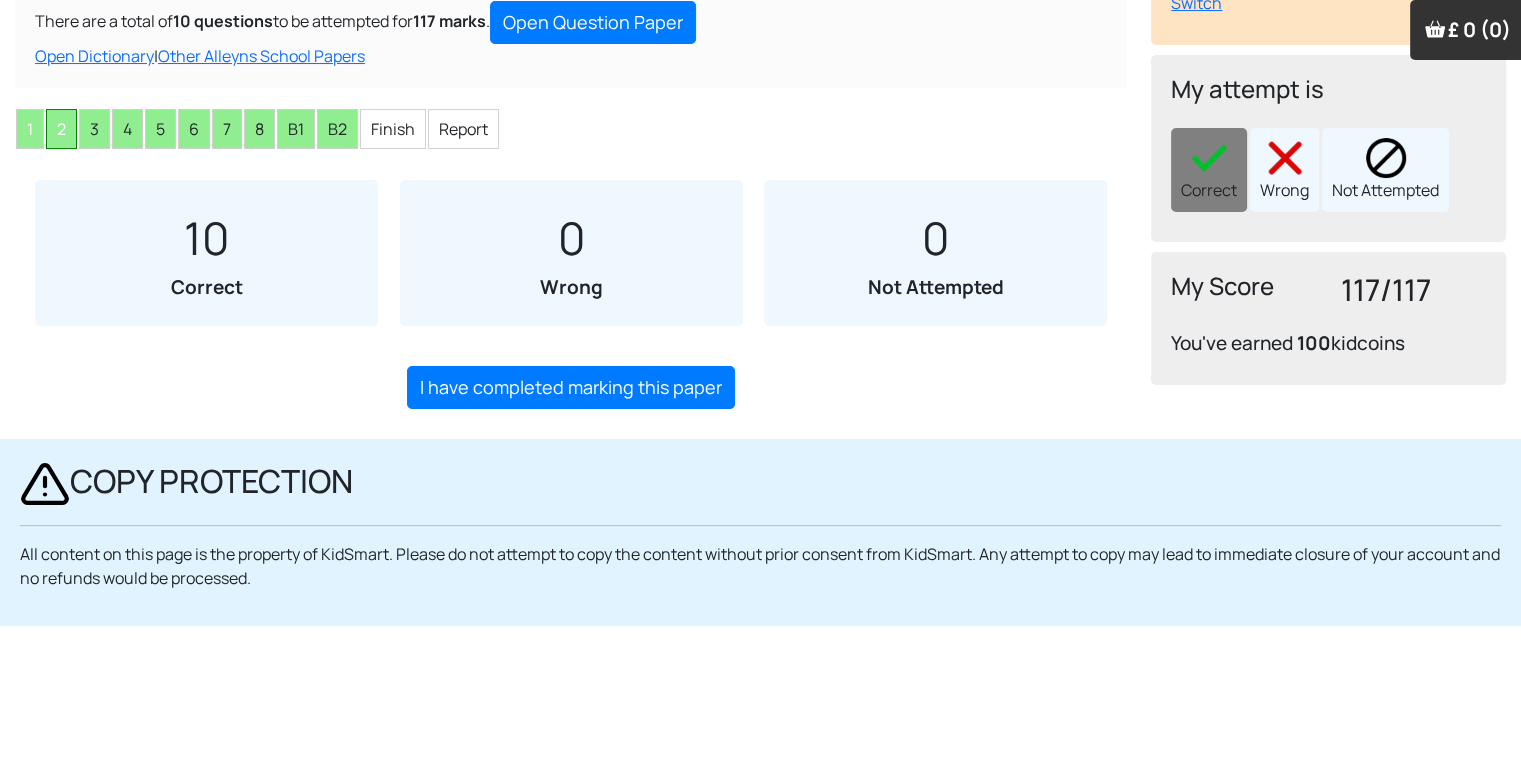 click on "2" at bounding box center (61, 129) 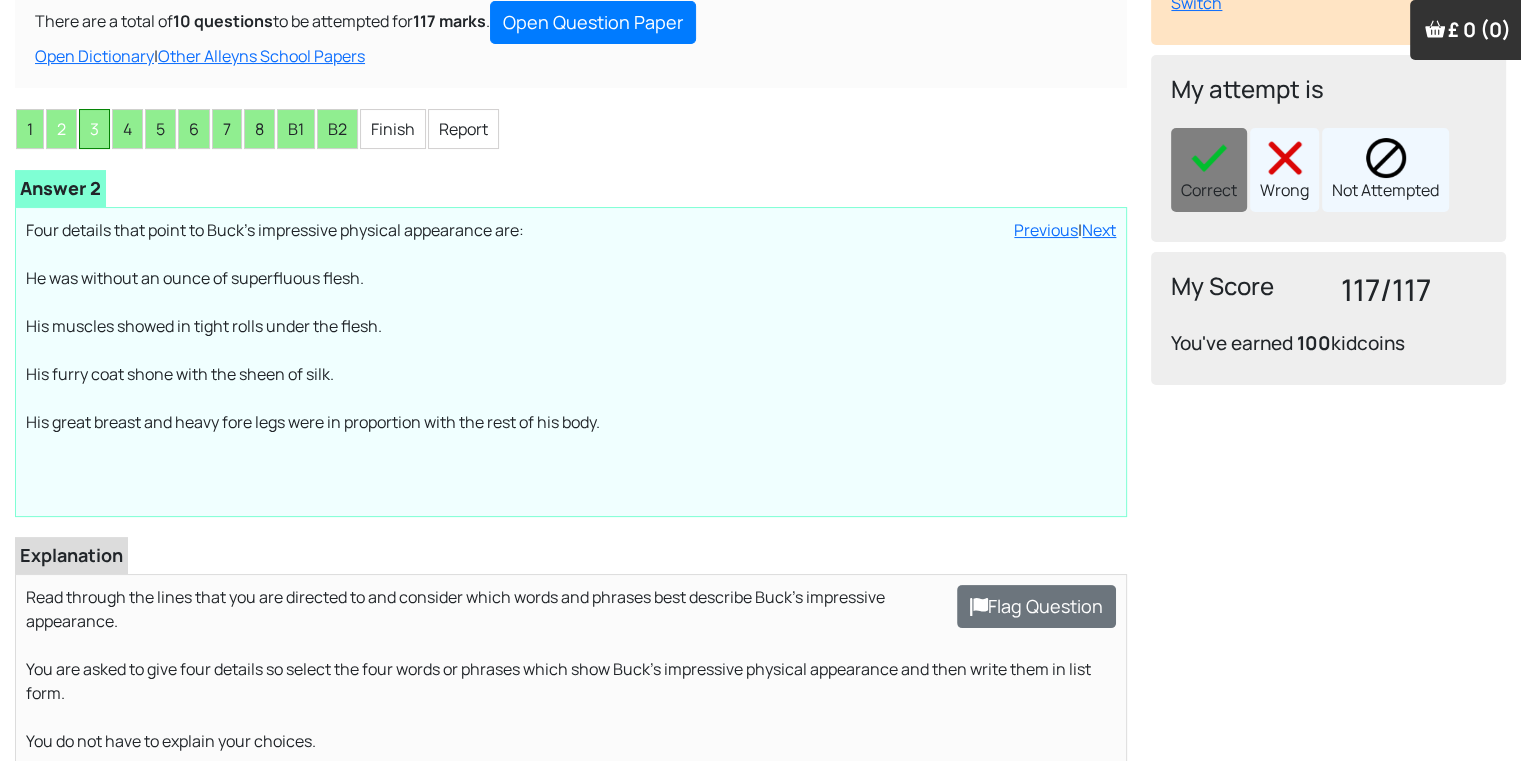 click on "3" at bounding box center [94, 129] 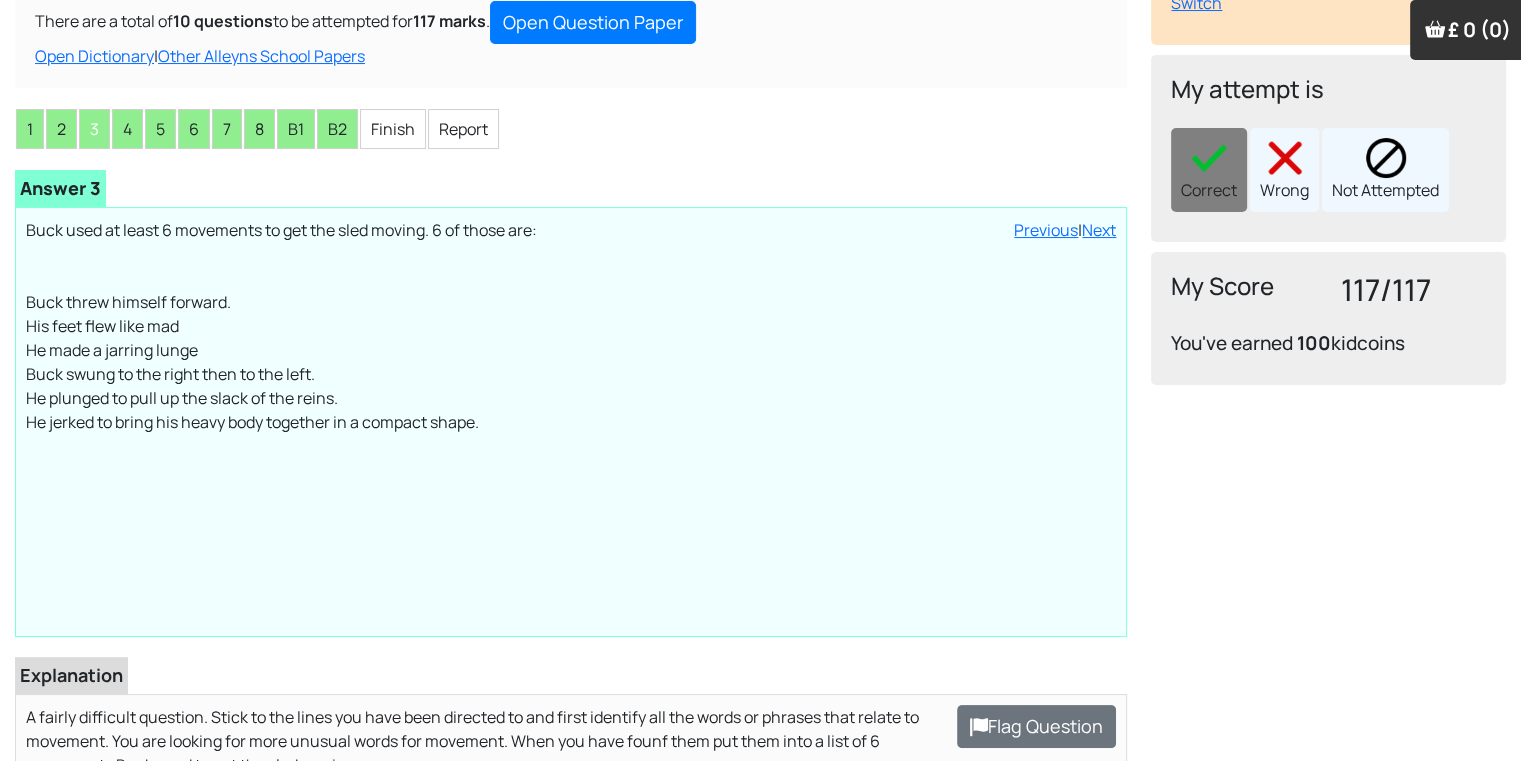 click on "1 2 3 4 5 6 7 8 B1 B2  Finish   Report" at bounding box center [571, 129] 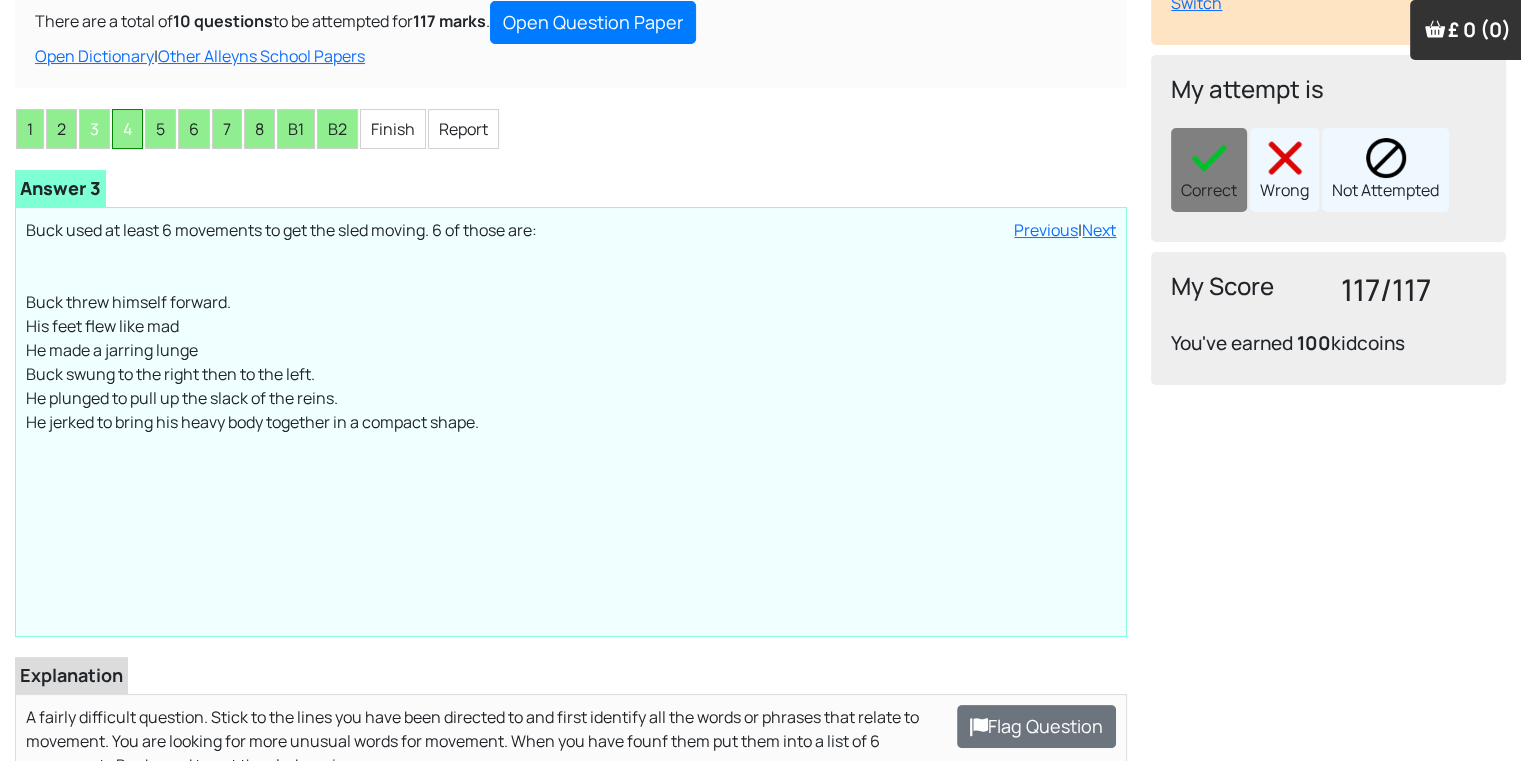 click on "4" at bounding box center (127, 129) 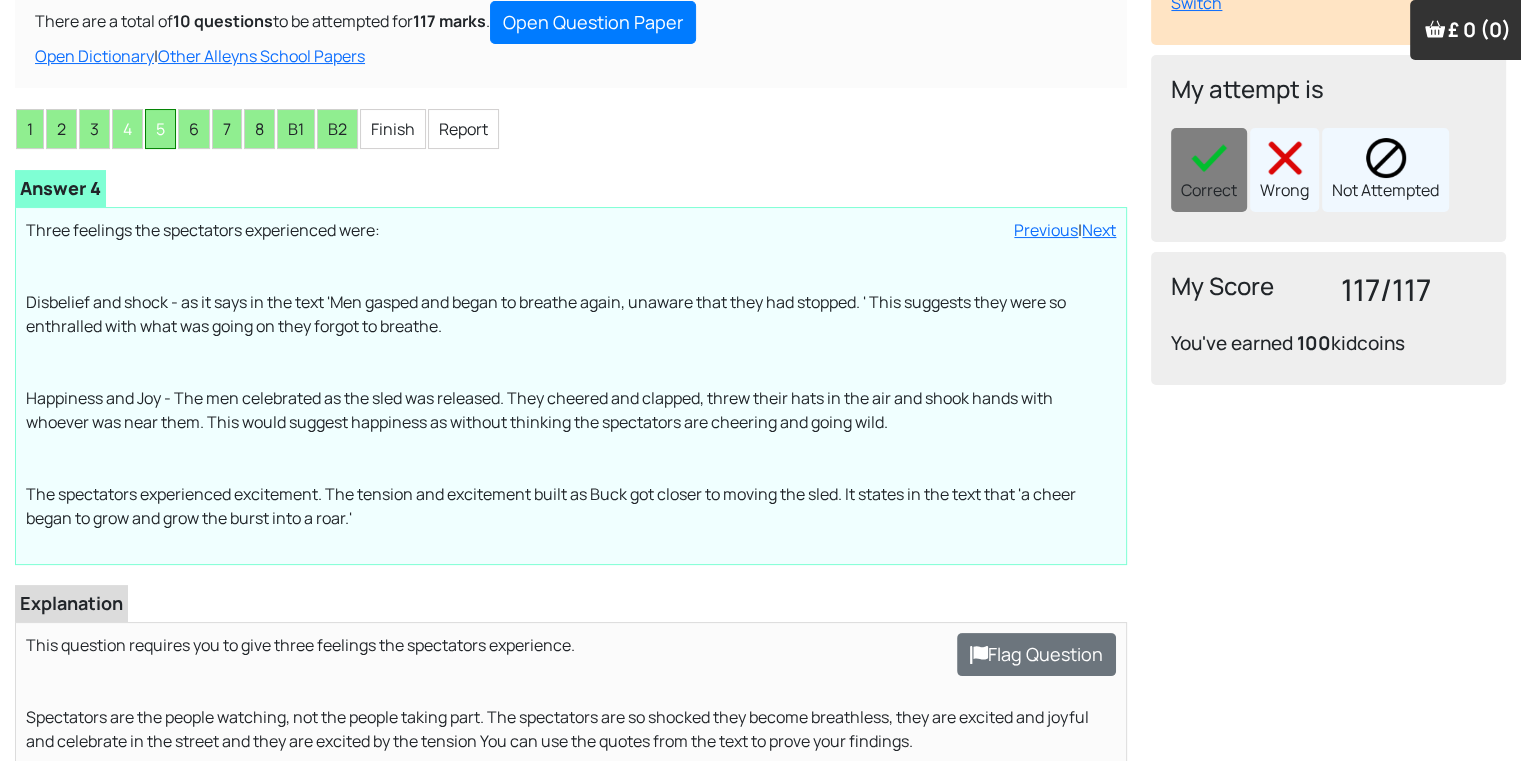 click on "5" at bounding box center [160, 129] 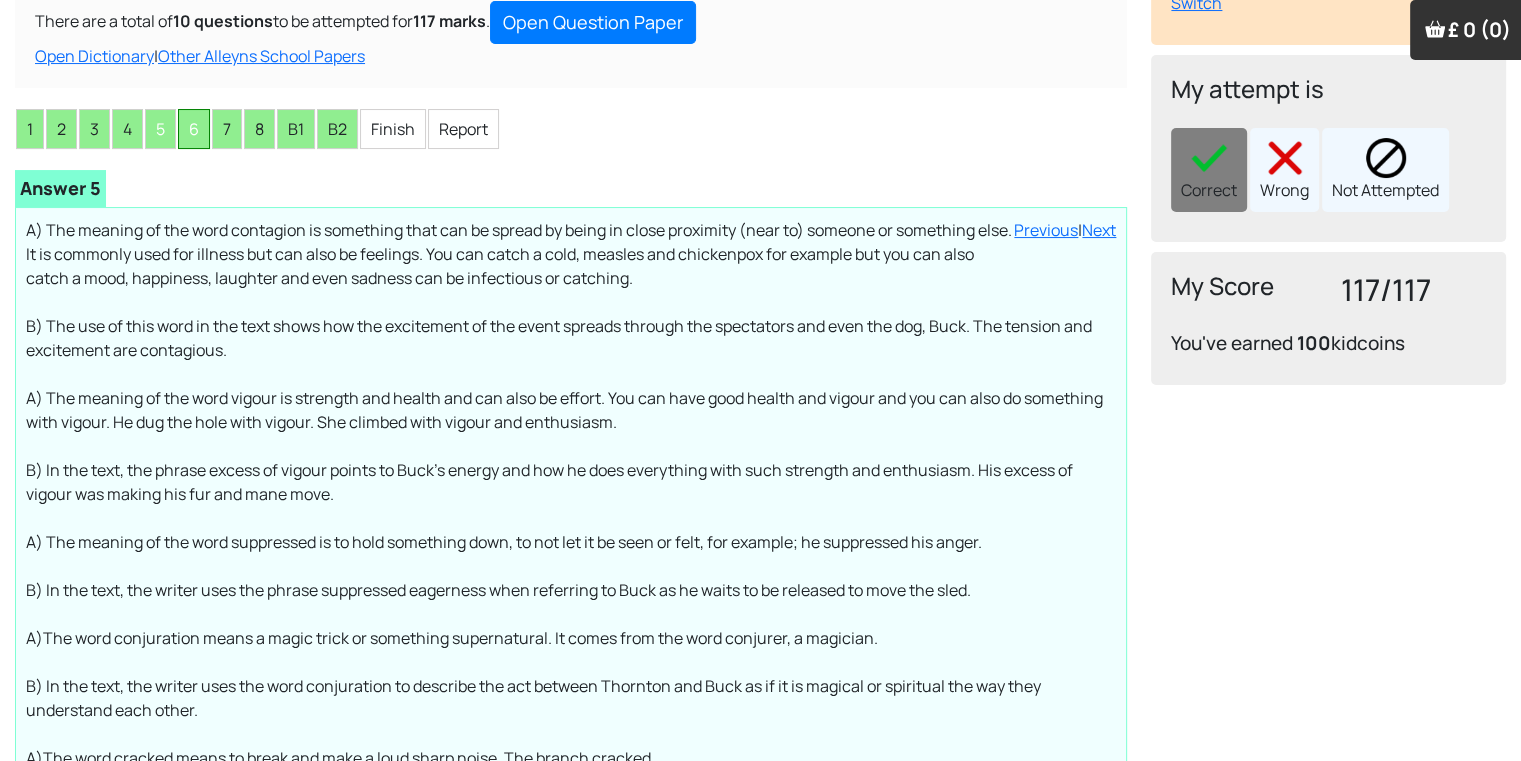 click on "6" at bounding box center [194, 129] 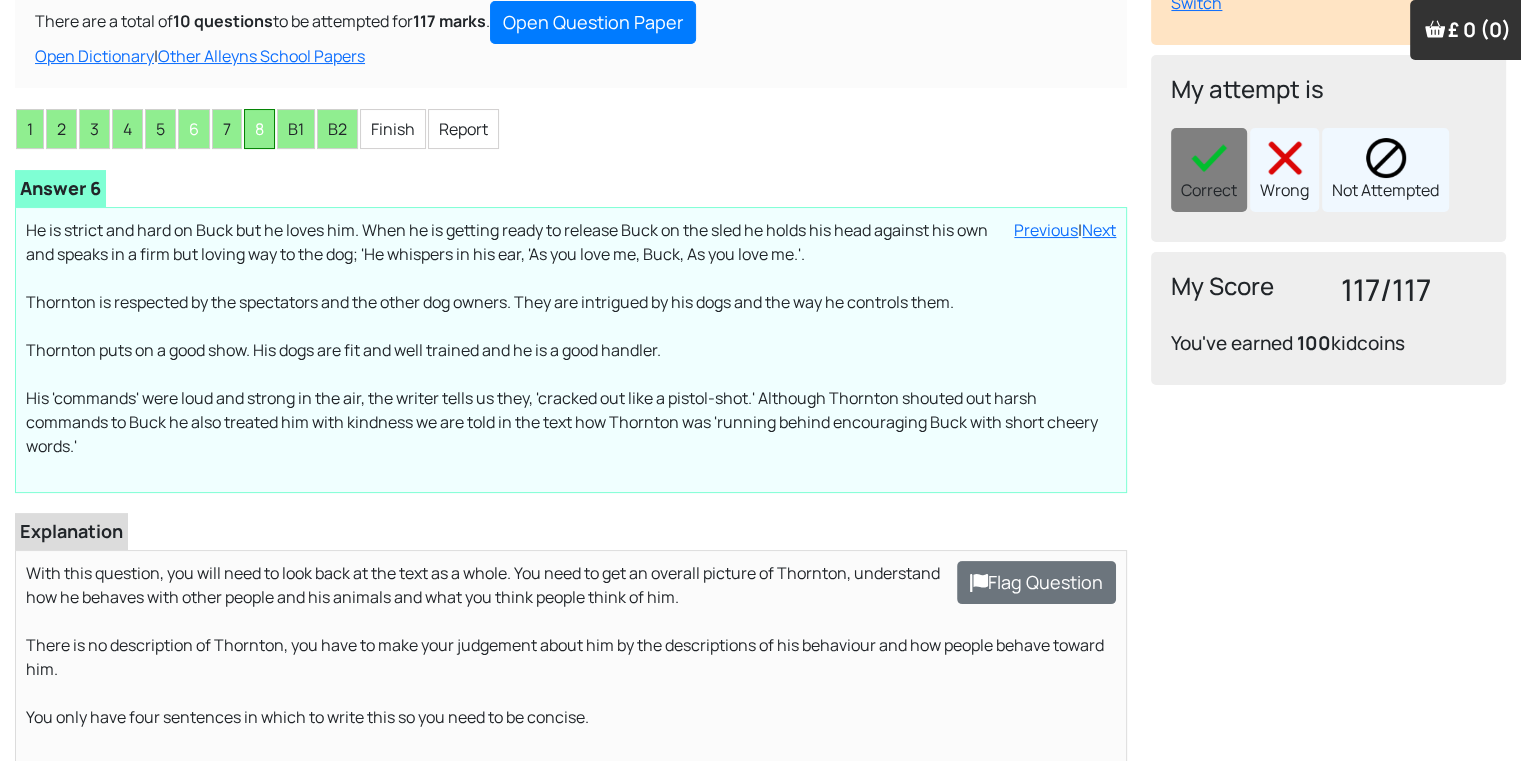 click on "8" at bounding box center (259, 129) 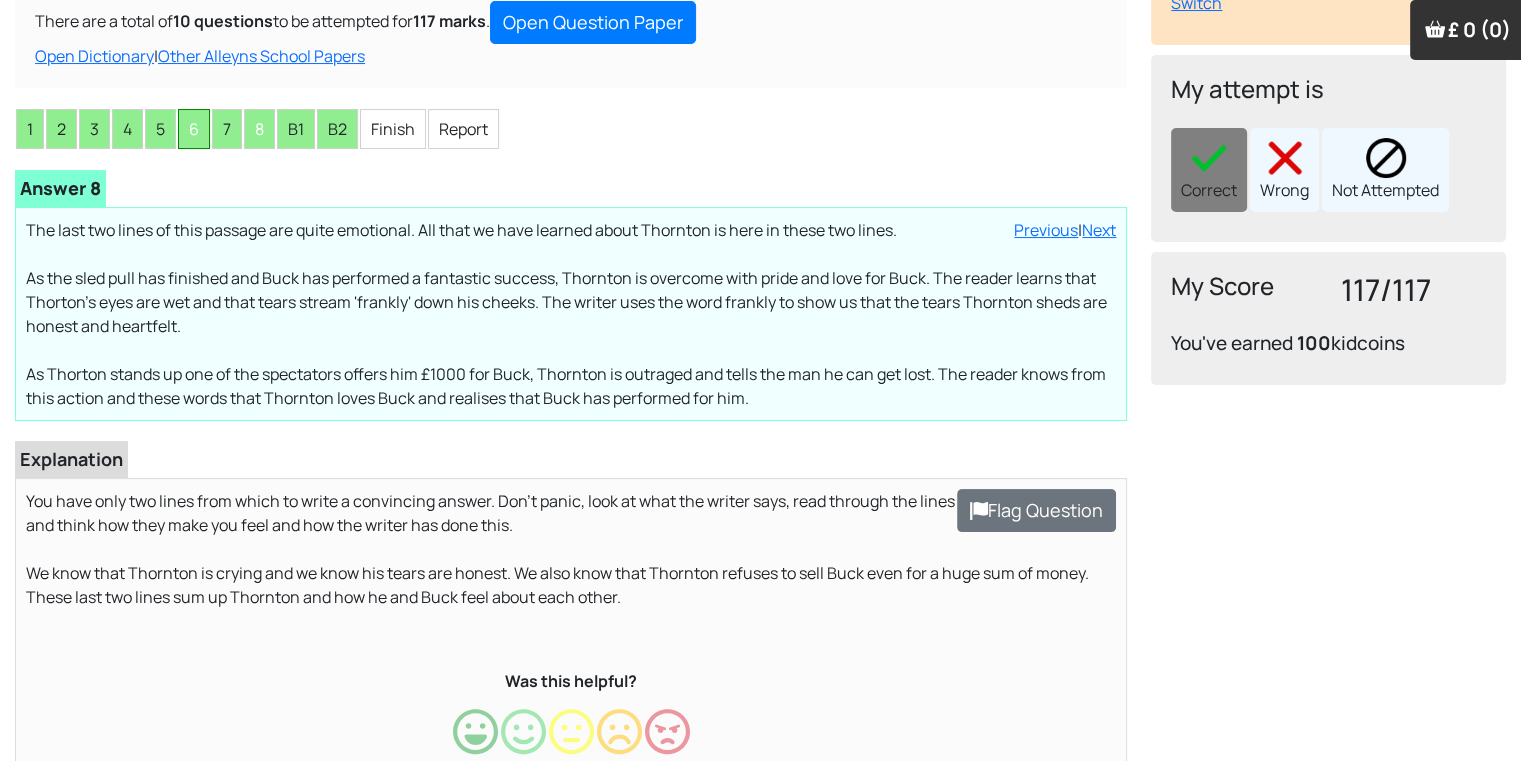drag, startPoint x: 233, startPoint y: 129, endPoint x: 206, endPoint y: 134, distance: 27.45906 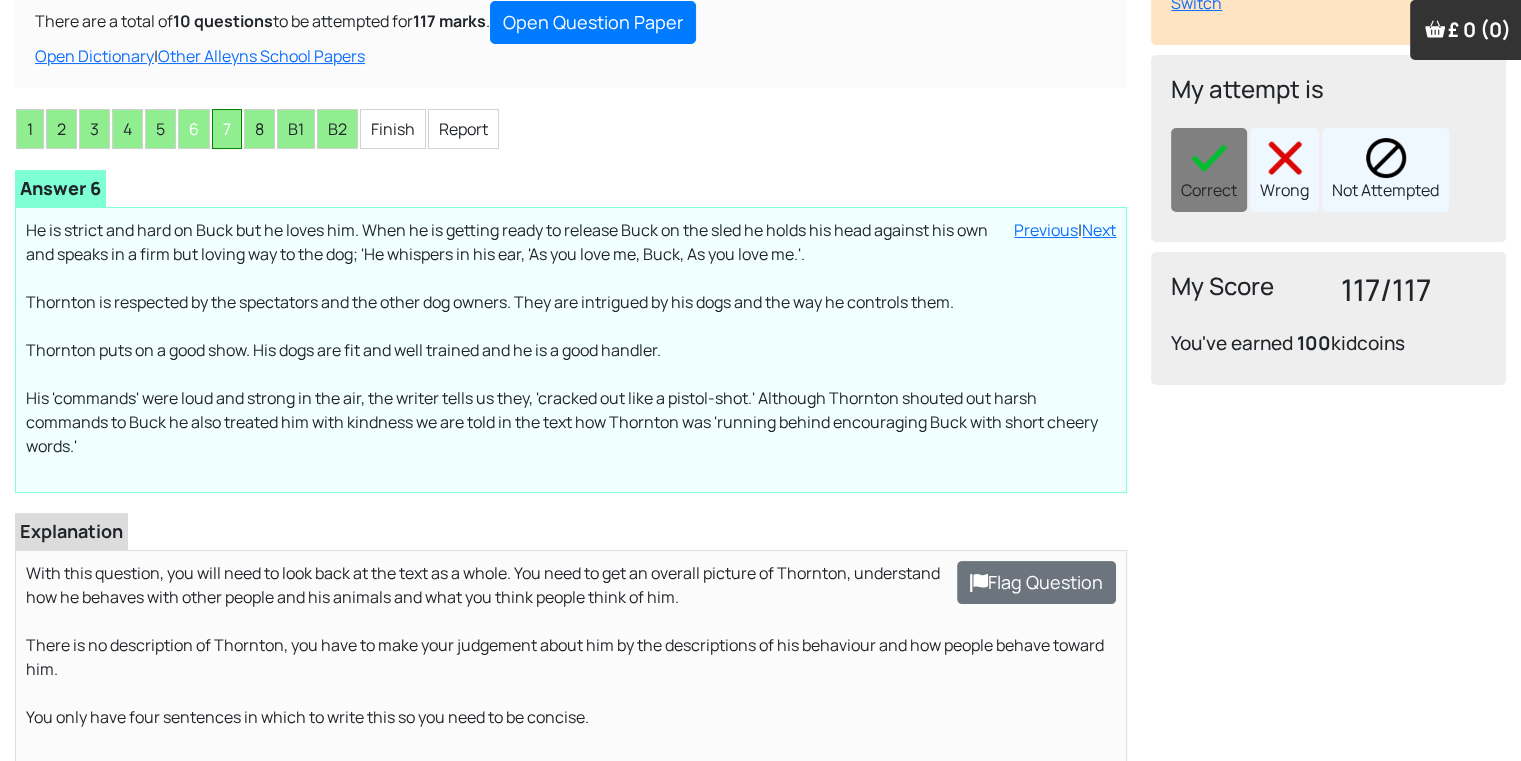 drag, startPoint x: 206, startPoint y: 134, endPoint x: 215, endPoint y: 119, distance: 17.492855 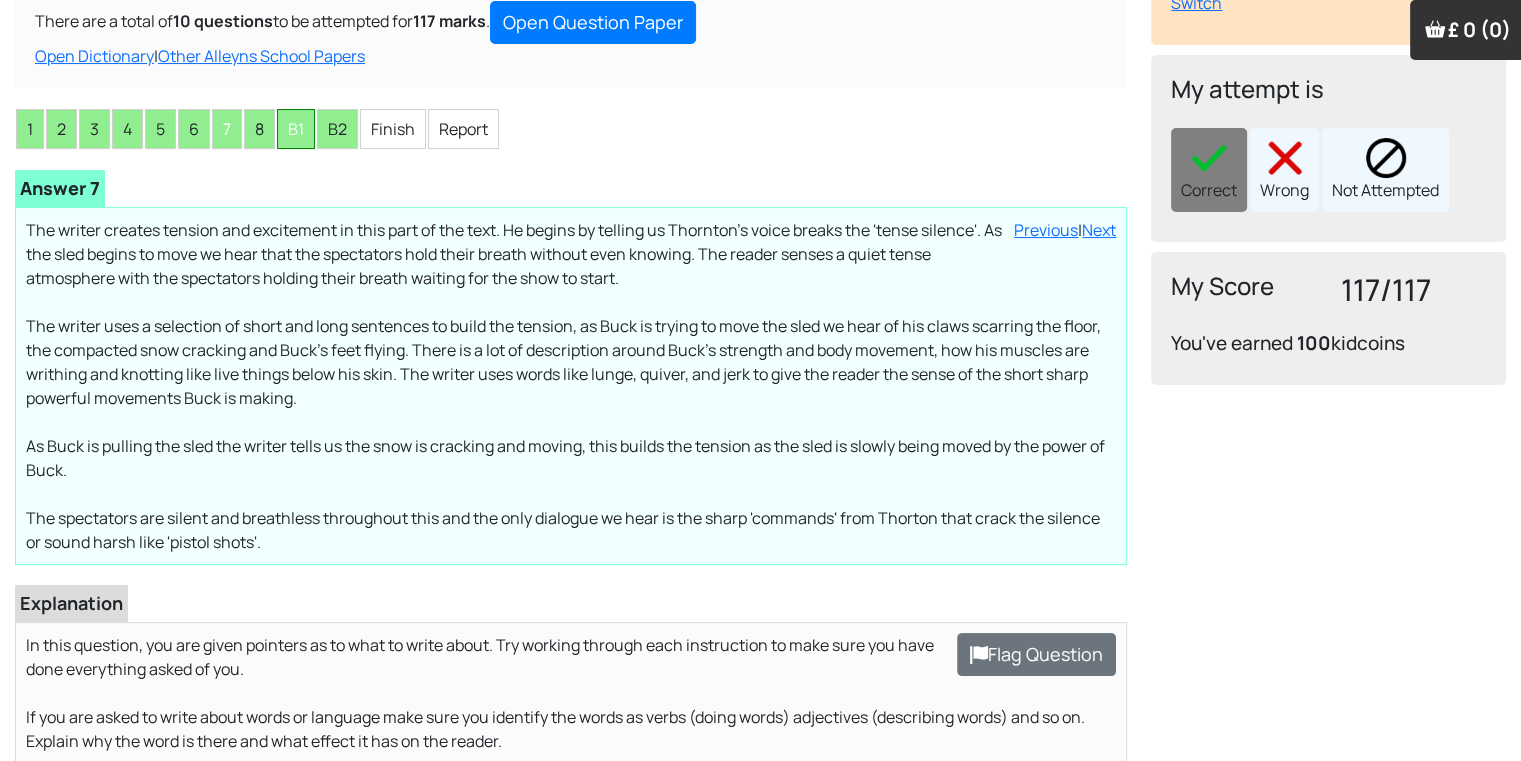 click on "B1" at bounding box center [296, 129] 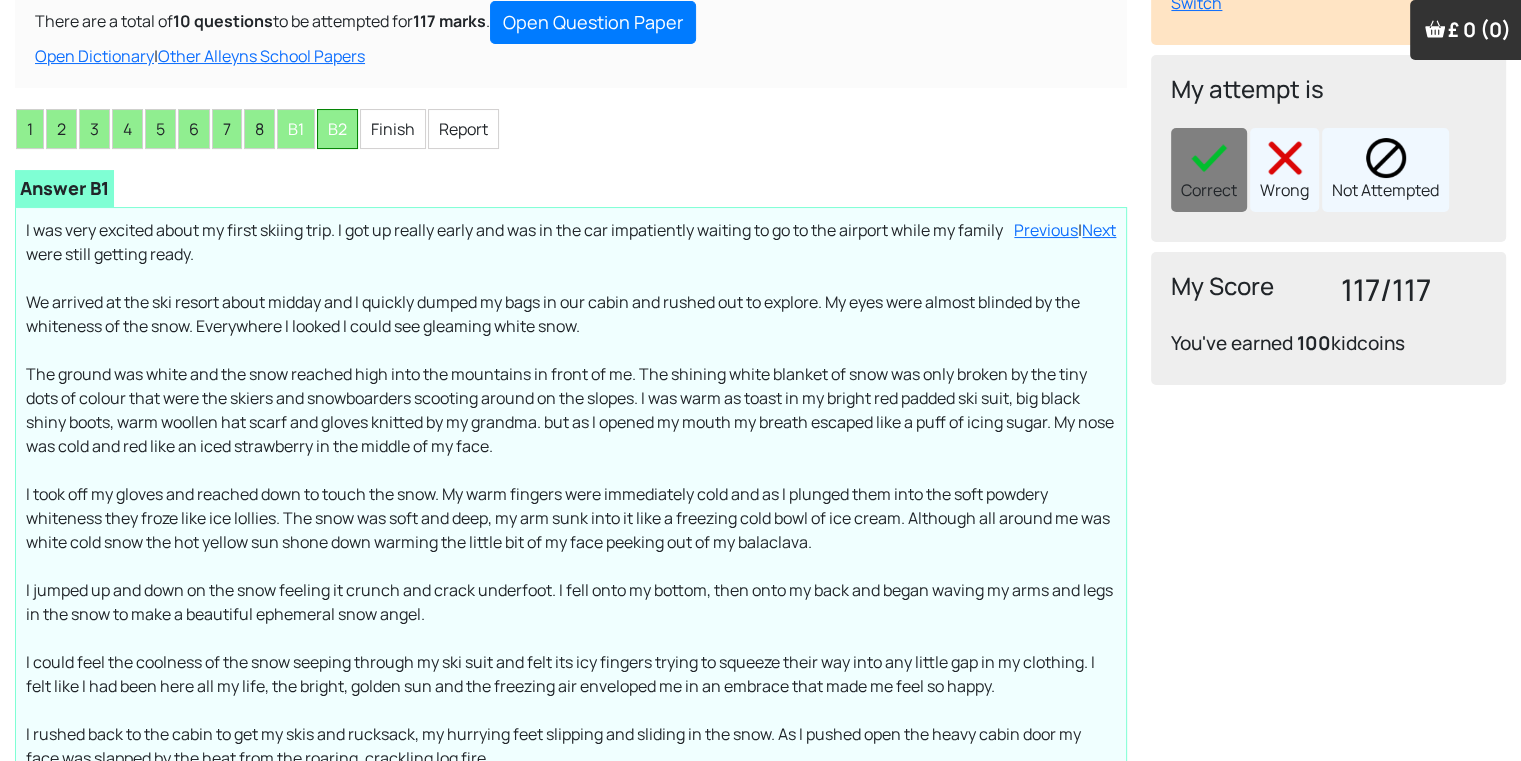 click on "B2" at bounding box center (337, 129) 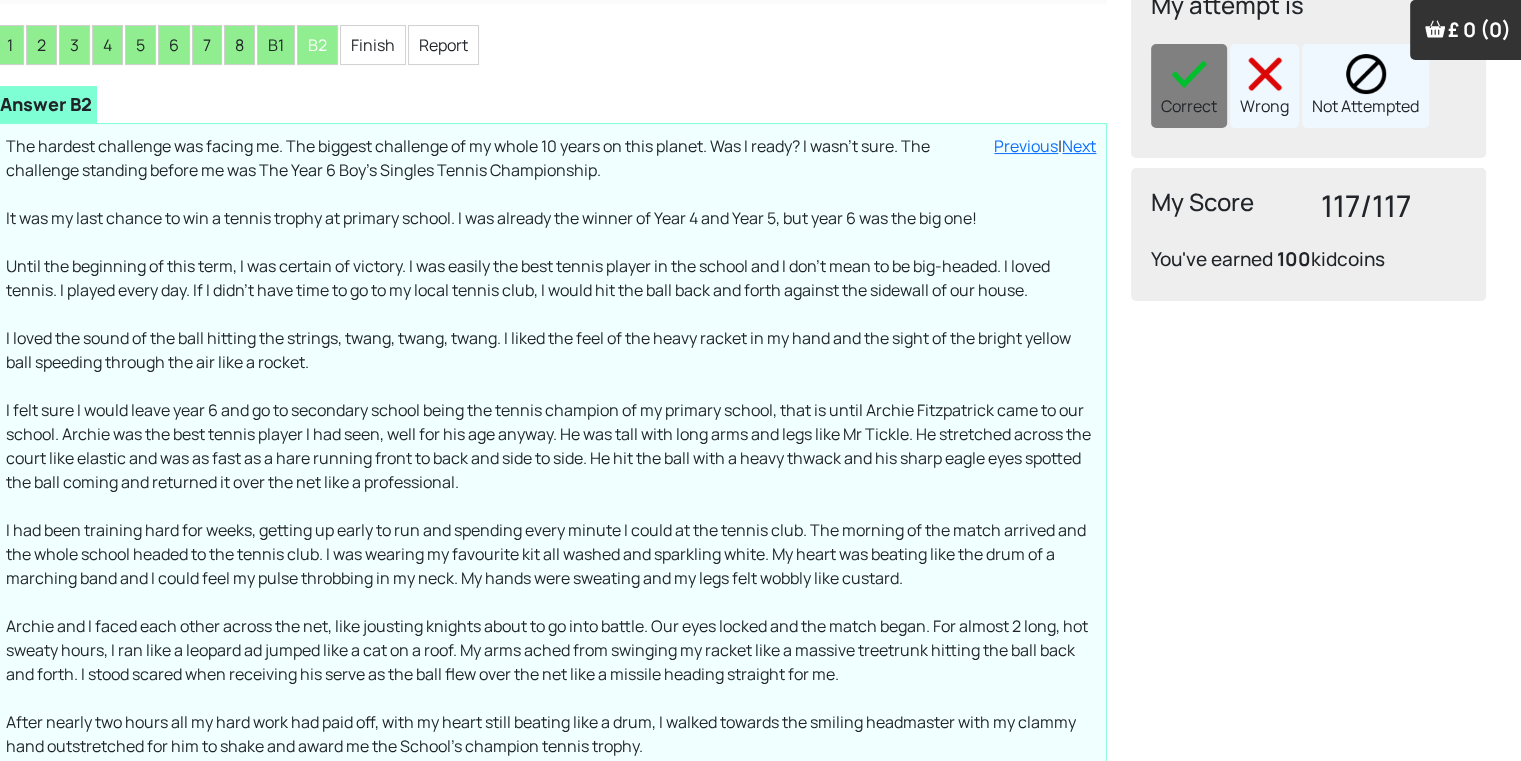 scroll, scrollTop: 328, scrollLeft: 20, axis: both 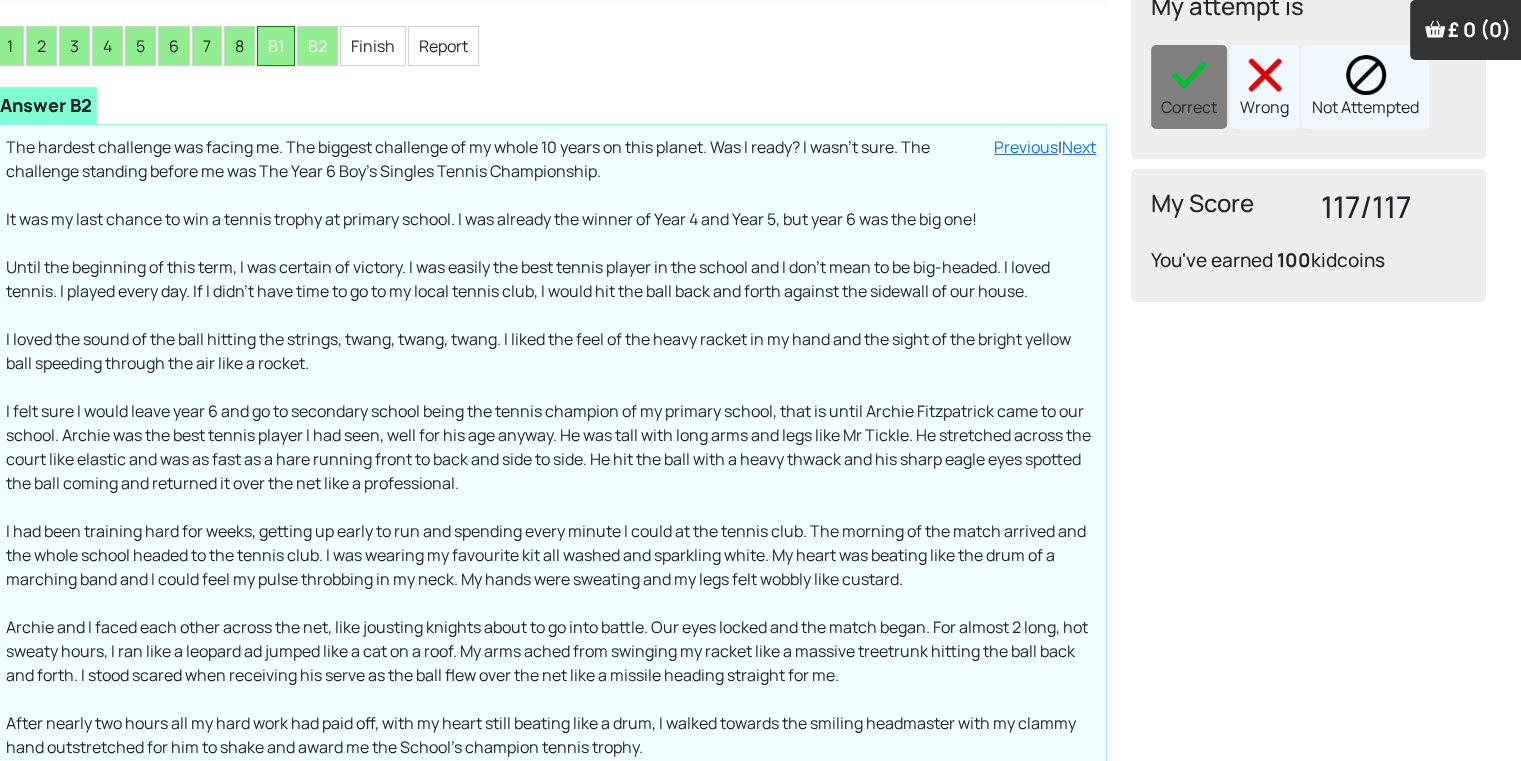 click on "B1" at bounding box center [276, 46] 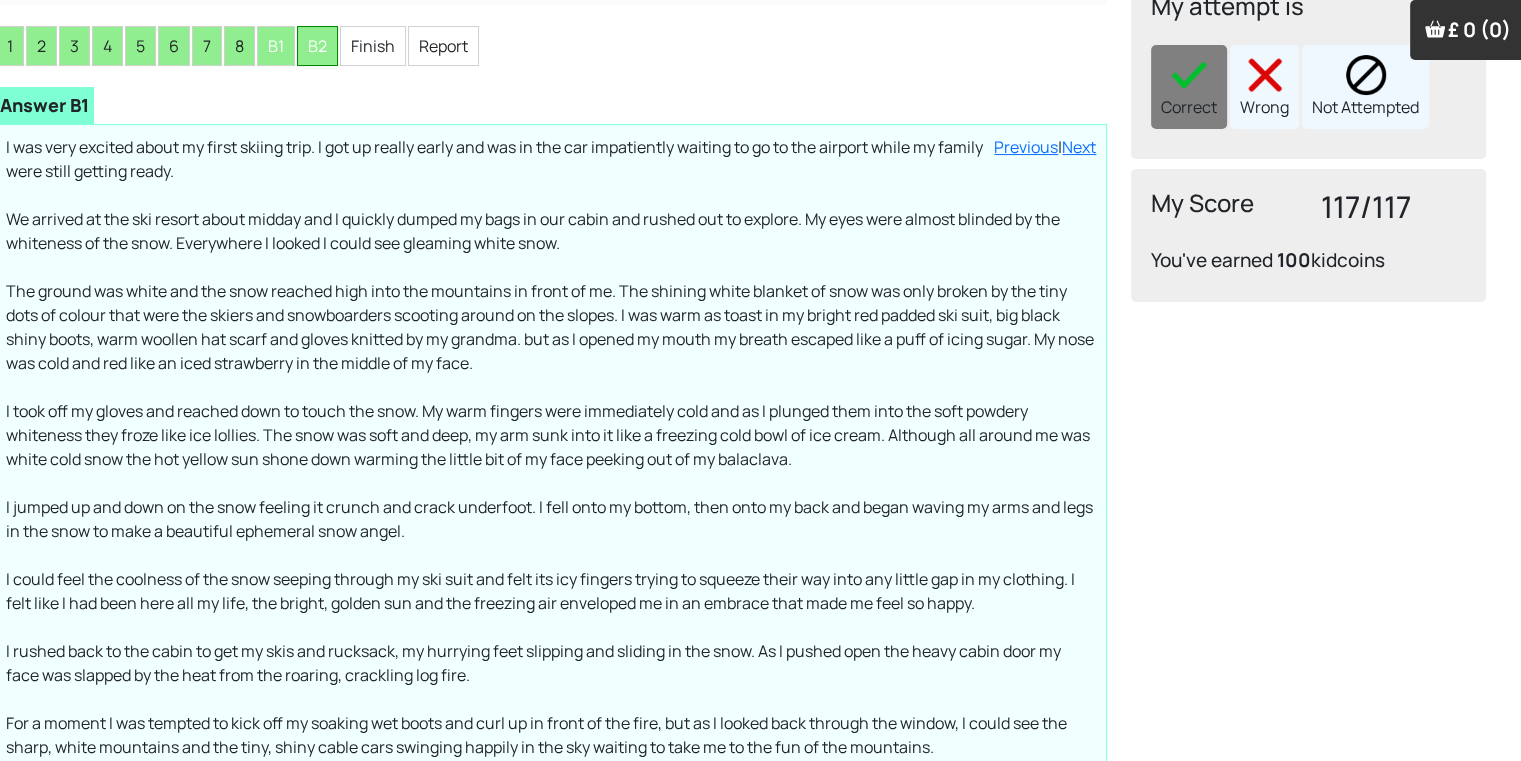 click on "B2" at bounding box center [317, 46] 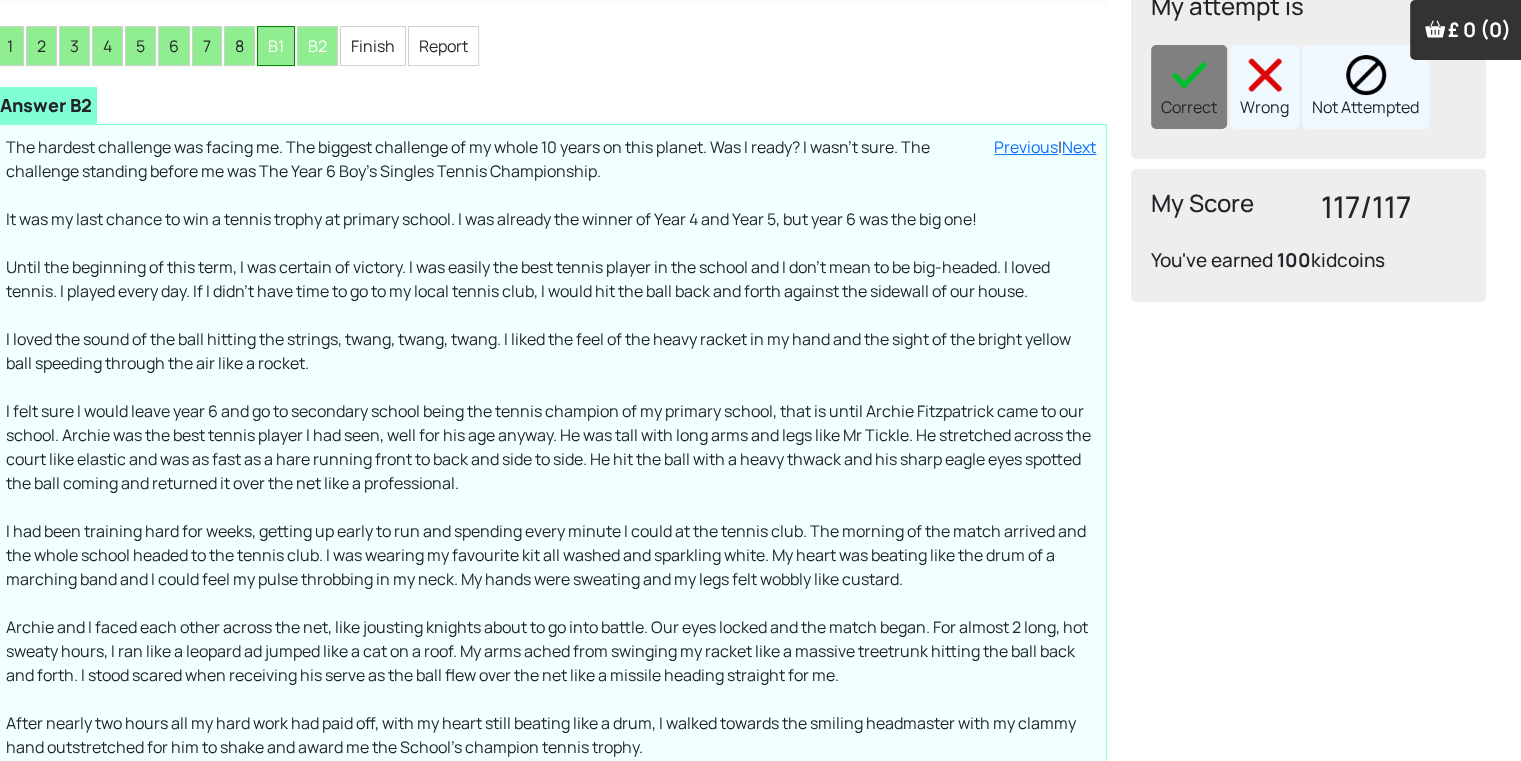 click on "B1" at bounding box center [276, 46] 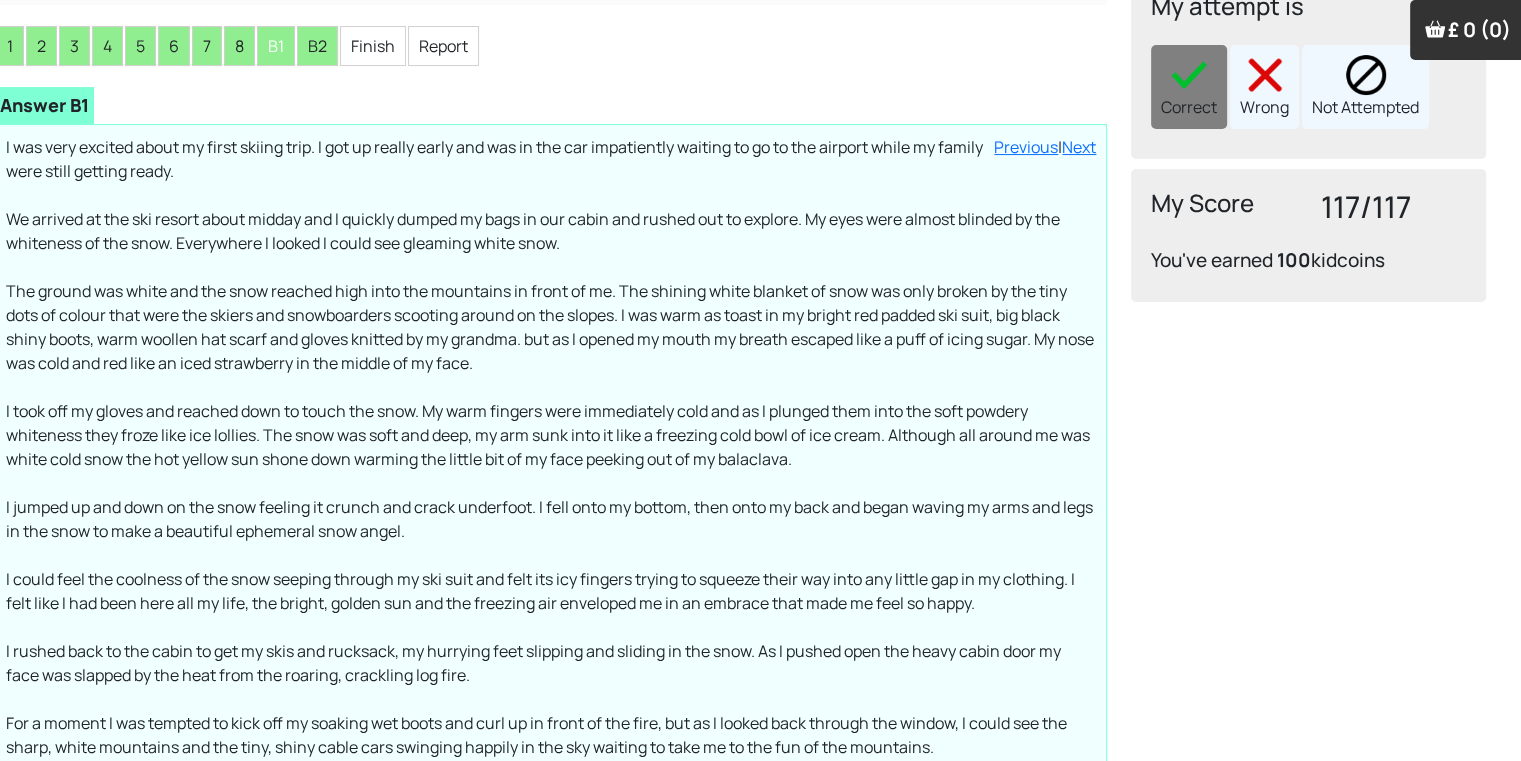 click on "I was very excited about my first skiing trip. I got up really early and was in the car impatiently waiting to go to the airport while my family were still getting ready.  We arrived at the ski resort about midday and I quickly dumped my bags in our cabin and rushed out to explore. My eyes were almost blinded by the whiteness of the snow. Everywhere I looked I could see gleaming white snow.  The ground was white and the snow reached high into the mountains in front of me. The shining white blanket of snow was only broken by the tiny dots of colour that were the skiers and snowboarders scooting around on the slopes. I was warm as toast in my bright red padded ski suit, big black shiny boots, warm woollen hat scarf and gloves knitted by my grandma. but as I opened my mouth my breath escaped like a puff of icing sugar. My nose was cold and red like an iced strawberry in the middle of my face." at bounding box center (551, 447) 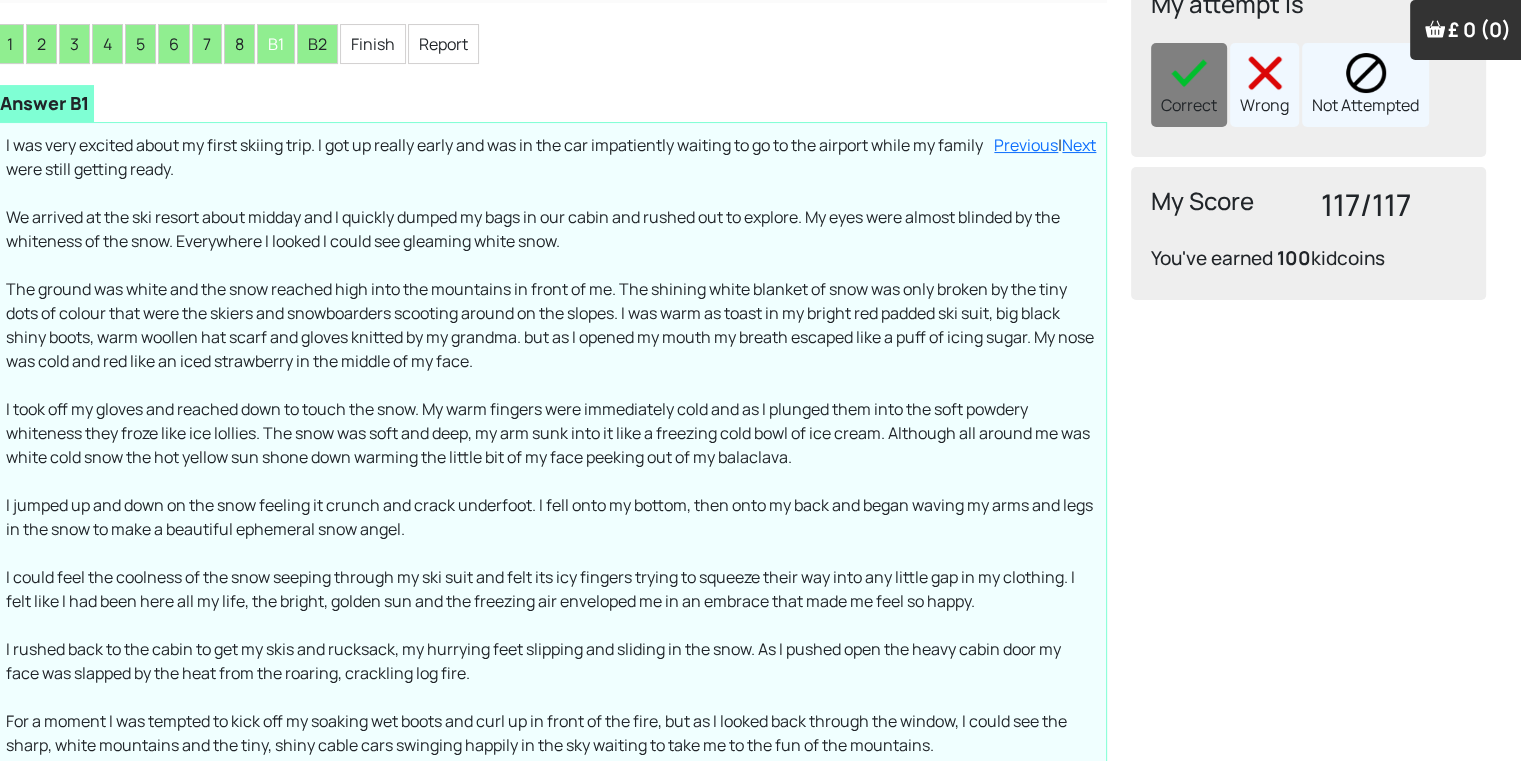 scroll, scrollTop: 328, scrollLeft: 20, axis: both 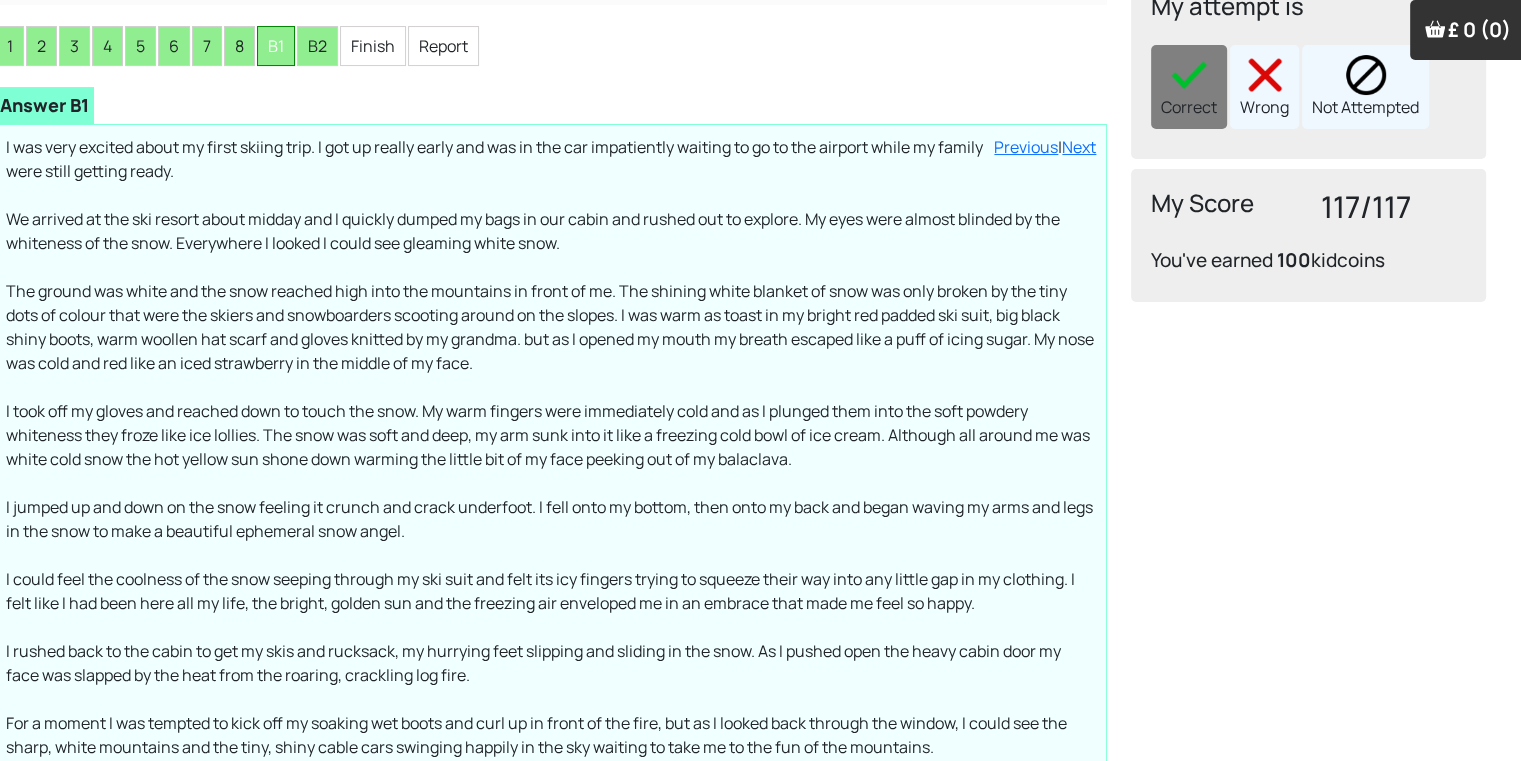 click on "B1" at bounding box center (276, 46) 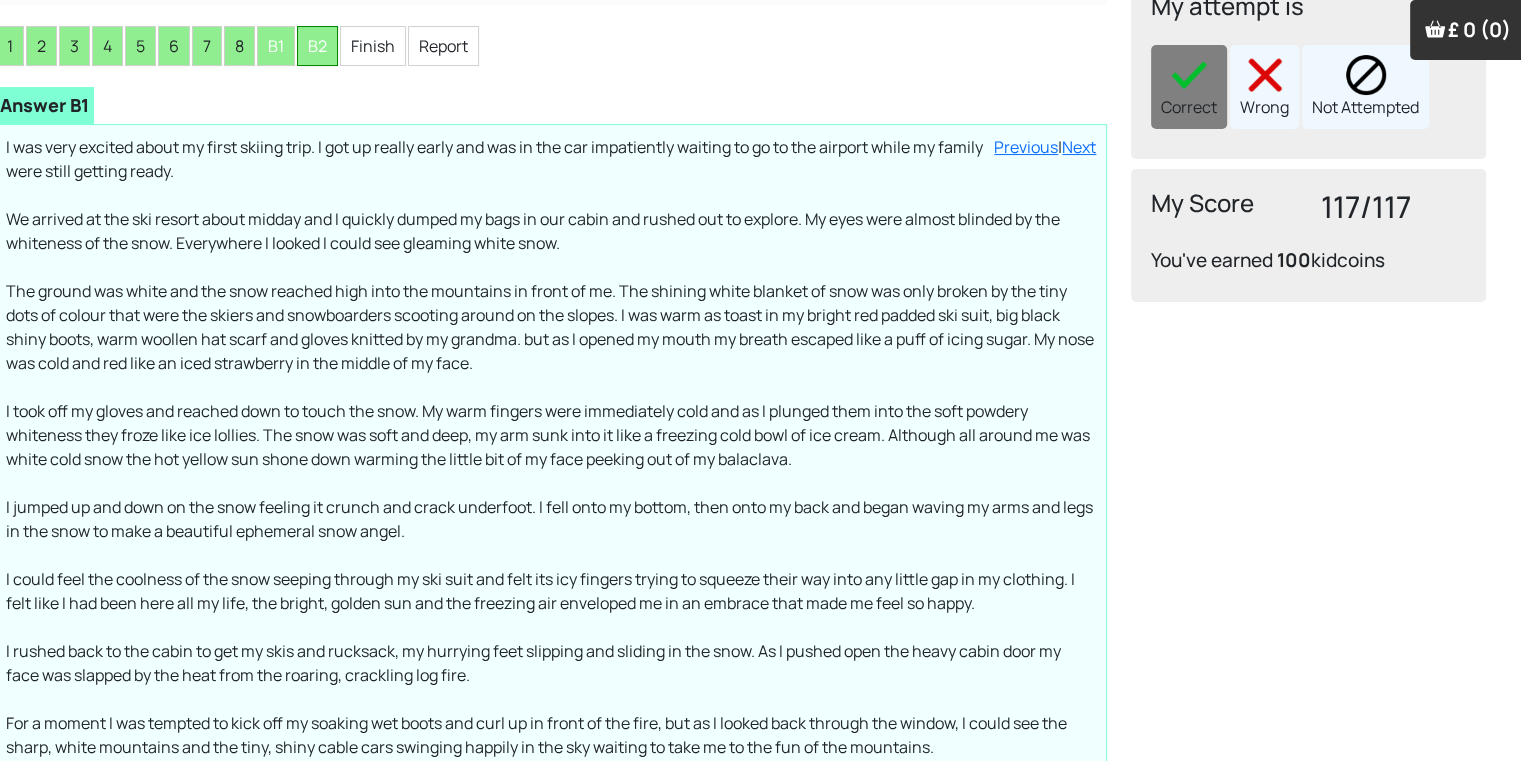 click on "B2" at bounding box center [317, 46] 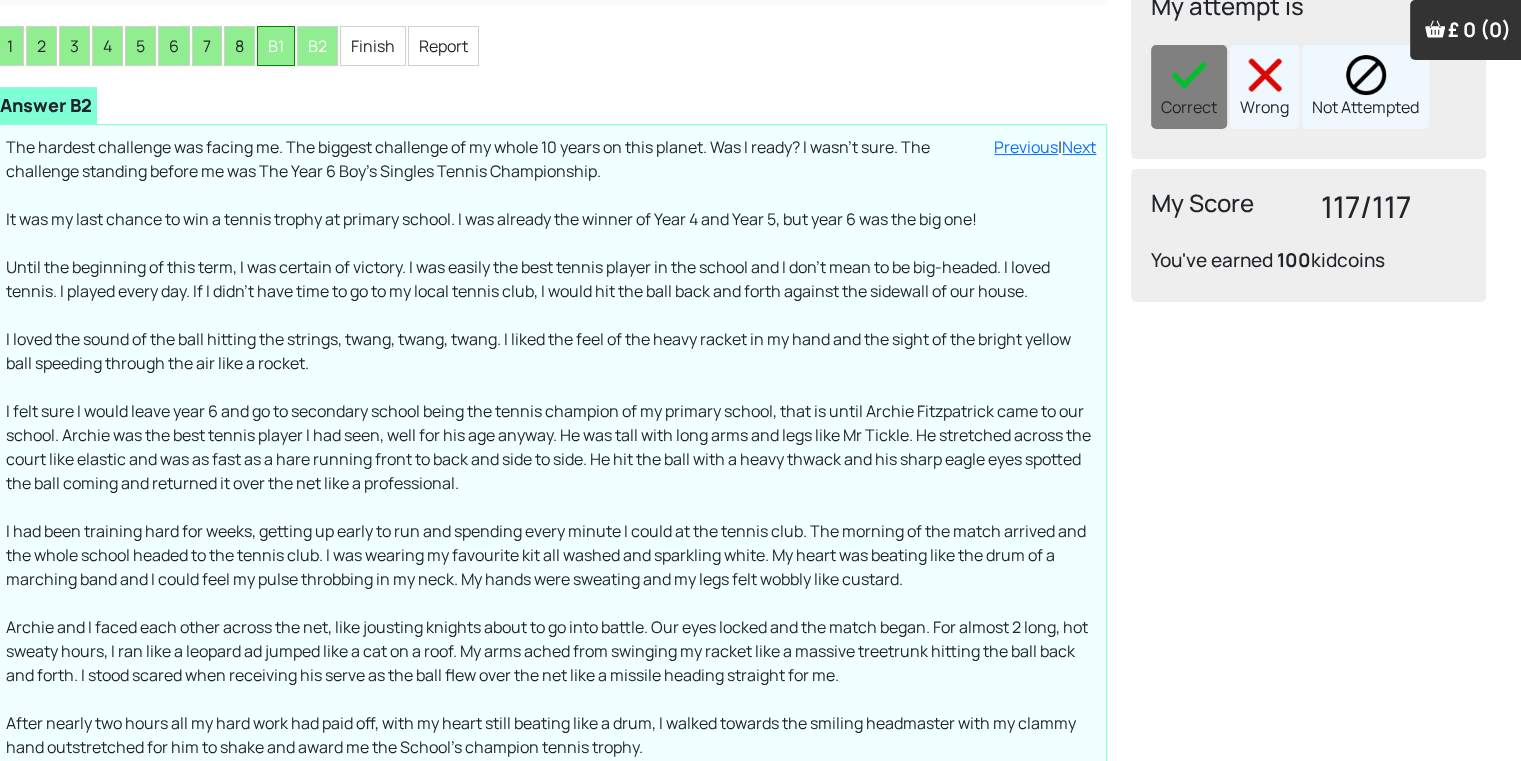 click on "B1" at bounding box center [276, 46] 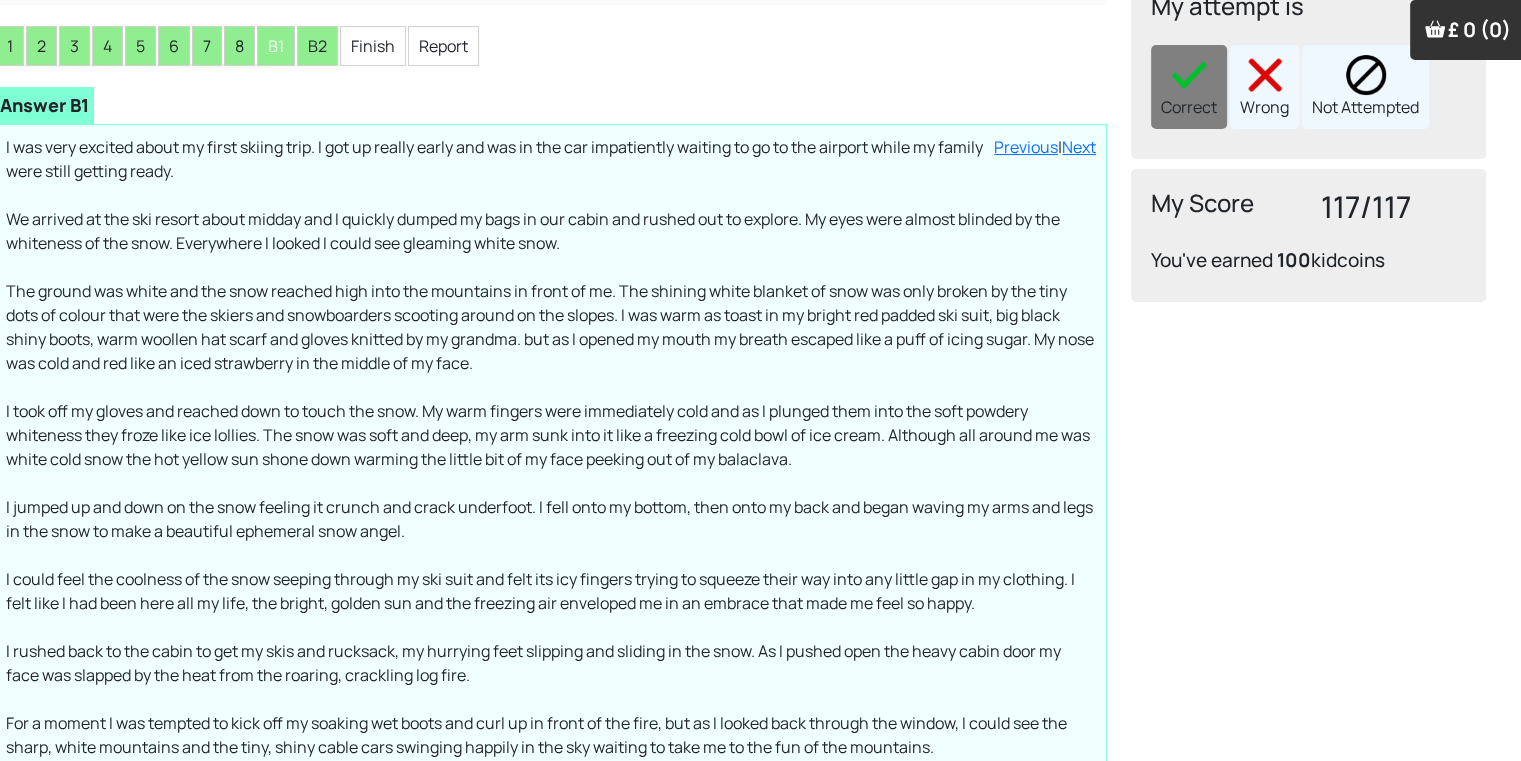 drag, startPoint x: 248, startPoint y: 98, endPoint x: 199, endPoint y: 290, distance: 198.15398 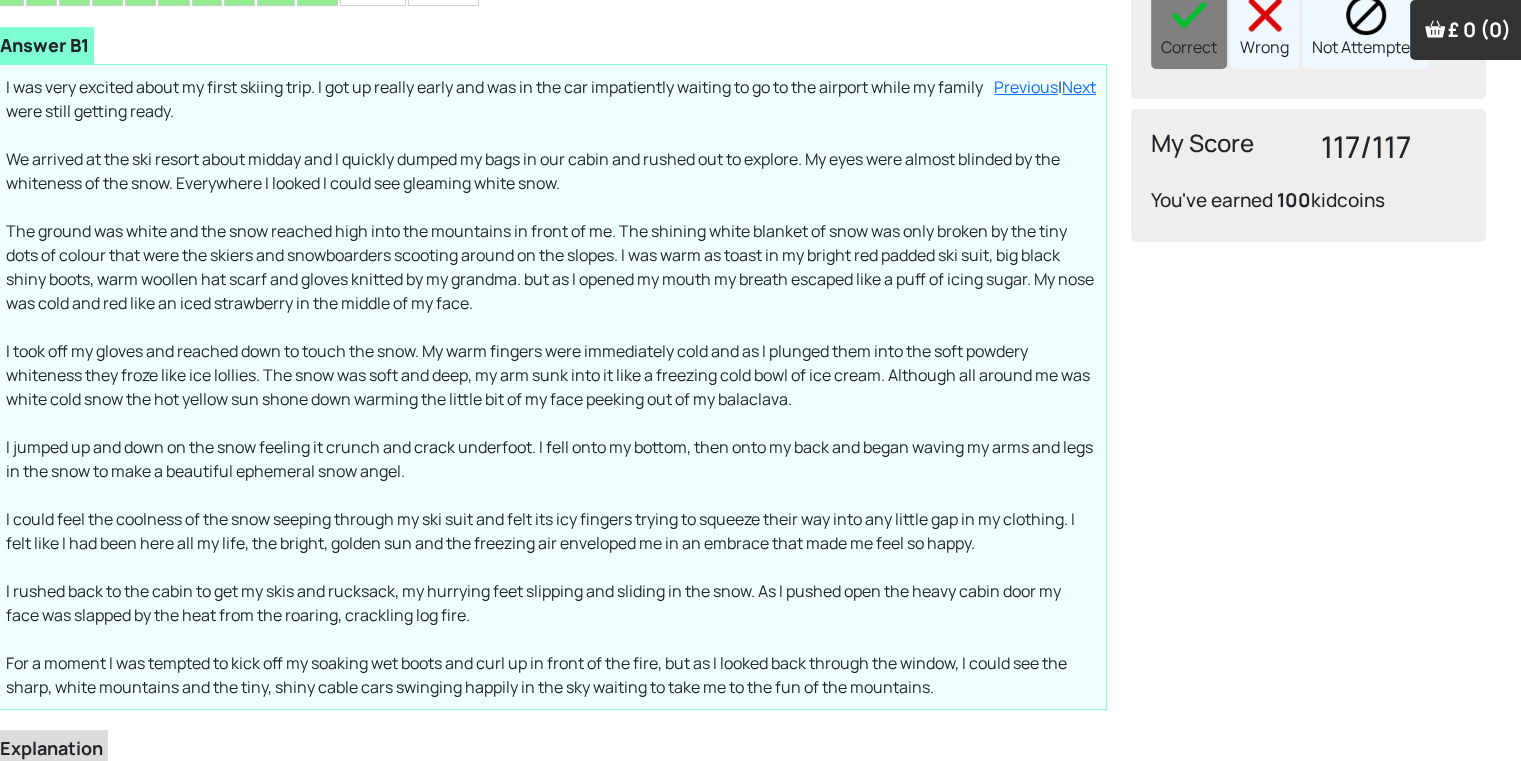 scroll, scrollTop: 393, scrollLeft: 20, axis: both 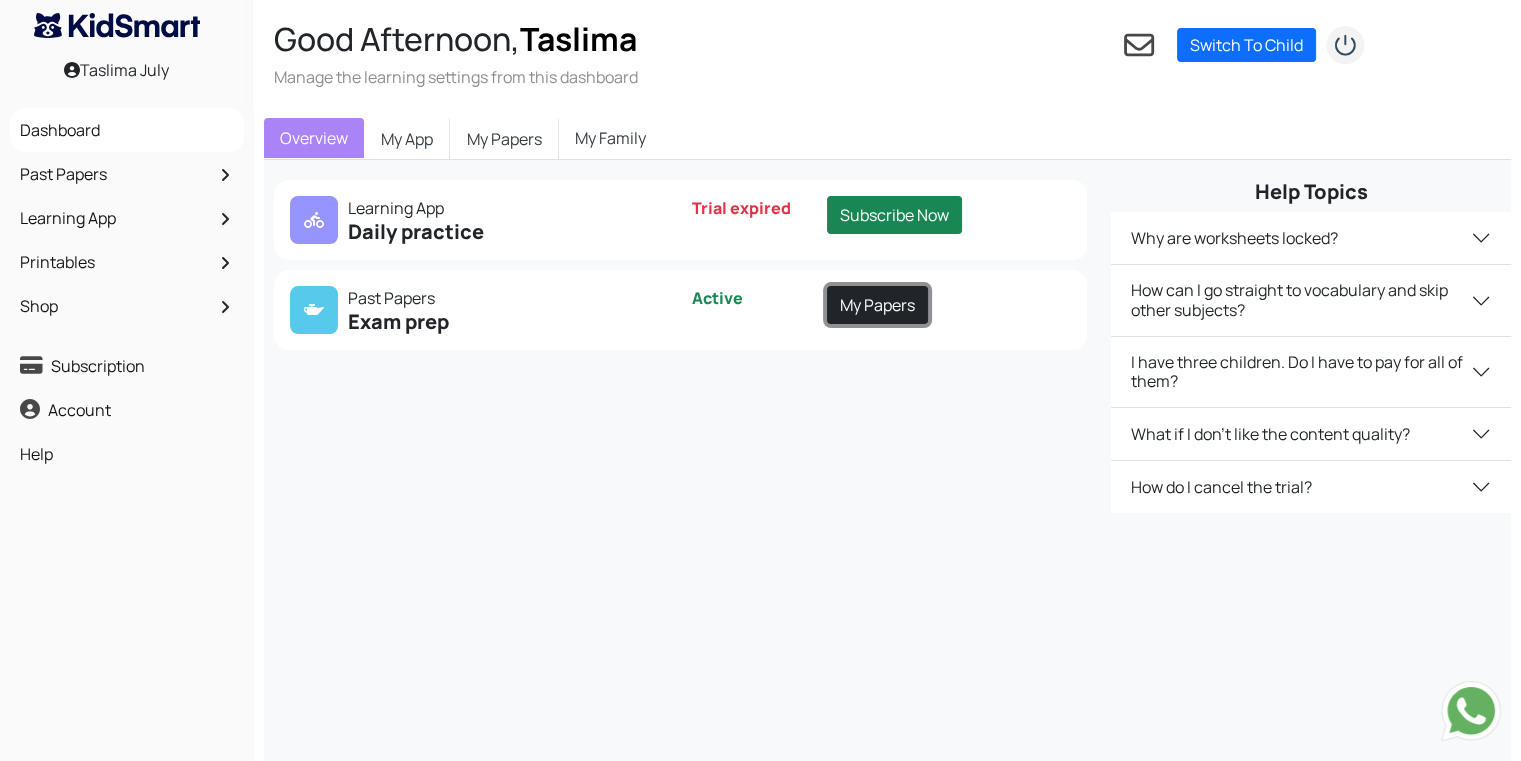 click on "My Papers" at bounding box center (877, 305) 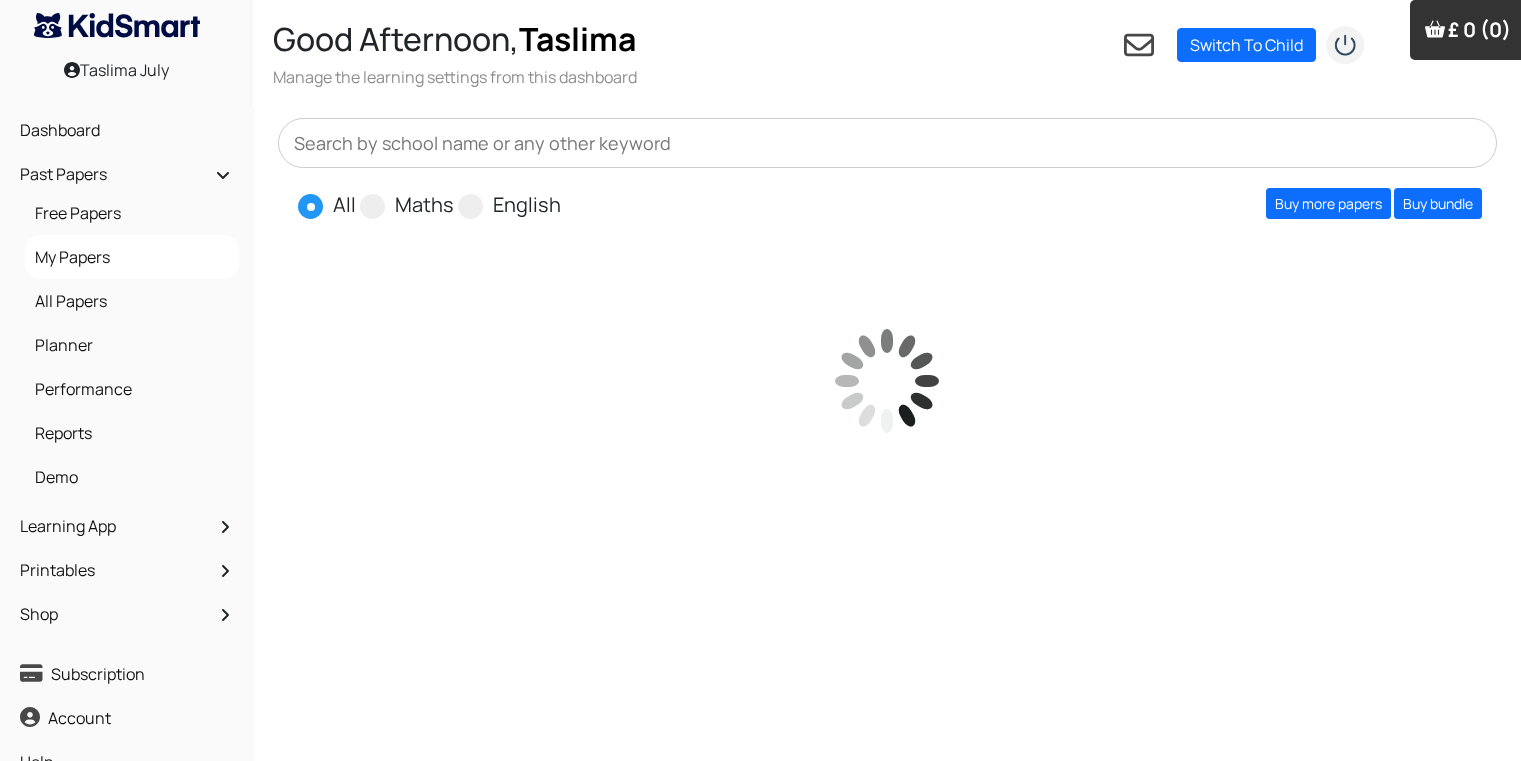scroll, scrollTop: 0, scrollLeft: 0, axis: both 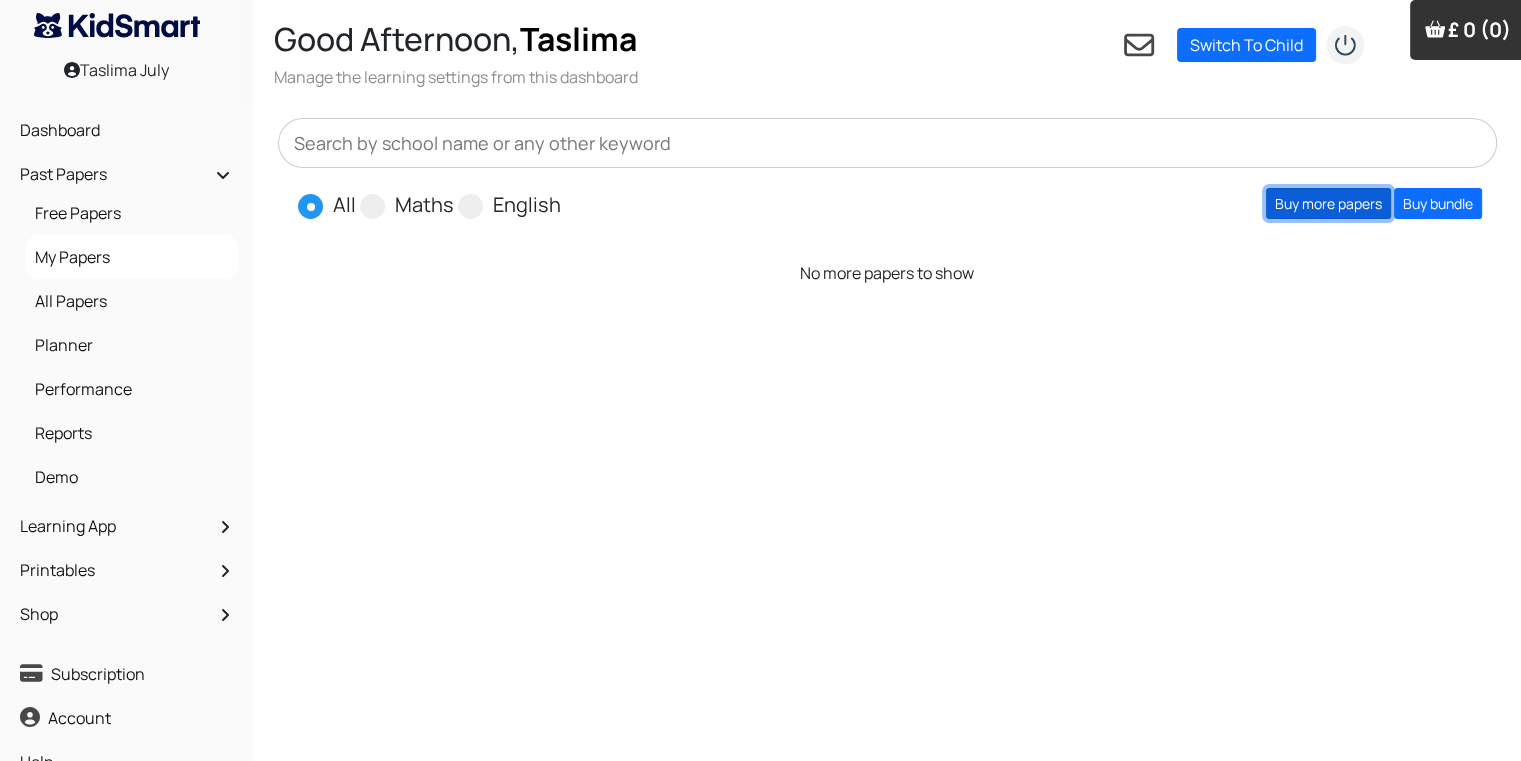 click on "Buy more papers" at bounding box center [1328, 203] 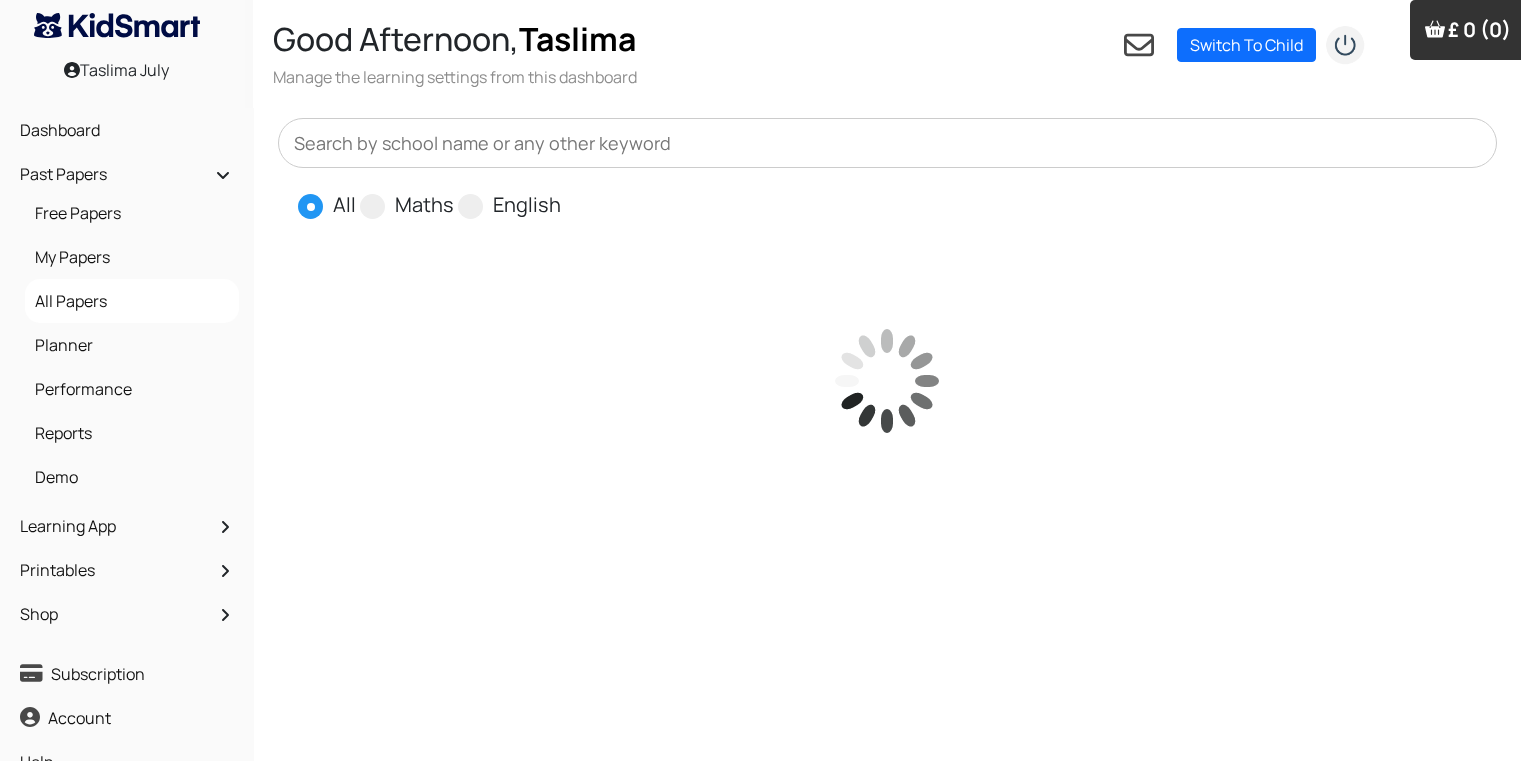 scroll, scrollTop: 0, scrollLeft: 0, axis: both 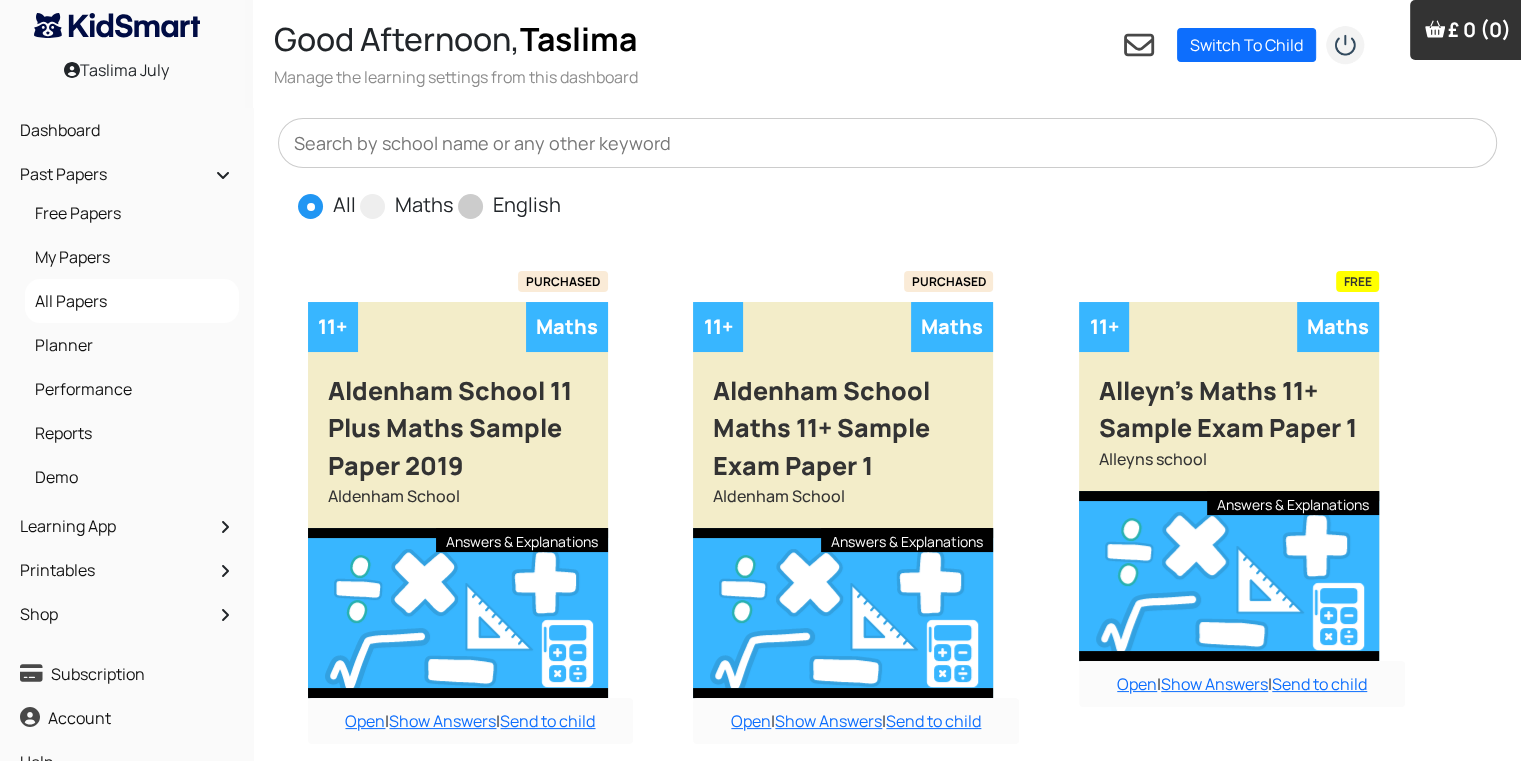click on "English" at bounding box center [527, 205] 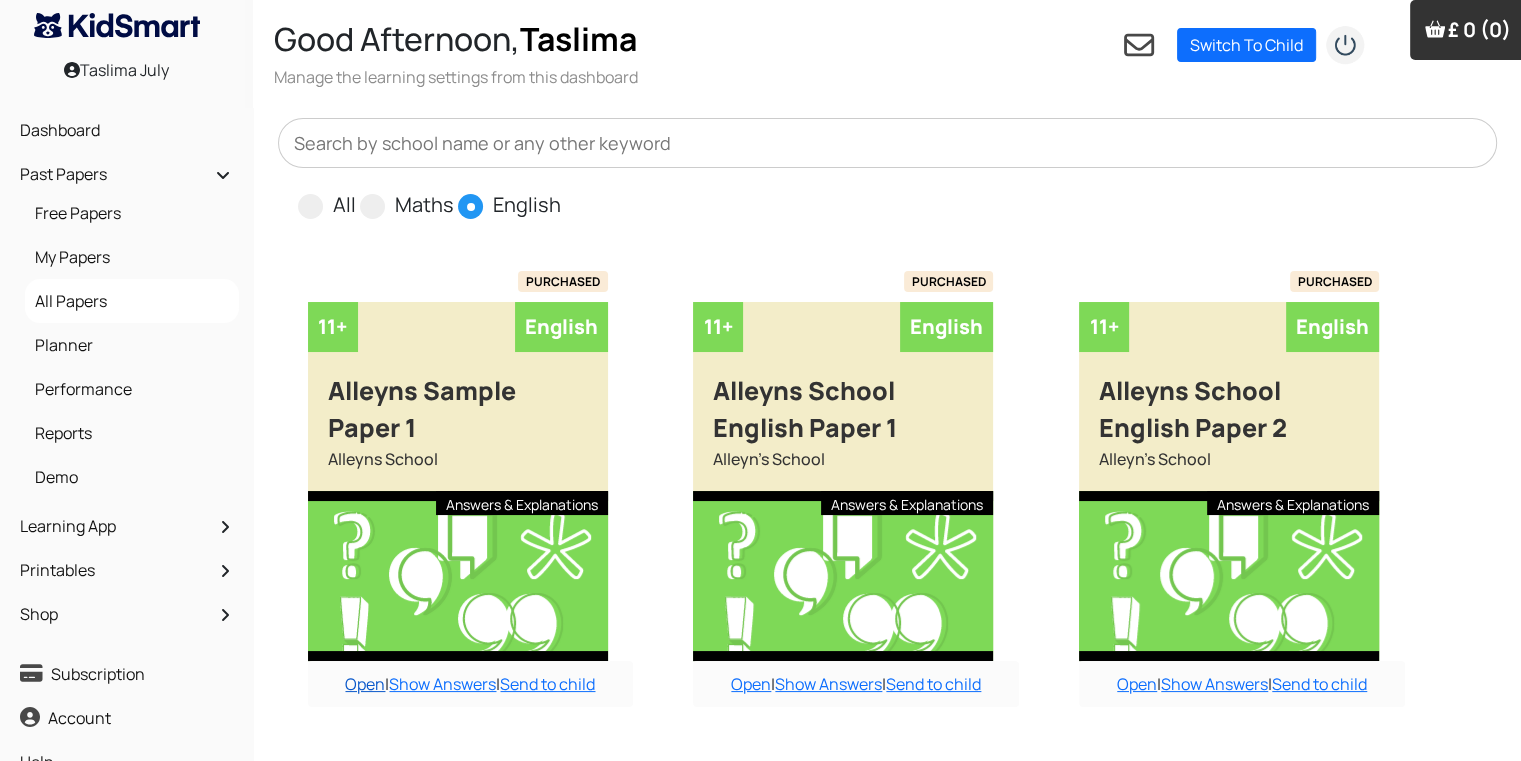 click on "Open" at bounding box center [365, 684] 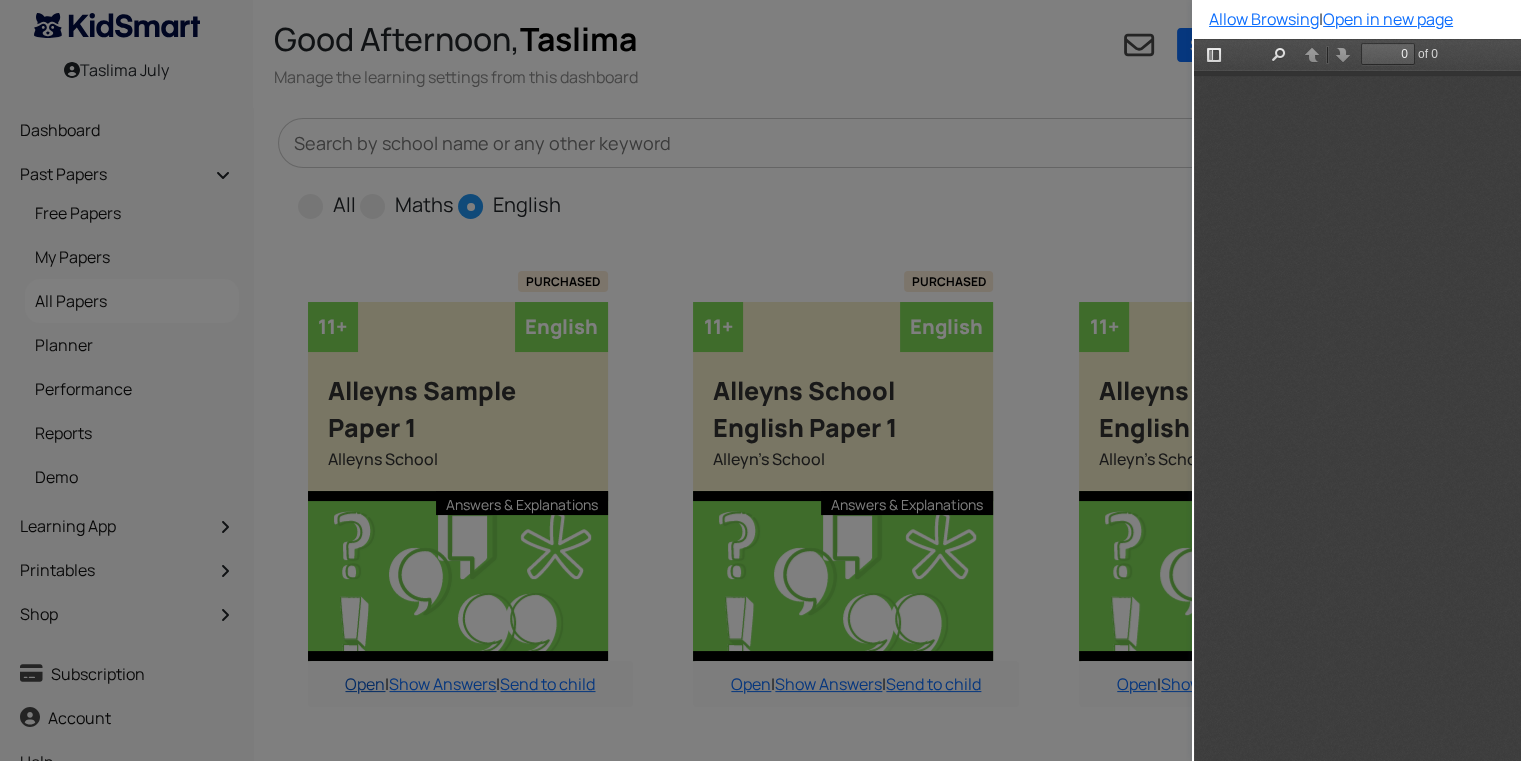 scroll, scrollTop: 0, scrollLeft: 0, axis: both 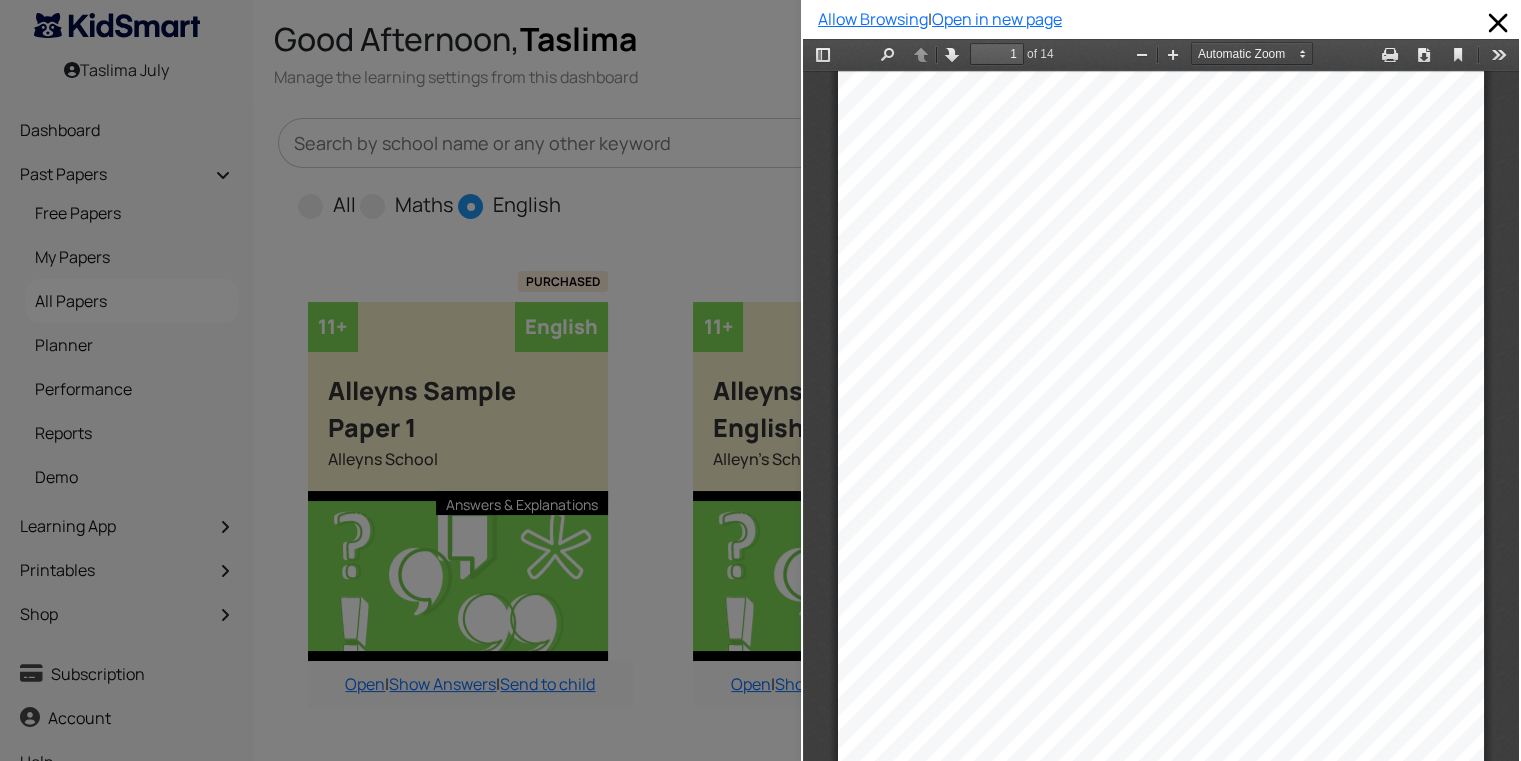 click at bounding box center (400, 380) 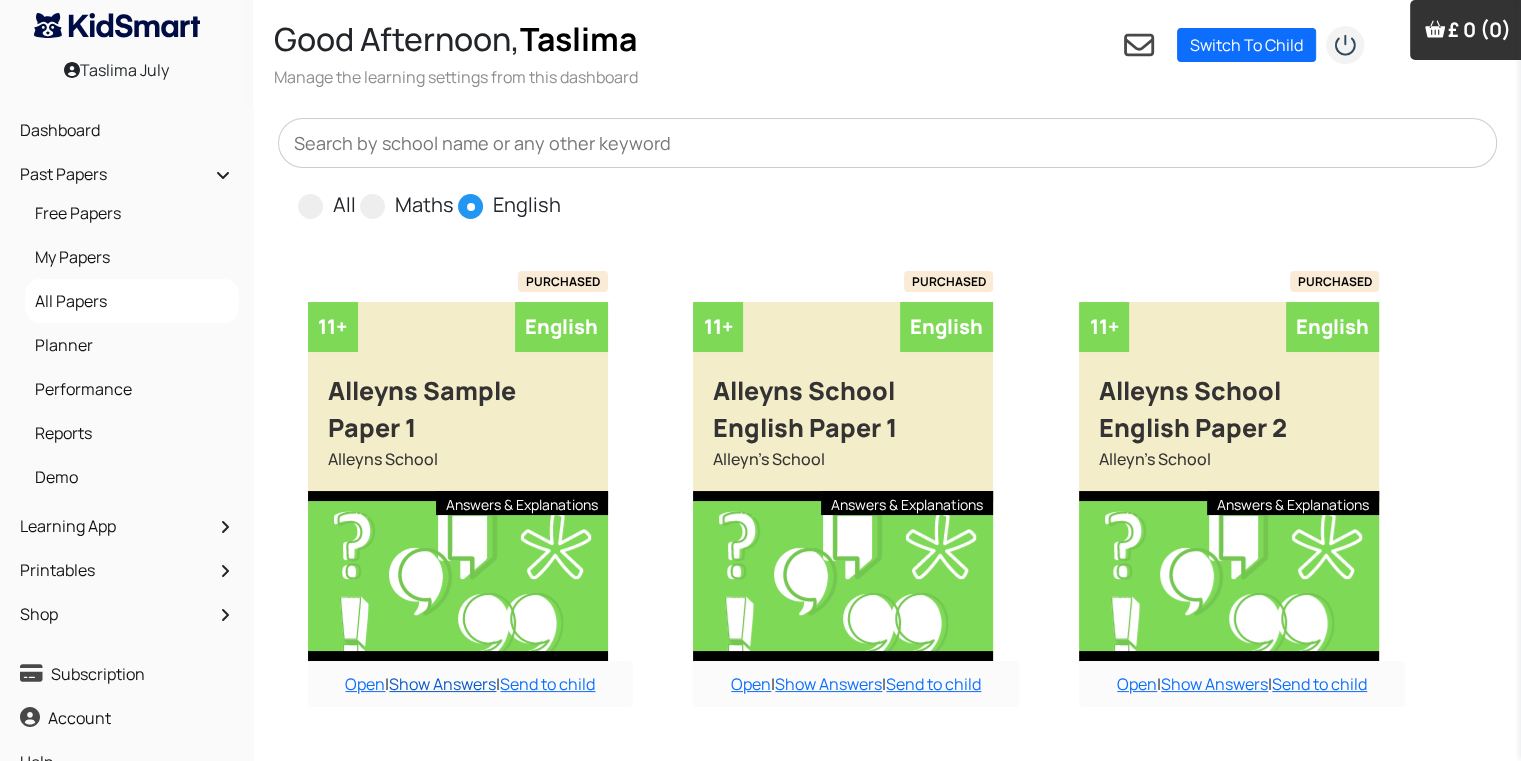 click on "Show Answers" at bounding box center (442, 684) 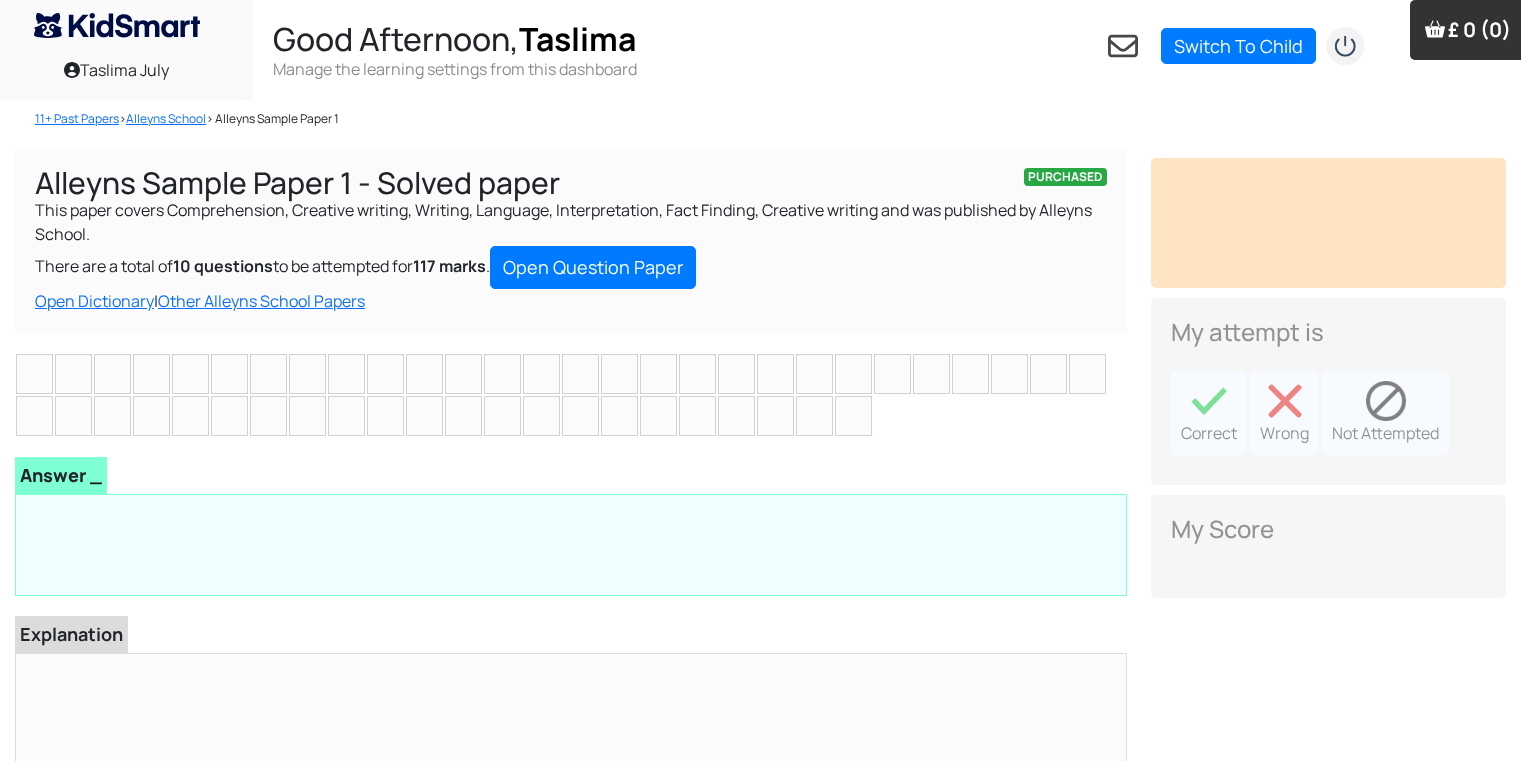scroll, scrollTop: 0, scrollLeft: 0, axis: both 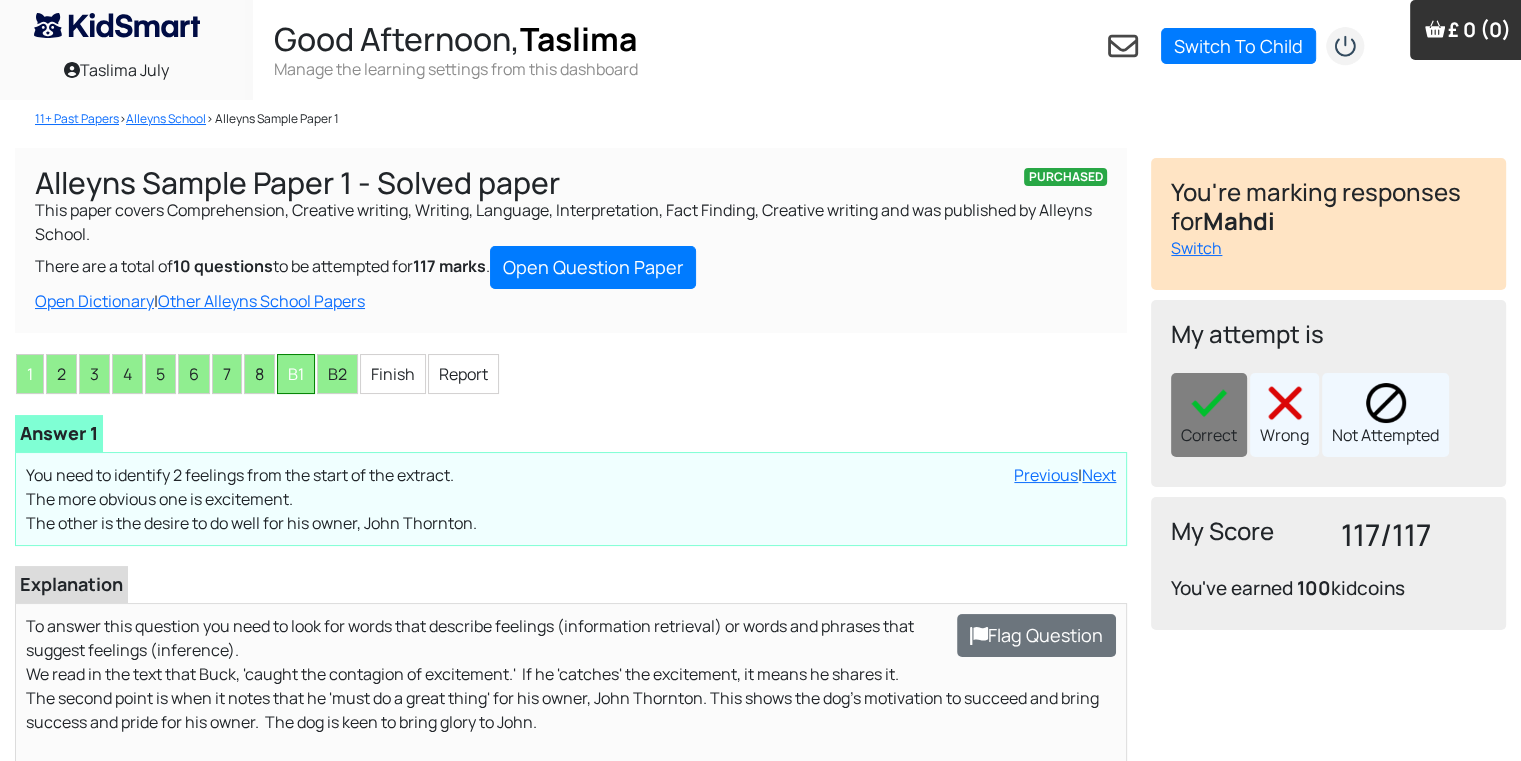 click on "B1" at bounding box center [296, 374] 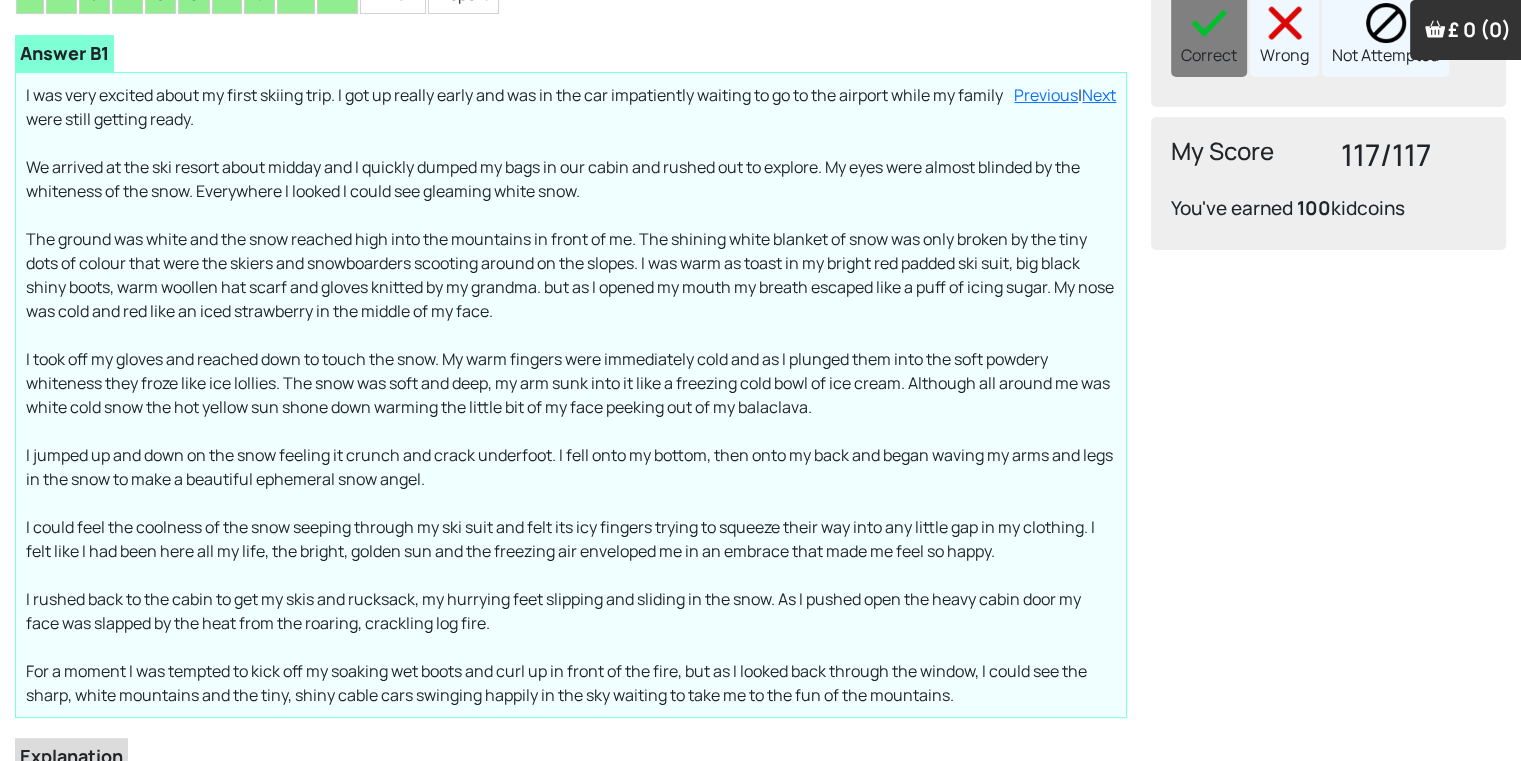 scroll, scrollTop: 345, scrollLeft: 0, axis: vertical 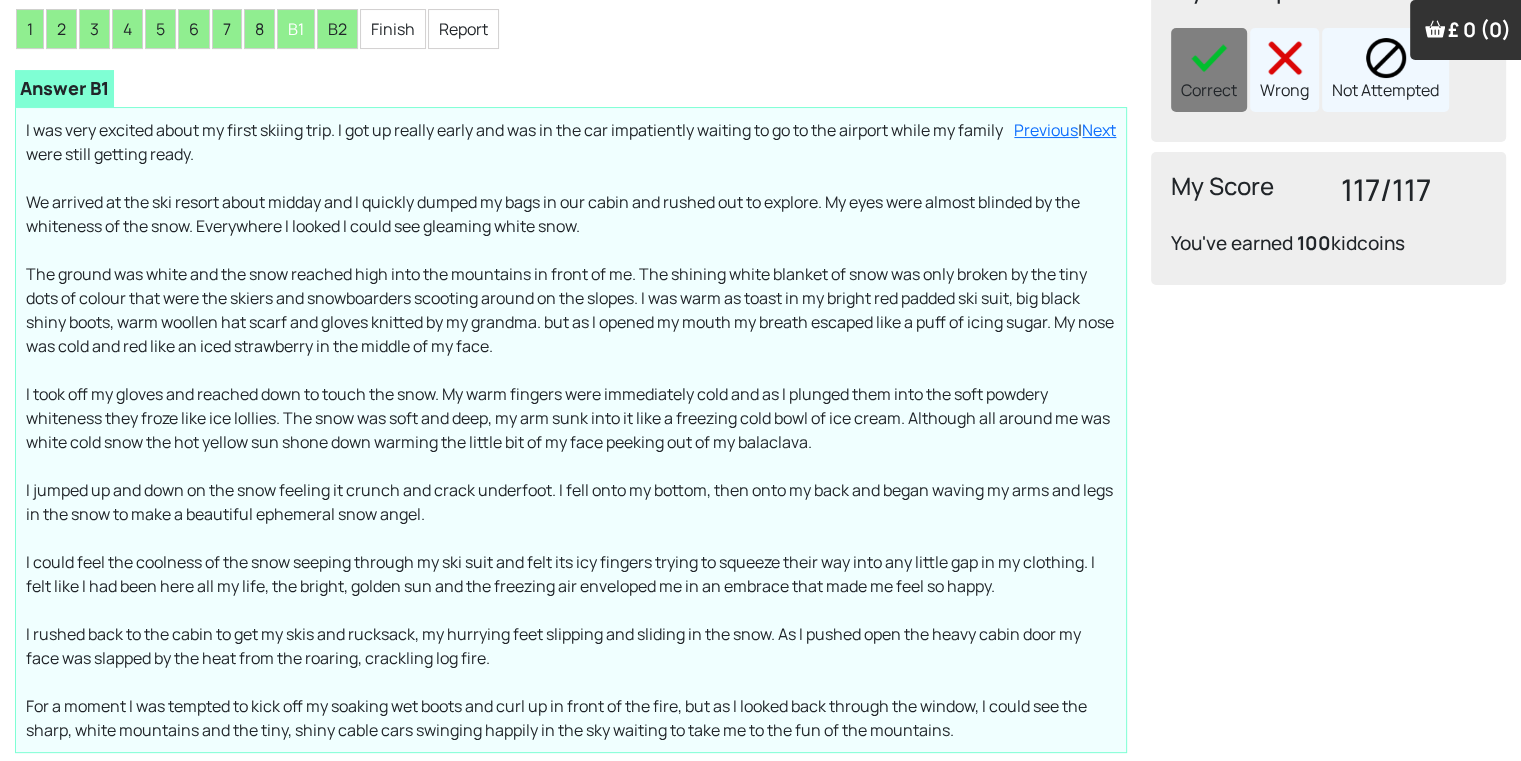 drag, startPoint x: 938, startPoint y: 413, endPoint x: 801, endPoint y: 386, distance: 139.63524 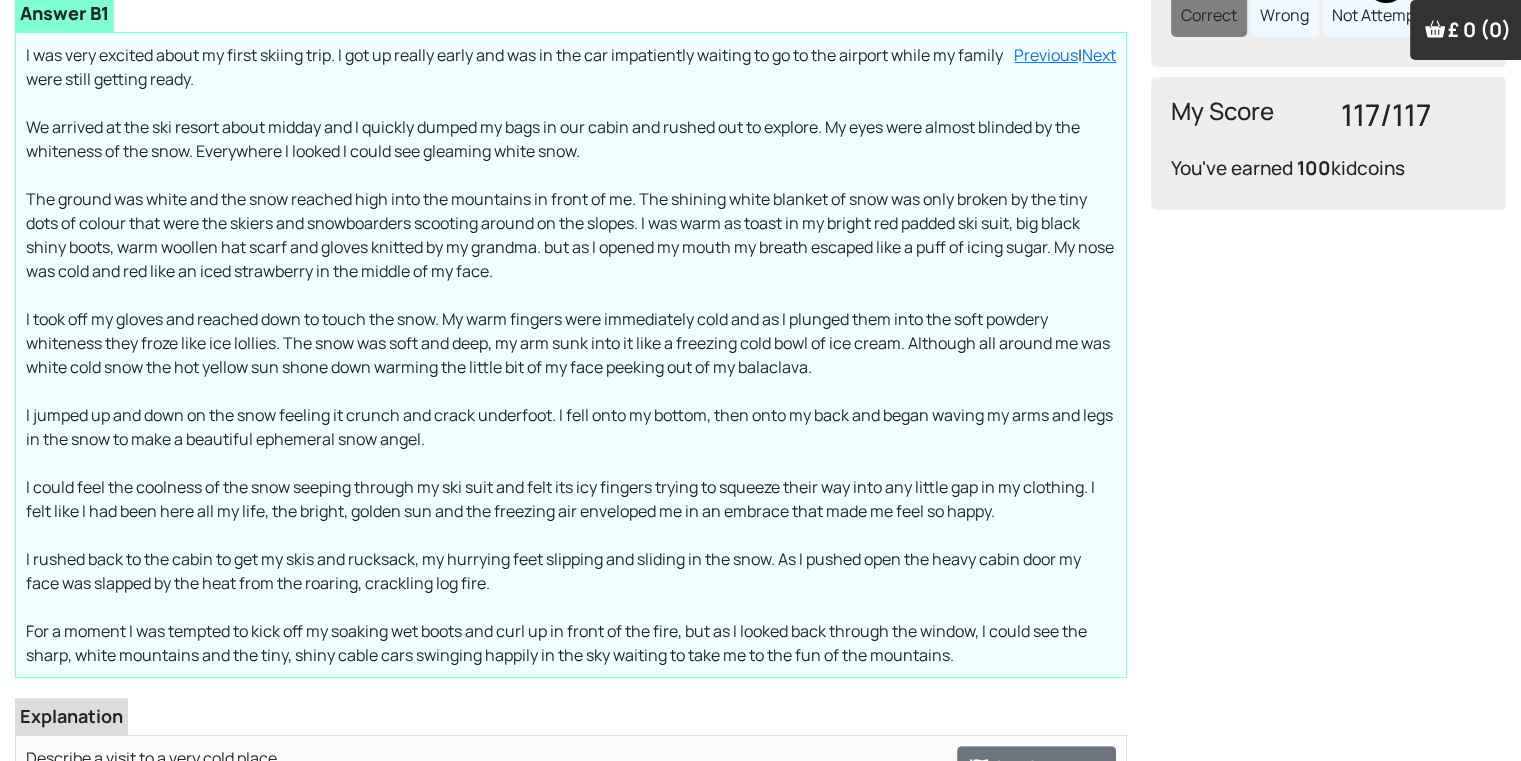 scroll, scrollTop: 425, scrollLeft: 0, axis: vertical 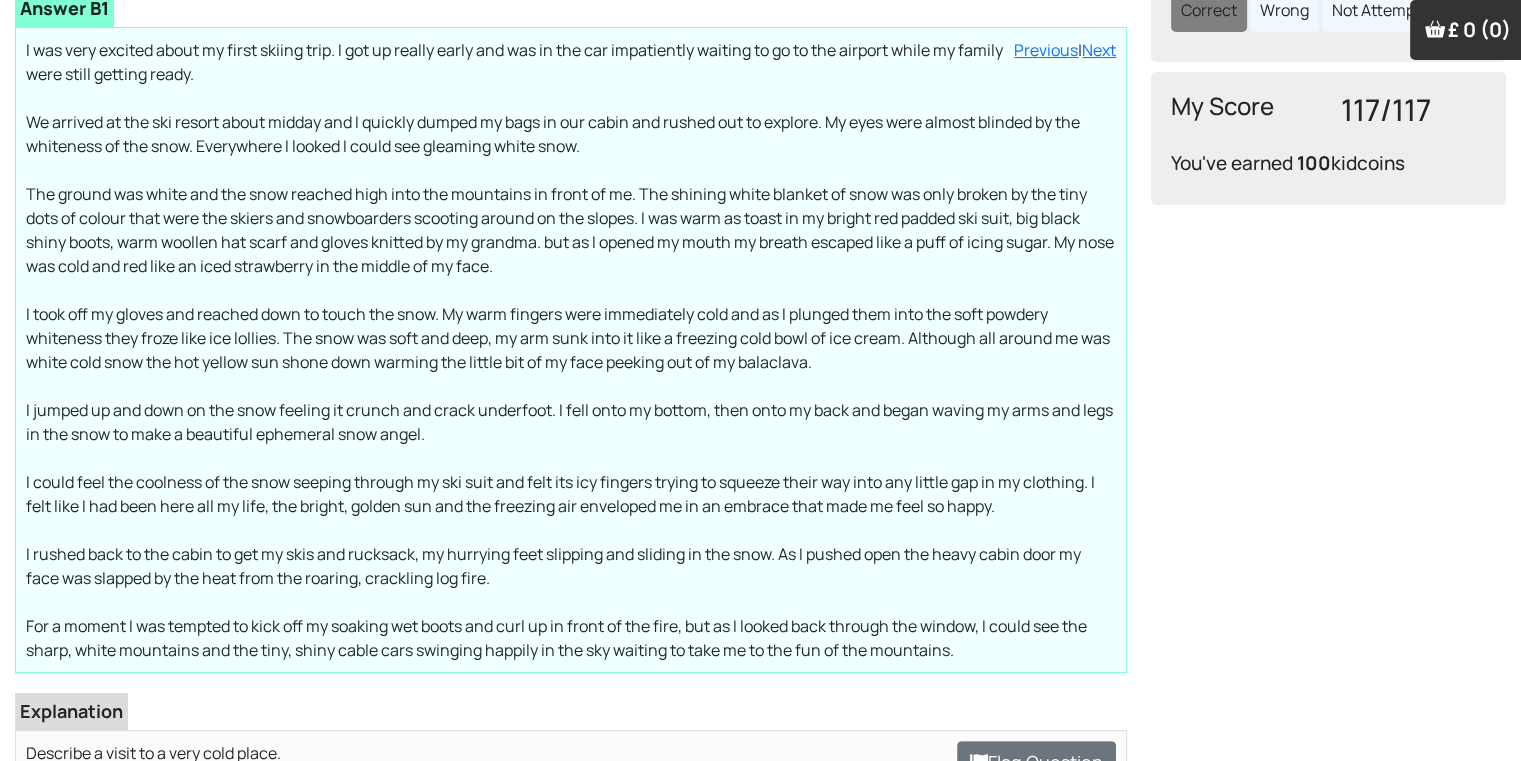click on "I was very excited about my first skiing trip. I got up really early and was in the car impatiently waiting to go to the airport while my family were still getting ready.  We arrived at the ski resort about midday and I quickly dumped my bags in our cabin and rushed out to explore. My eyes were almost blinded by the whiteness of the snow. Everywhere I looked I could see gleaming white snow.  The ground was white and the snow reached high into the mountains in front of me. The shining white blanket of snow was only broken by the tiny dots of colour that were the skiers and snowboarders scooting around on the slopes. I was warm as toast in my bright red padded ski suit, big black shiny boots, warm woollen hat scarf and gloves knitted by my grandma. but as I opened my mouth my breath escaped like a puff of icing sugar. My nose was cold and red like an iced strawberry in the middle of my face." at bounding box center [571, 350] 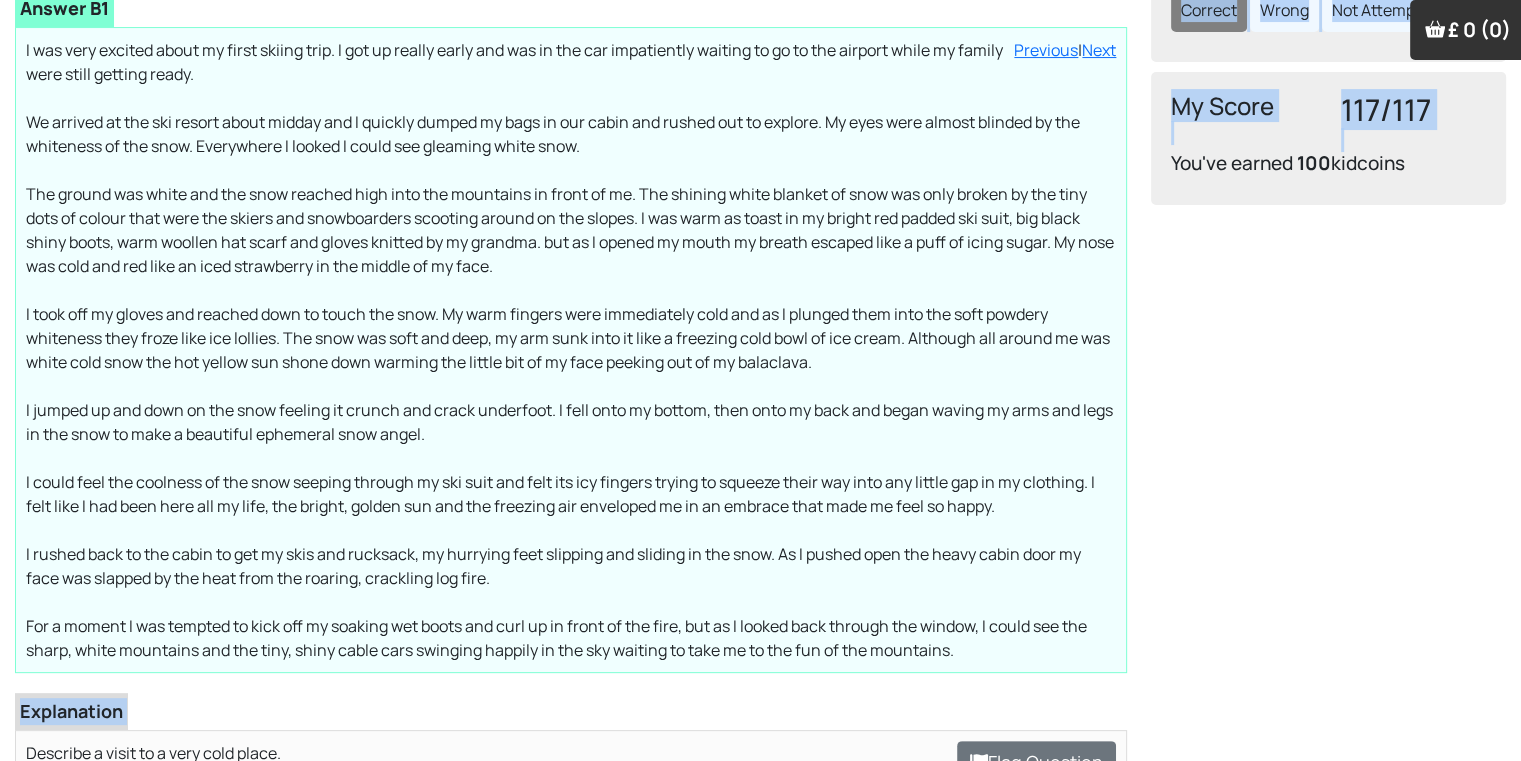 drag, startPoint x: 1140, startPoint y: 467, endPoint x: 863, endPoint y: 137, distance: 430.84683 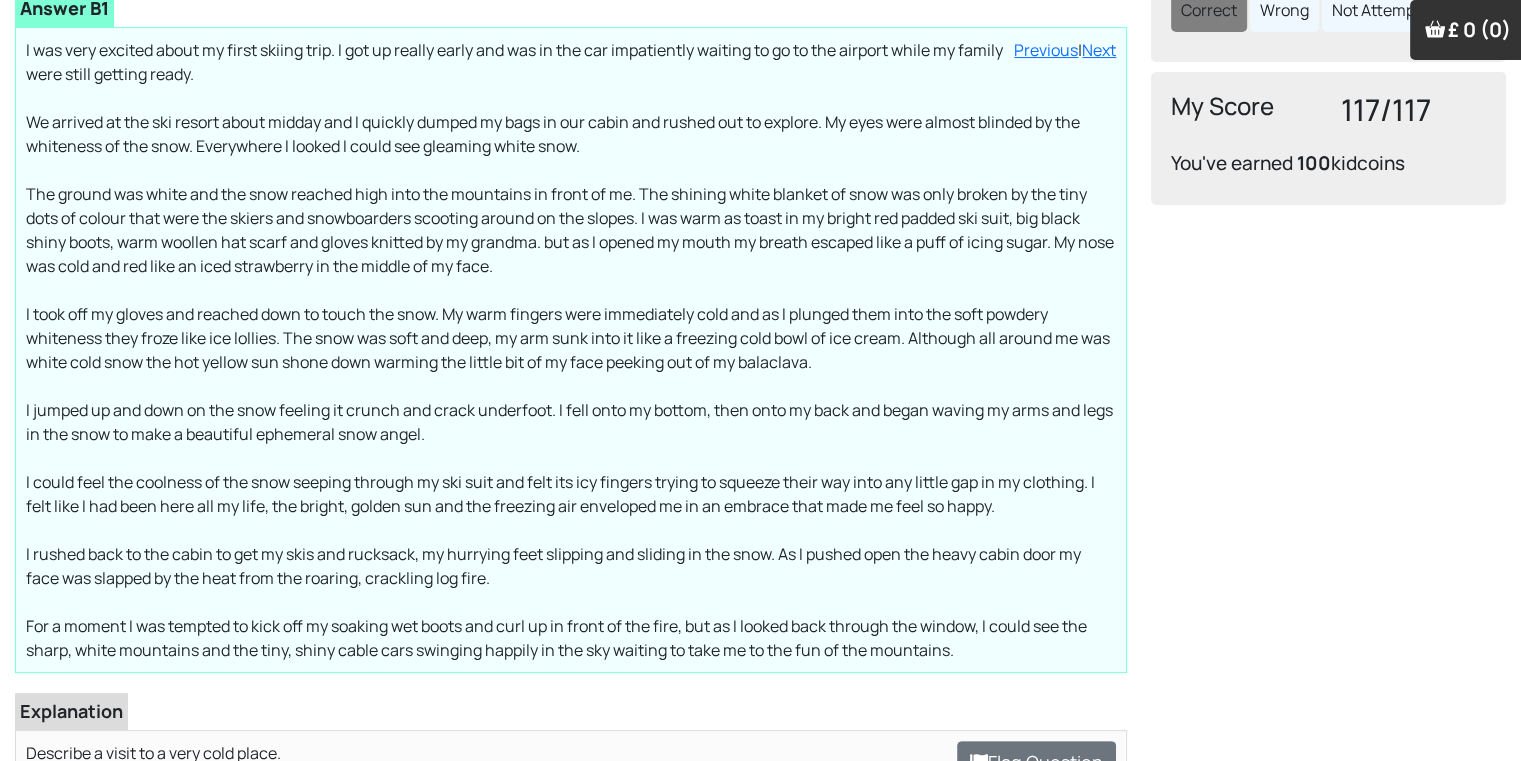 click on "Loading interface...
You do not have a child added to the account yet. Add a child to enable marking, scoring and progress features.
Add Child
Pick a child to mark responses
Click on the child who has attempted the paper for which you wish to mark the responses.
[FIRST] [LAST]
Add Child
You're marking responses for  [FIRST]
Switch
My attempt is
Correct
Wrong
Not Attempted
My Score
117/117
You've earned    100  kidcoins
Progress
Loading interface...
Creative Writing 32/32 Creative writing 32/32 Fact Finding" at bounding box center (1328, 1307) 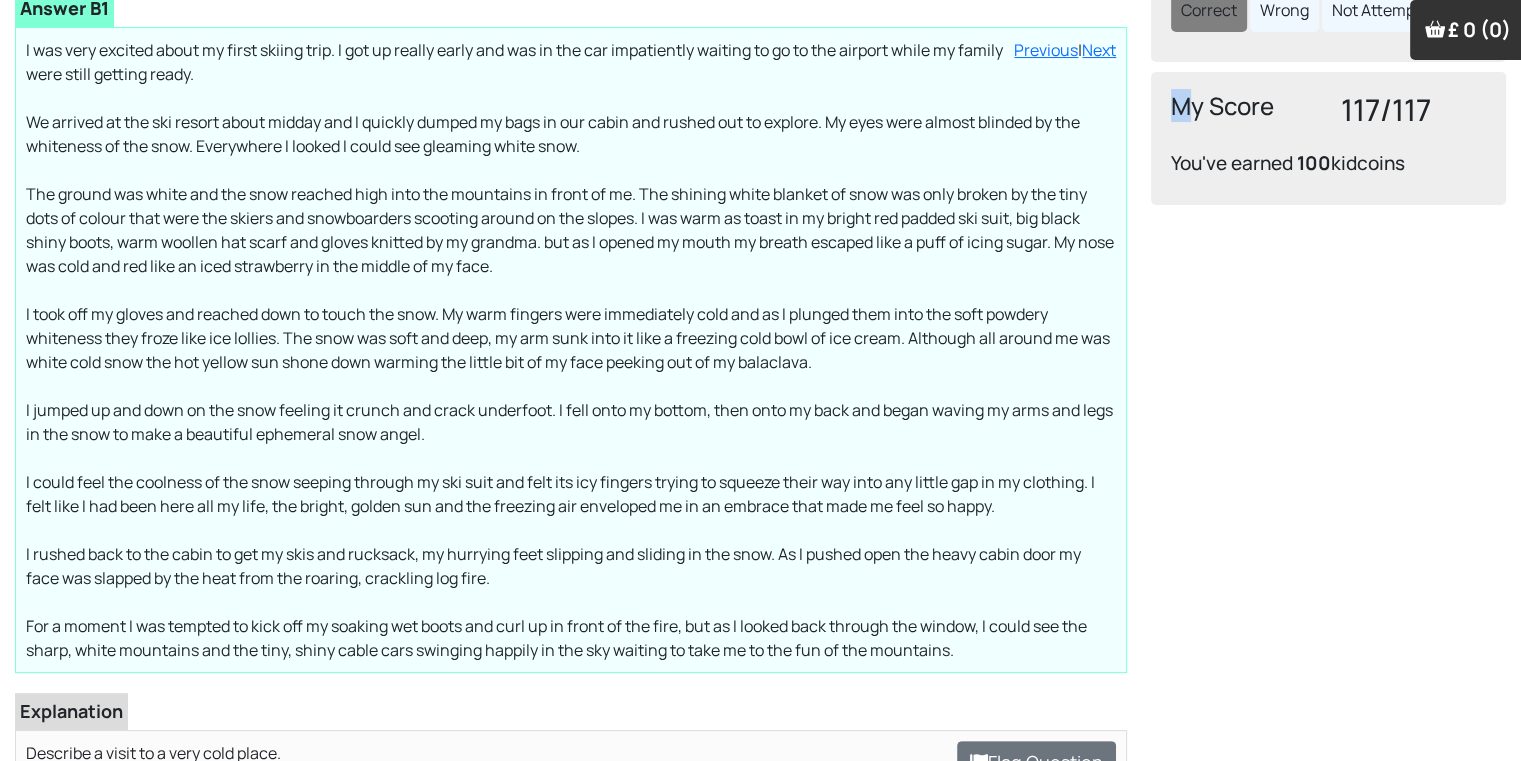 drag, startPoint x: 1185, startPoint y: 105, endPoint x: 1144, endPoint y: 125, distance: 45.617977 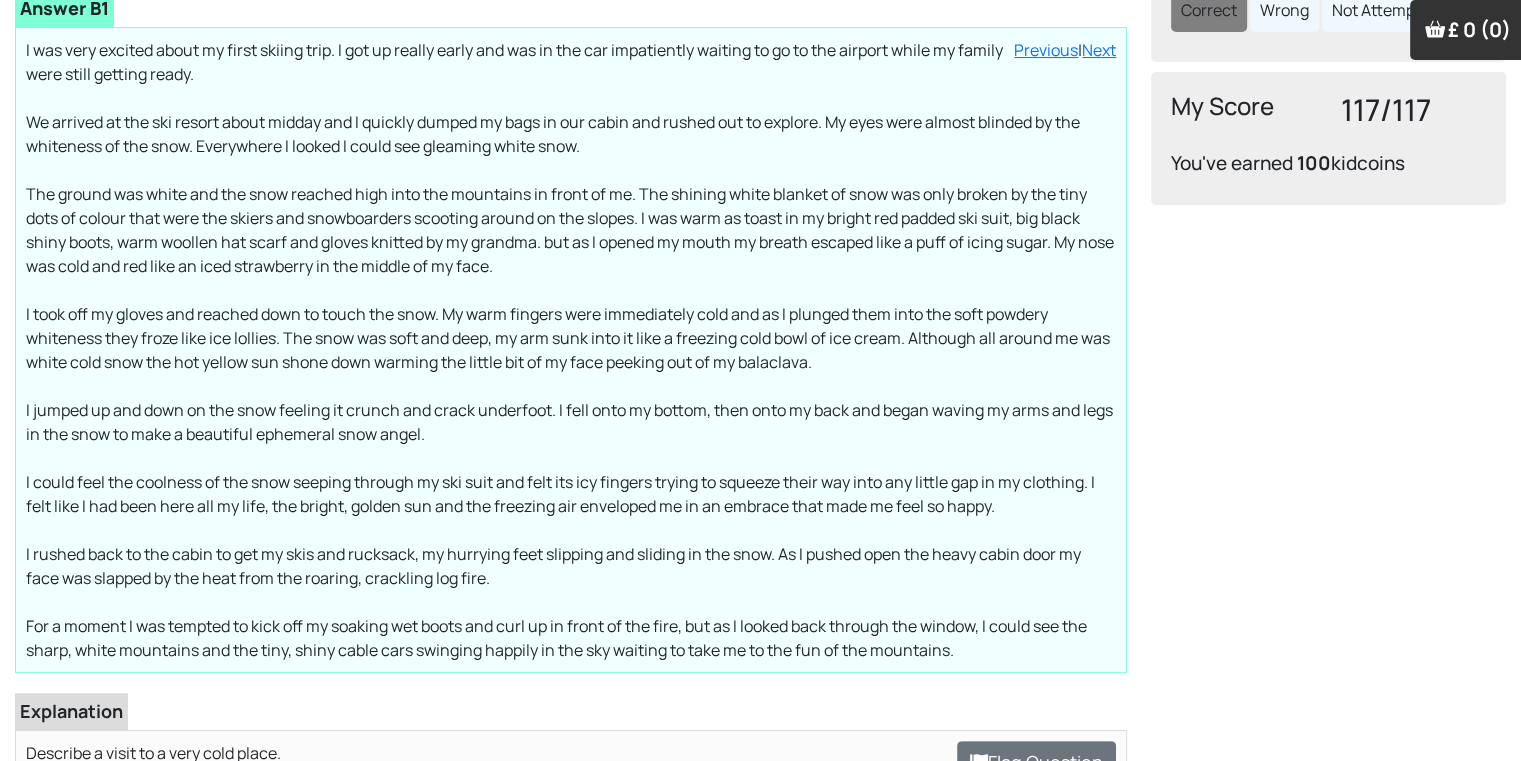 drag, startPoint x: 1144, startPoint y: 125, endPoint x: 1509, endPoint y: 290, distance: 400.5621 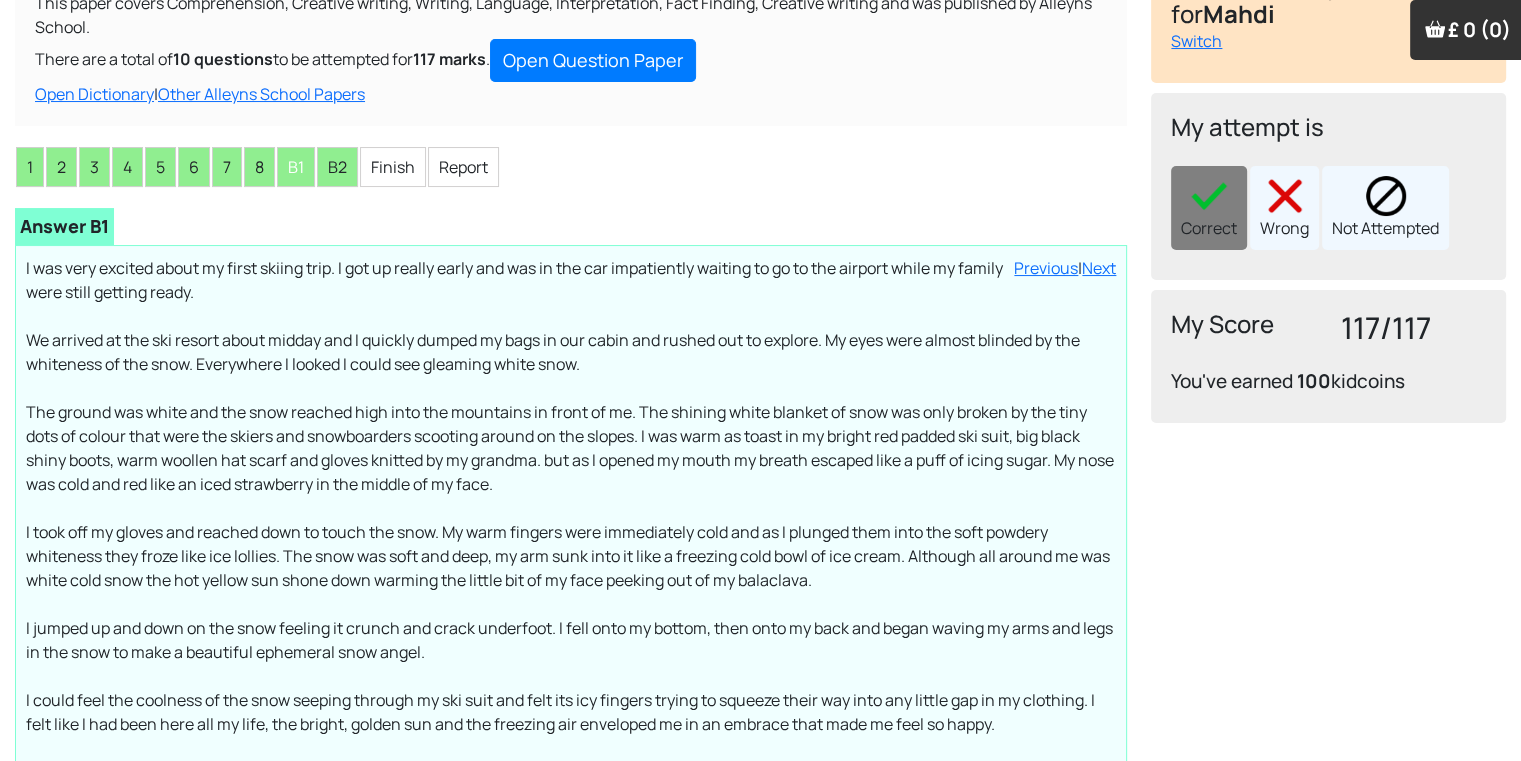 scroll, scrollTop: 145, scrollLeft: 0, axis: vertical 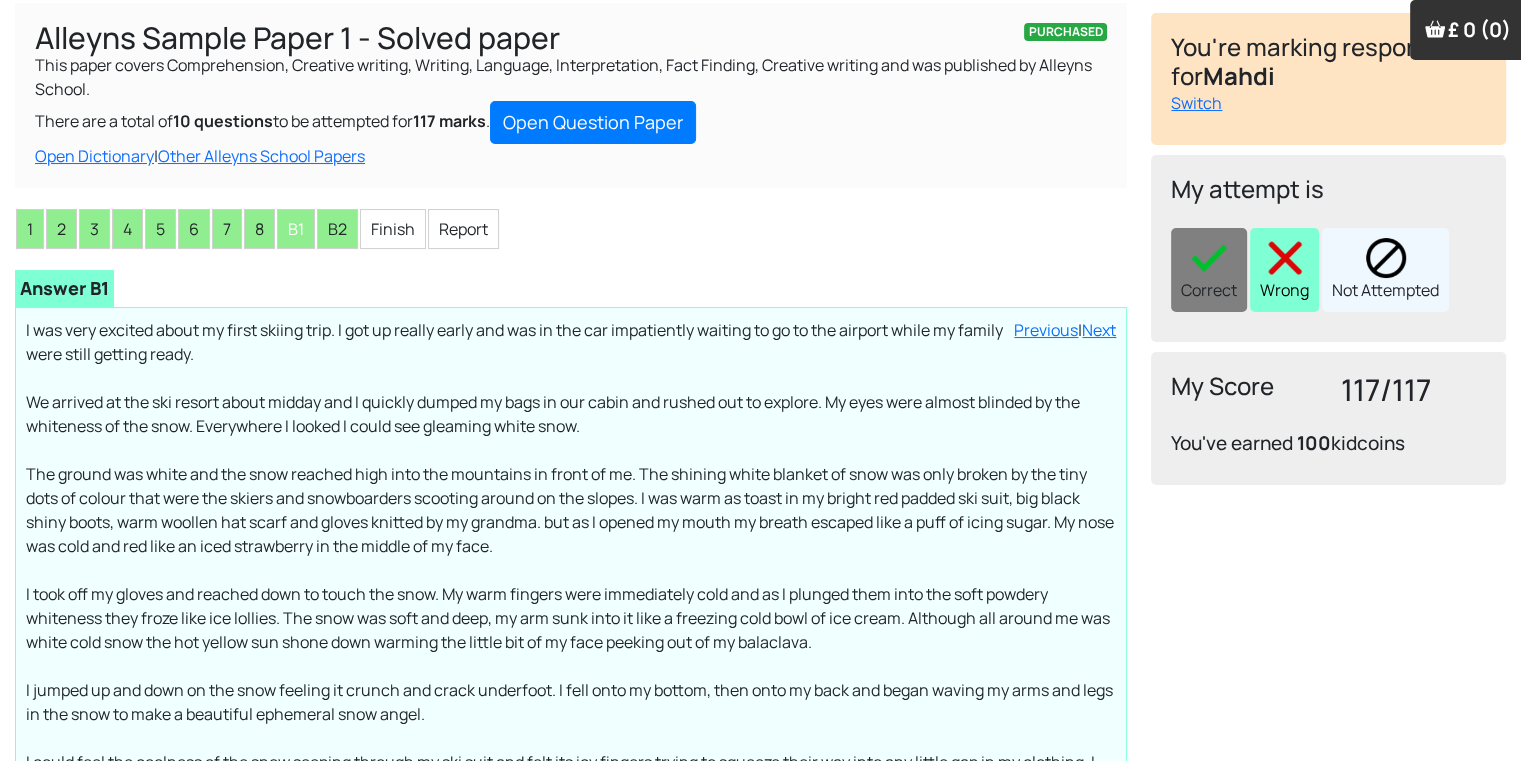 click on "Wrong" at bounding box center (1284, 270) 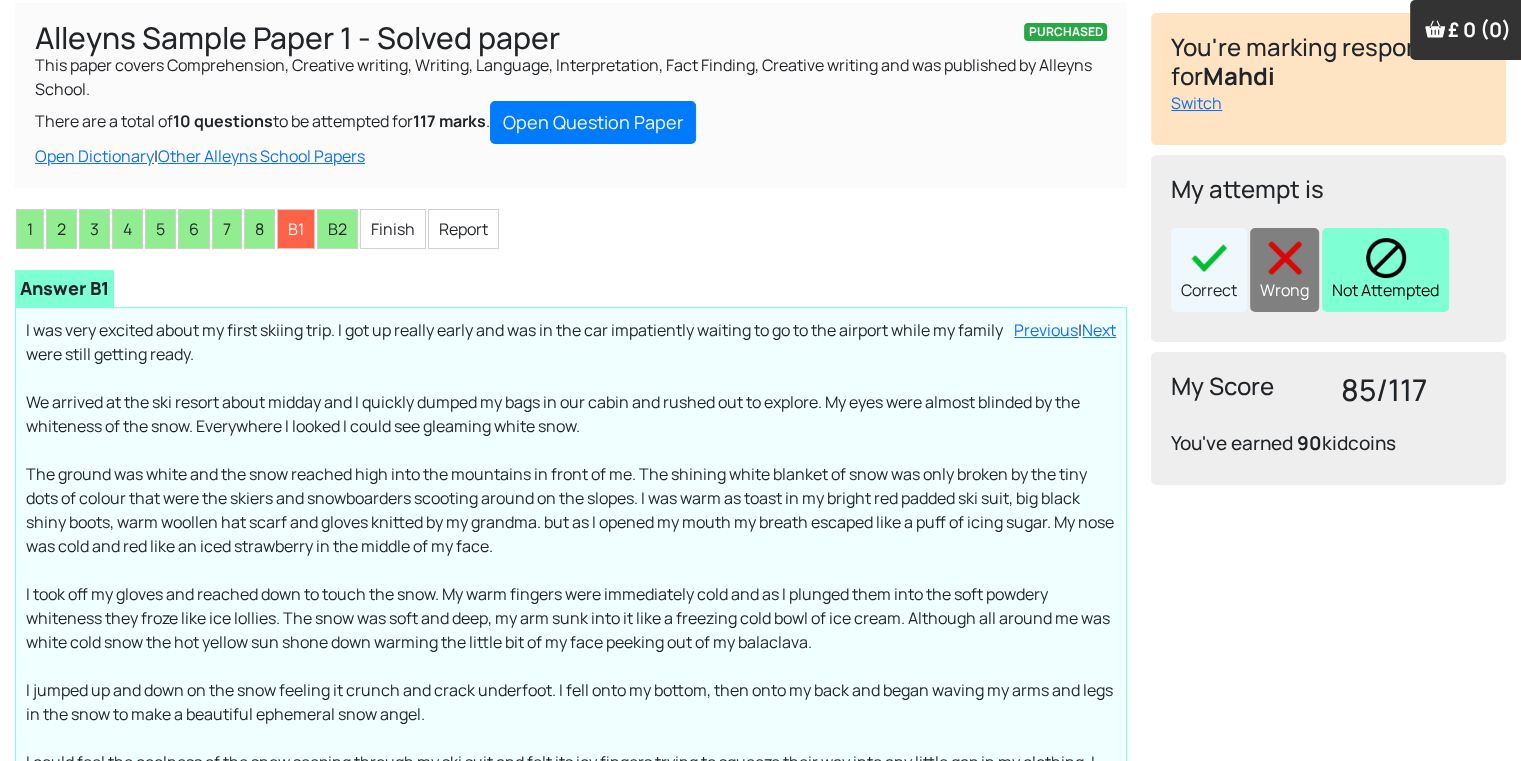 click on "Not Attempted" at bounding box center (1385, 270) 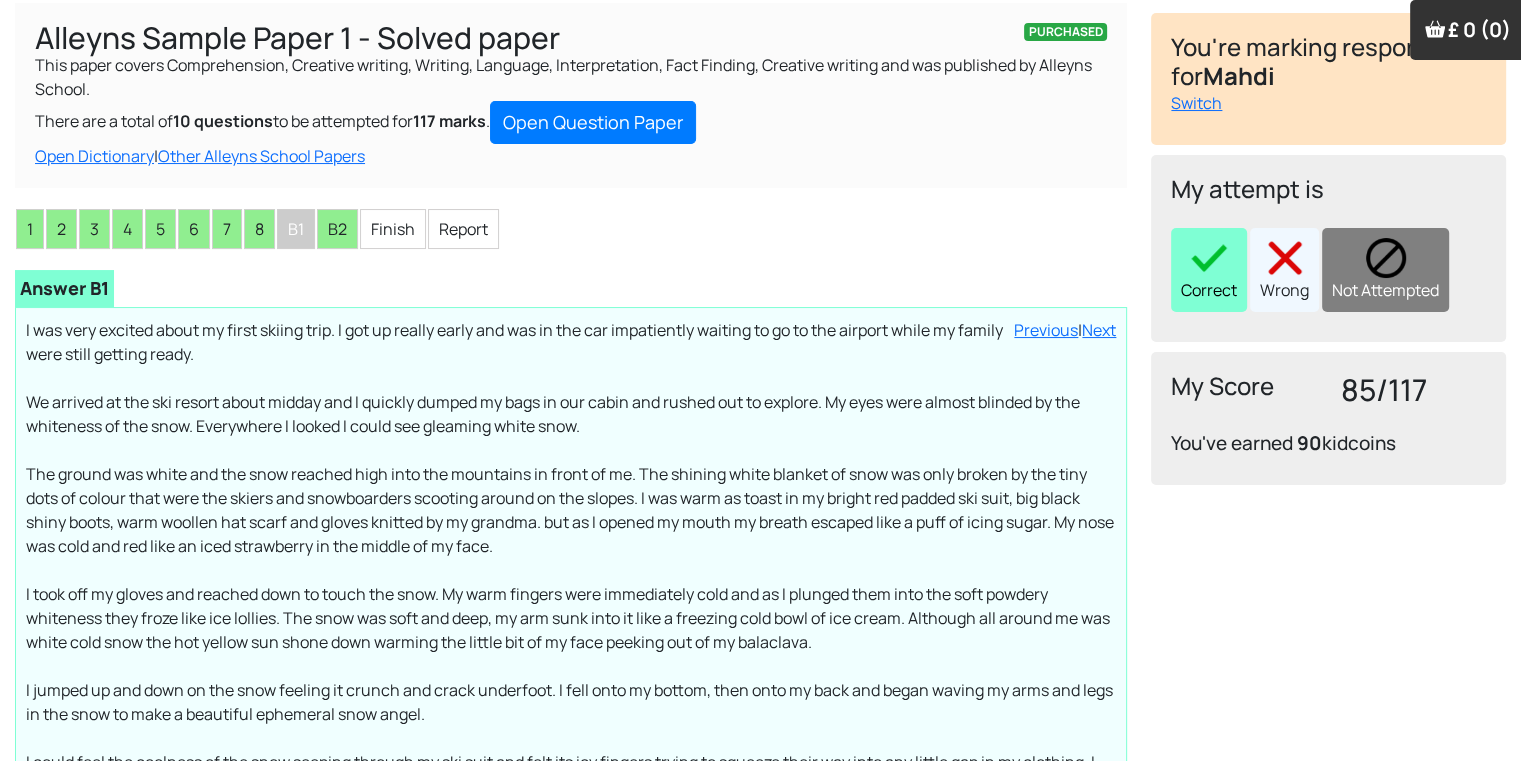 click on "Correct" at bounding box center (1209, 270) 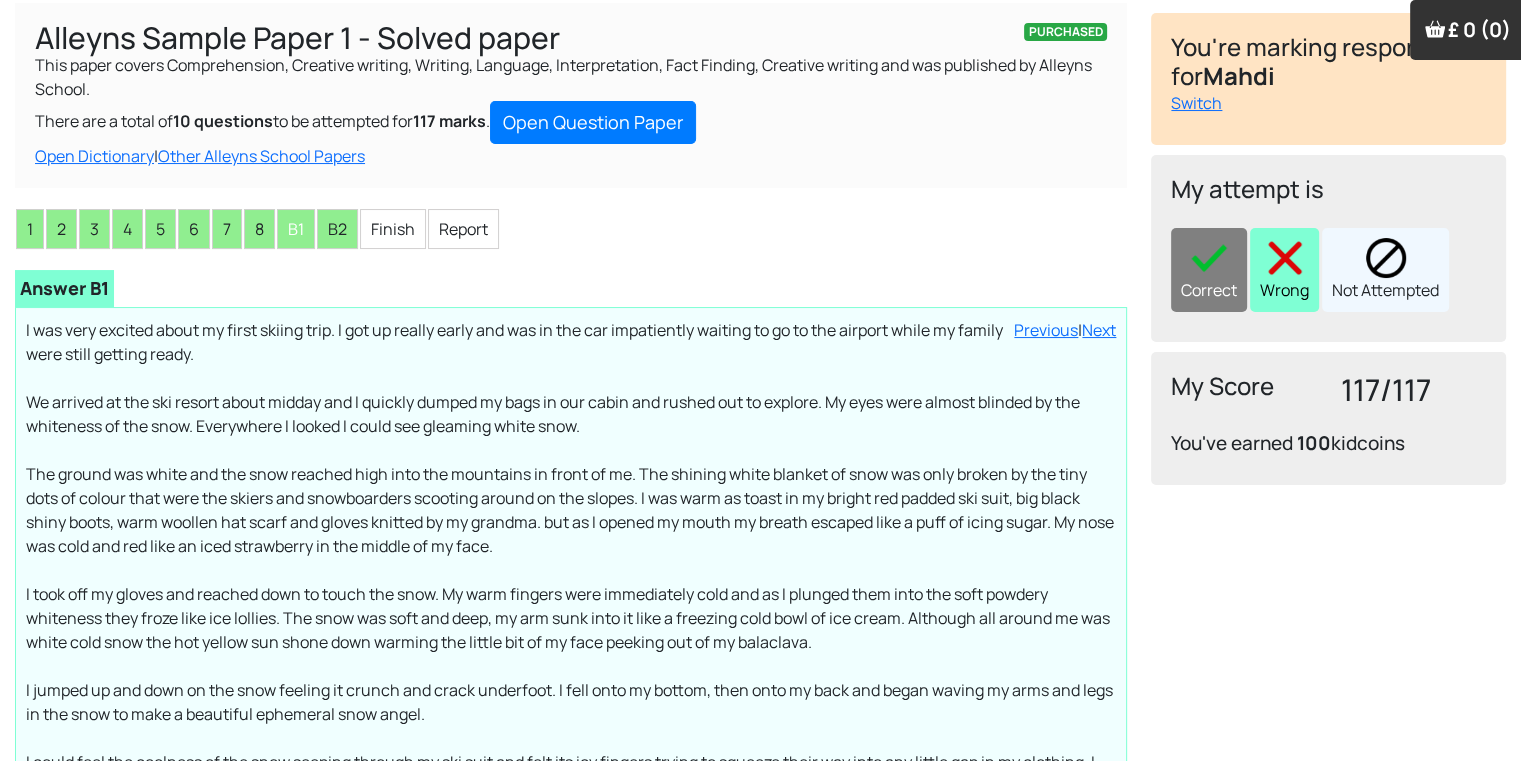 drag, startPoint x: 1332, startPoint y: 304, endPoint x: 1314, endPoint y: 298, distance: 18.973665 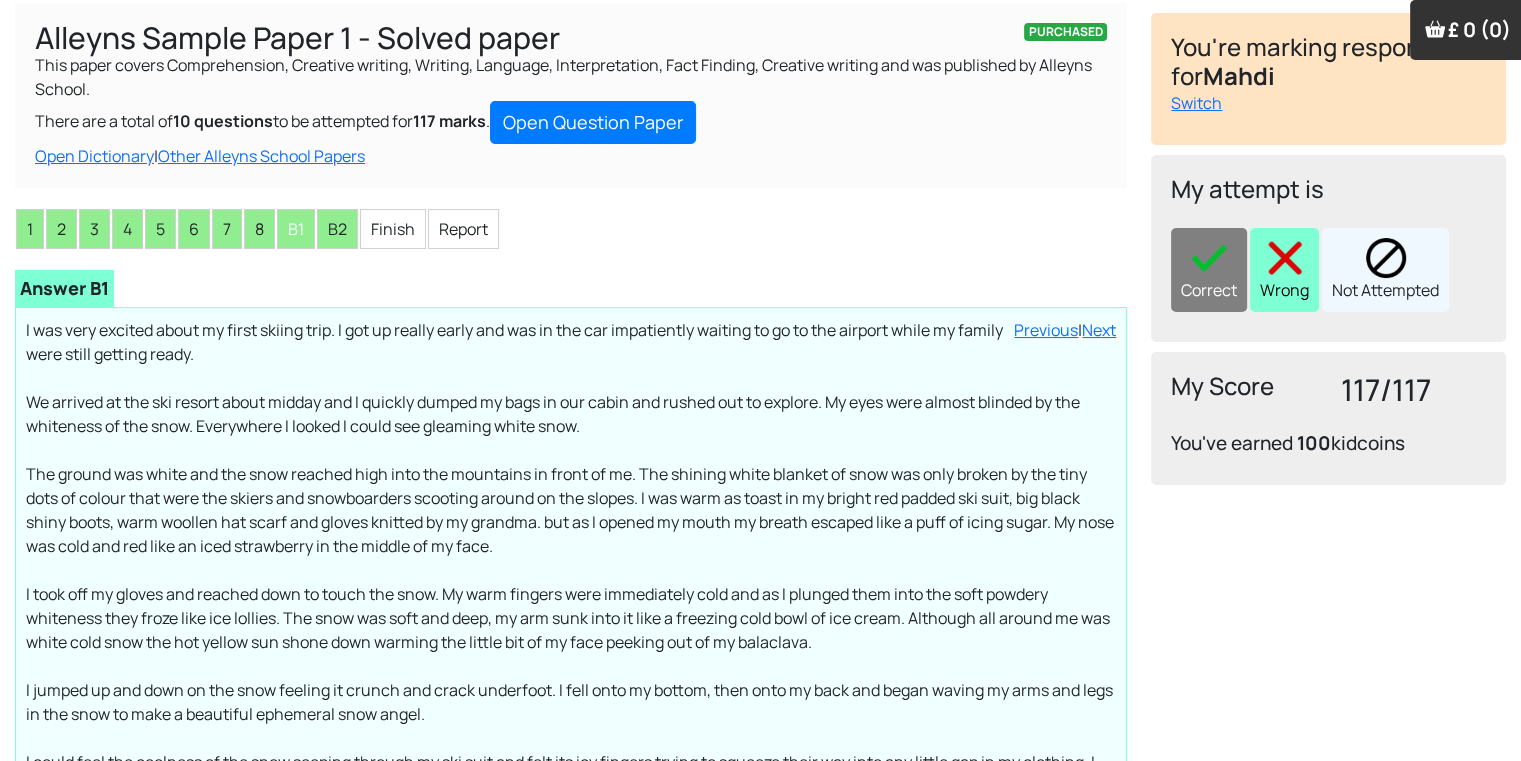 click on "Wrong" at bounding box center (1284, 270) 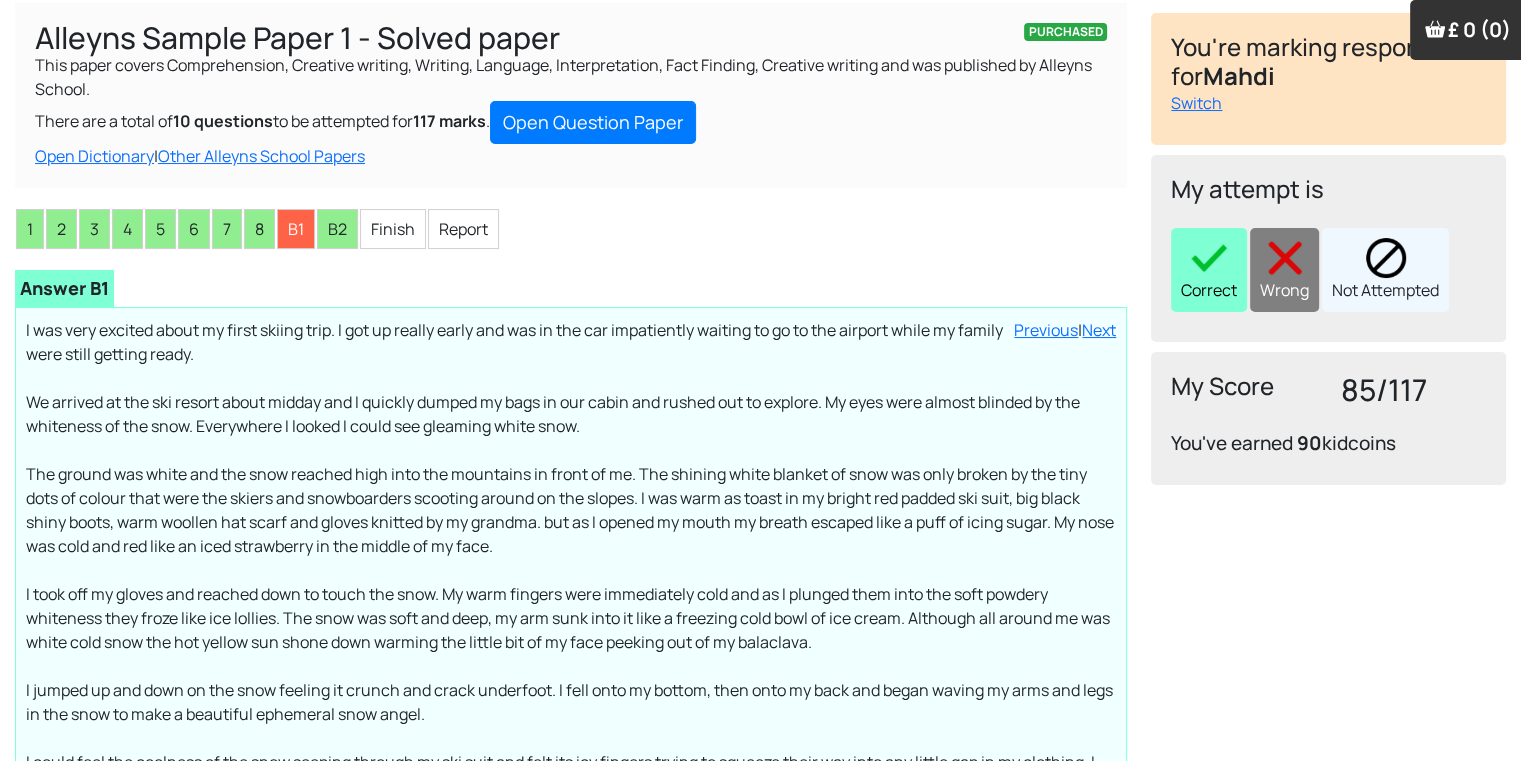click on "Correct" at bounding box center (1209, 270) 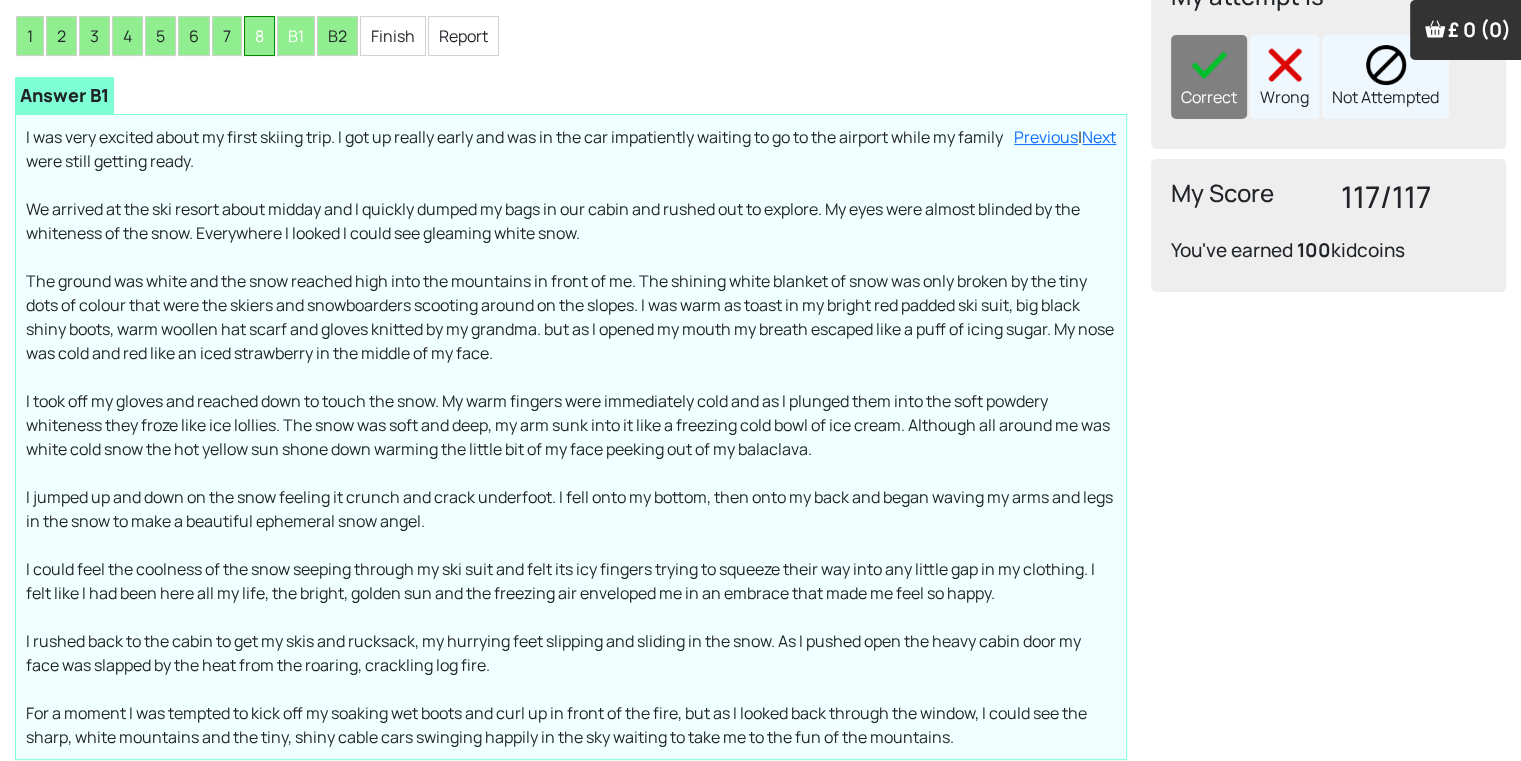 scroll, scrollTop: 345, scrollLeft: 0, axis: vertical 